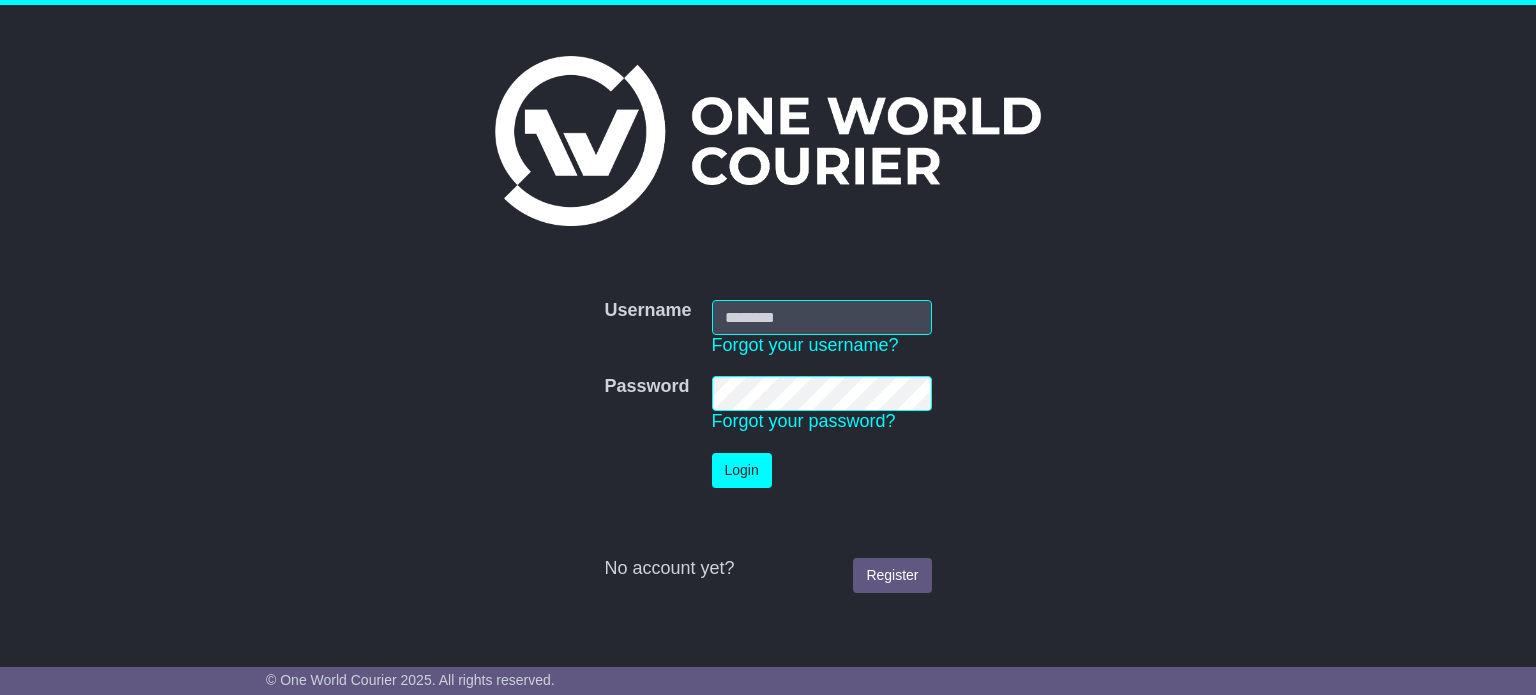 scroll, scrollTop: 0, scrollLeft: 0, axis: both 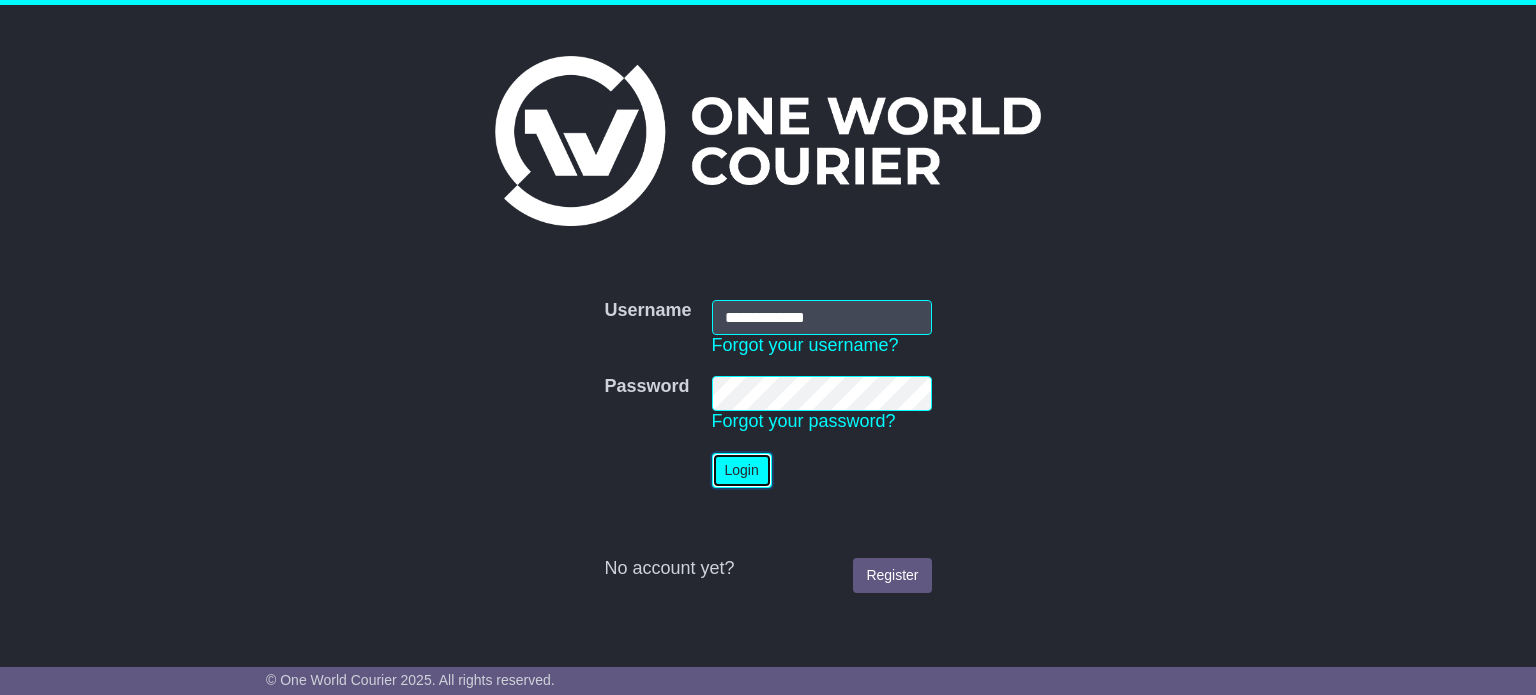 click on "Login" at bounding box center [742, 470] 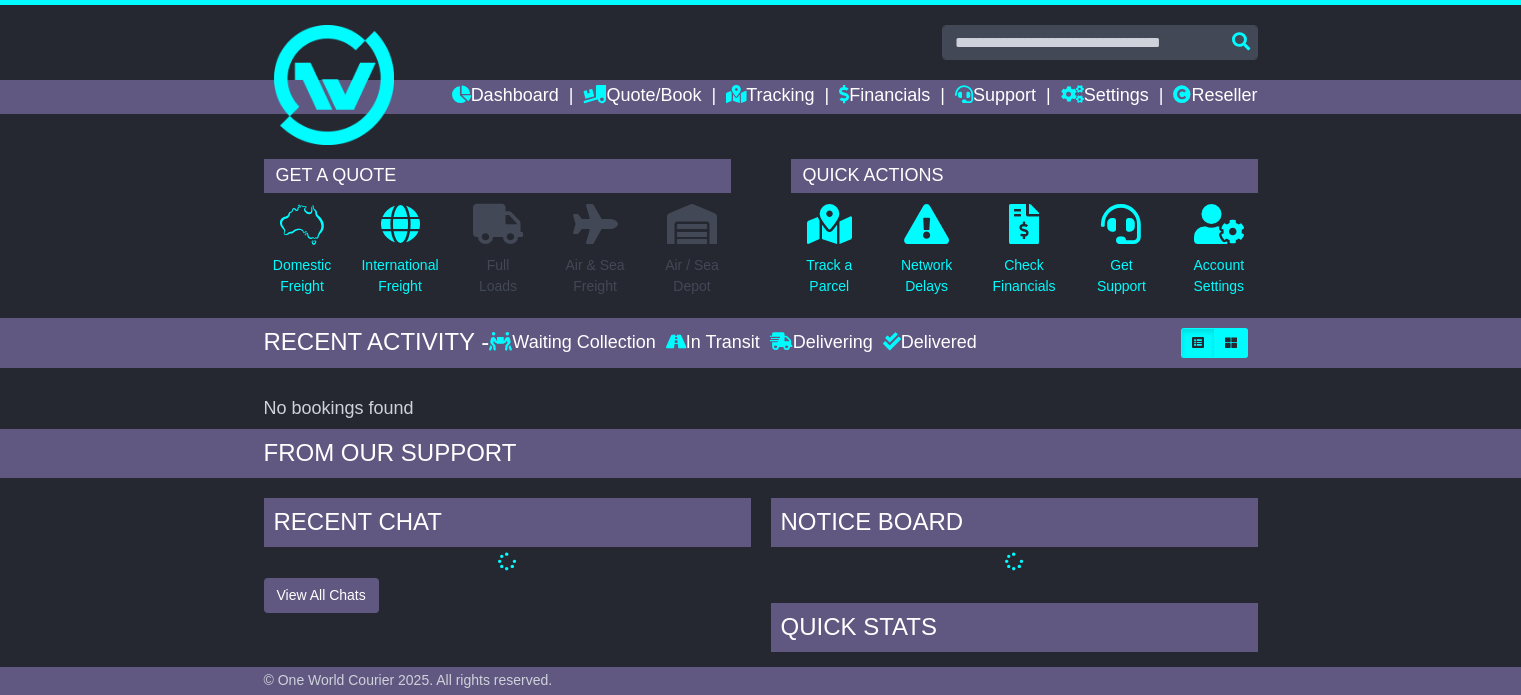 scroll, scrollTop: 0, scrollLeft: 0, axis: both 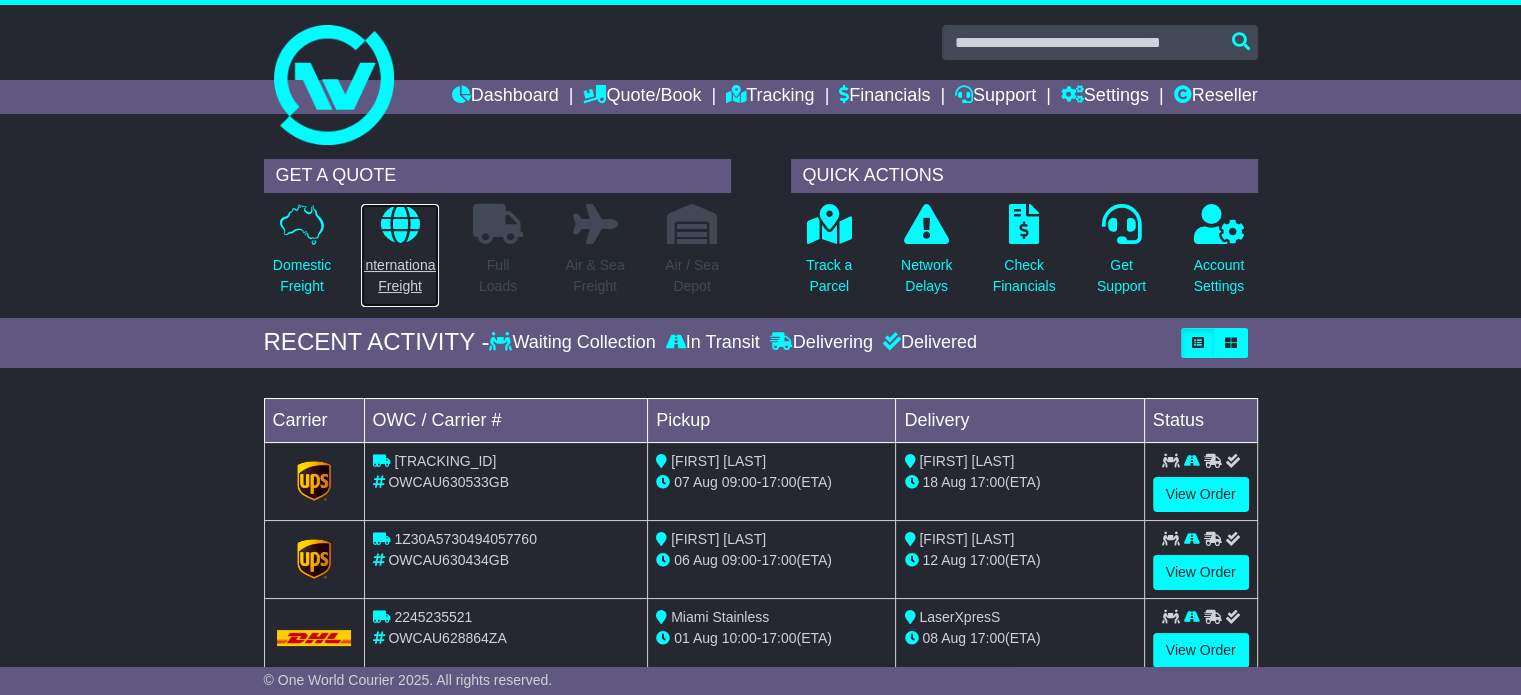 click on "International Freight" at bounding box center [399, 255] 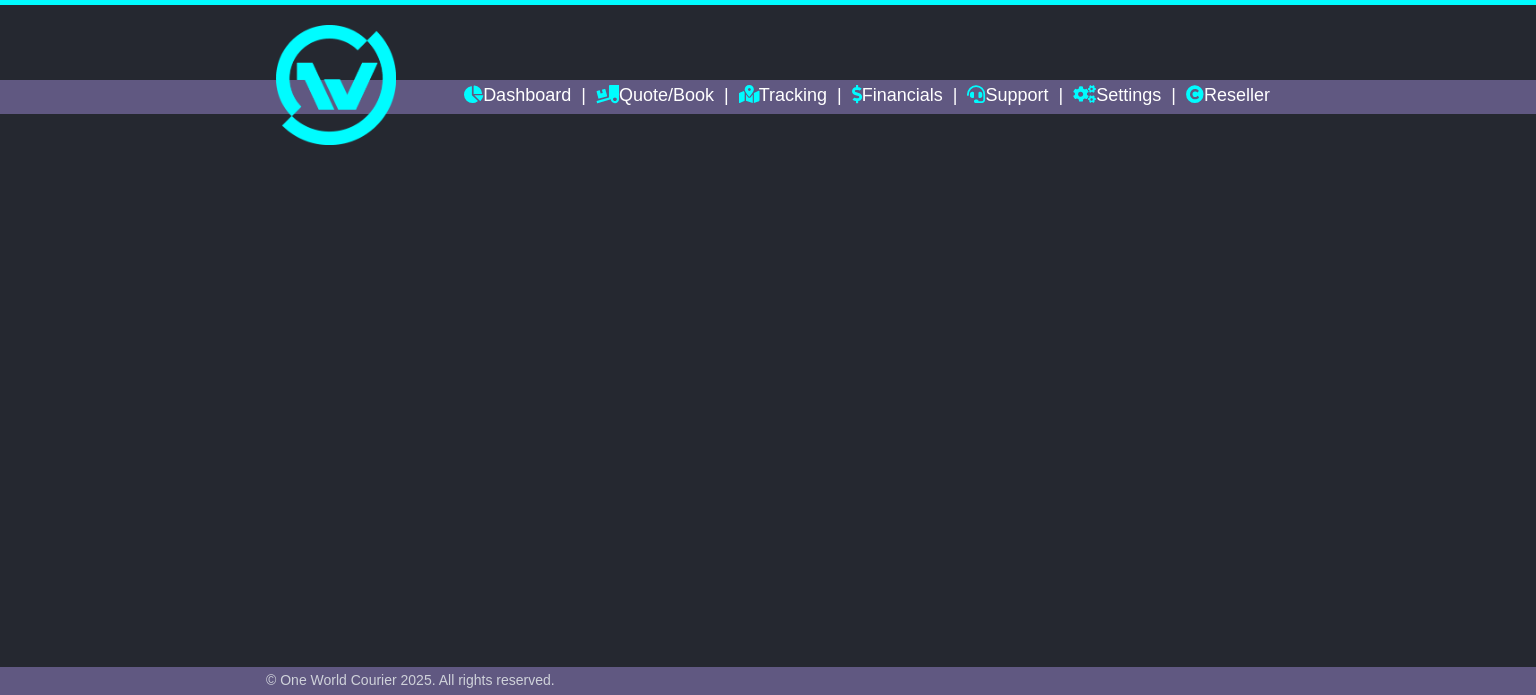 scroll, scrollTop: 0, scrollLeft: 0, axis: both 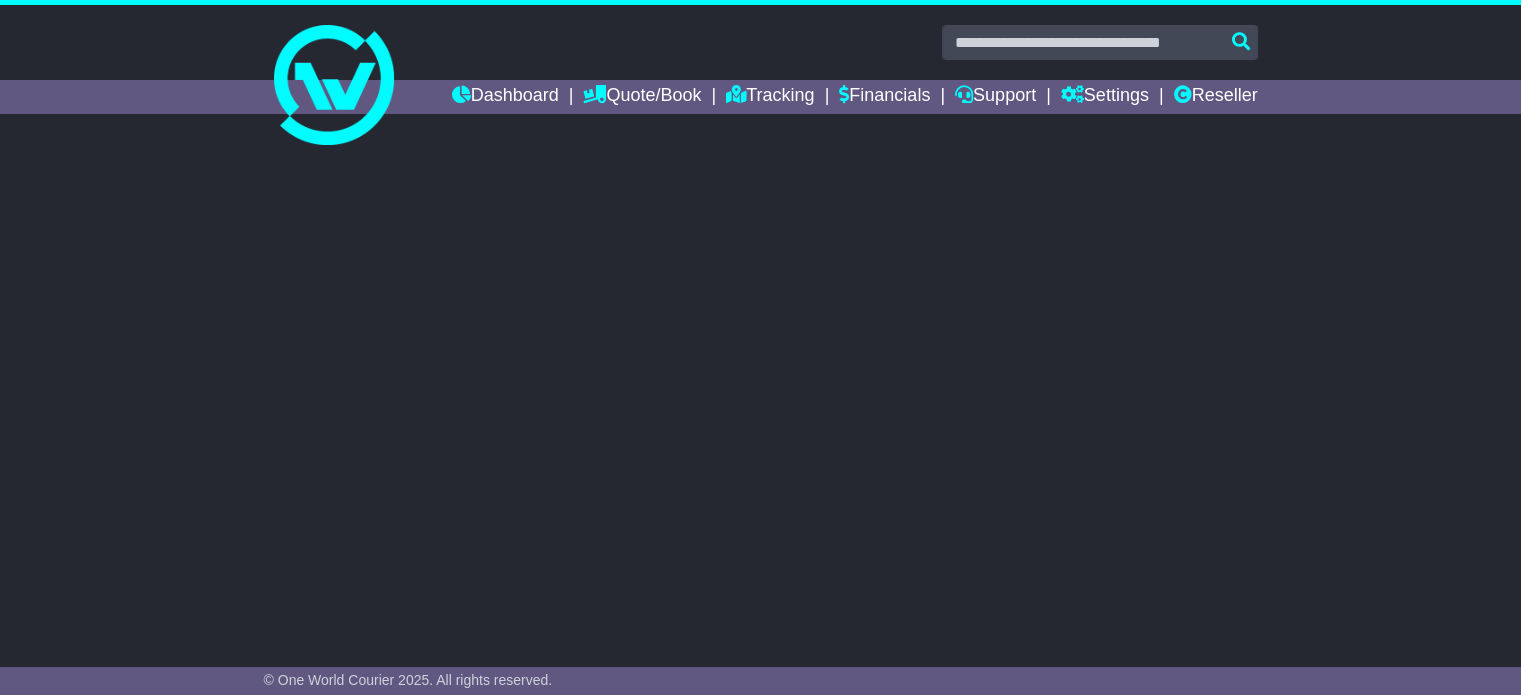 select on "**" 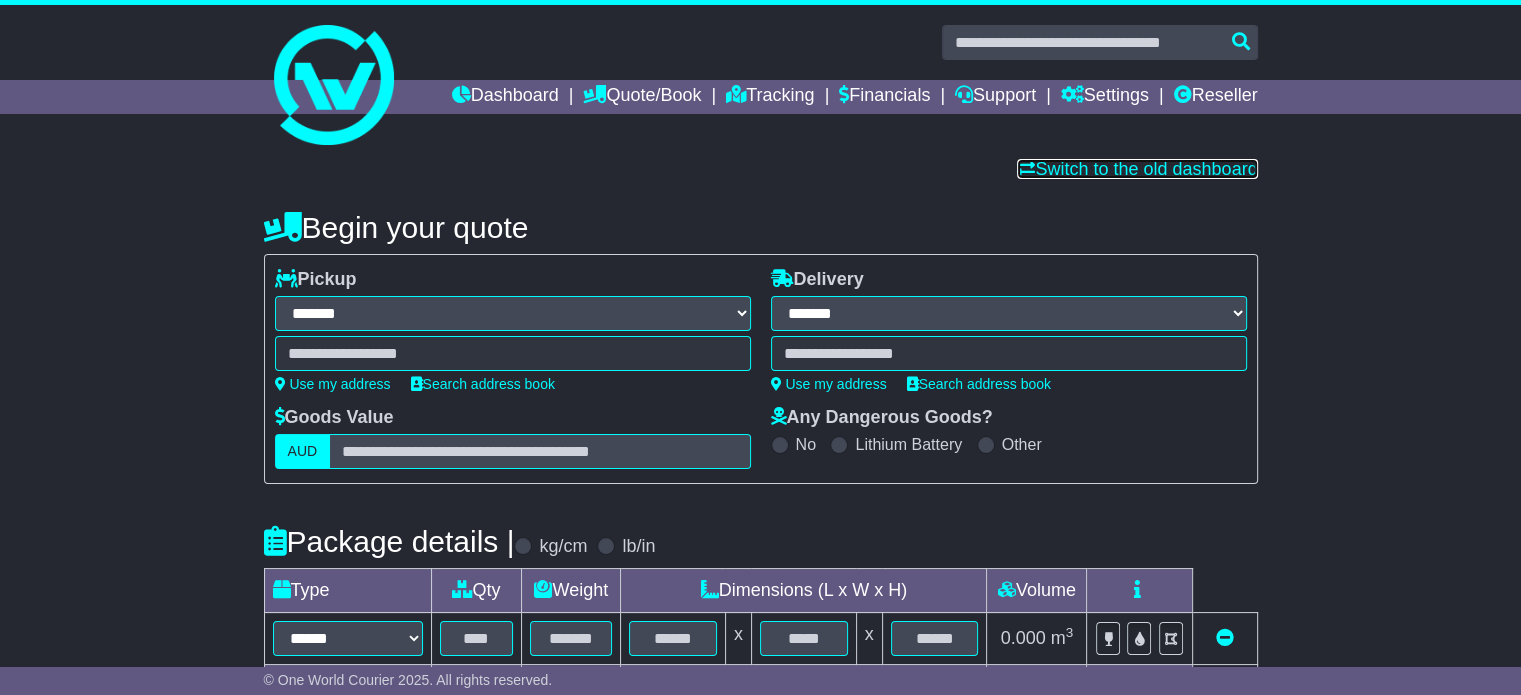 click on "Switch to the old dashboard" at bounding box center [1137, 169] 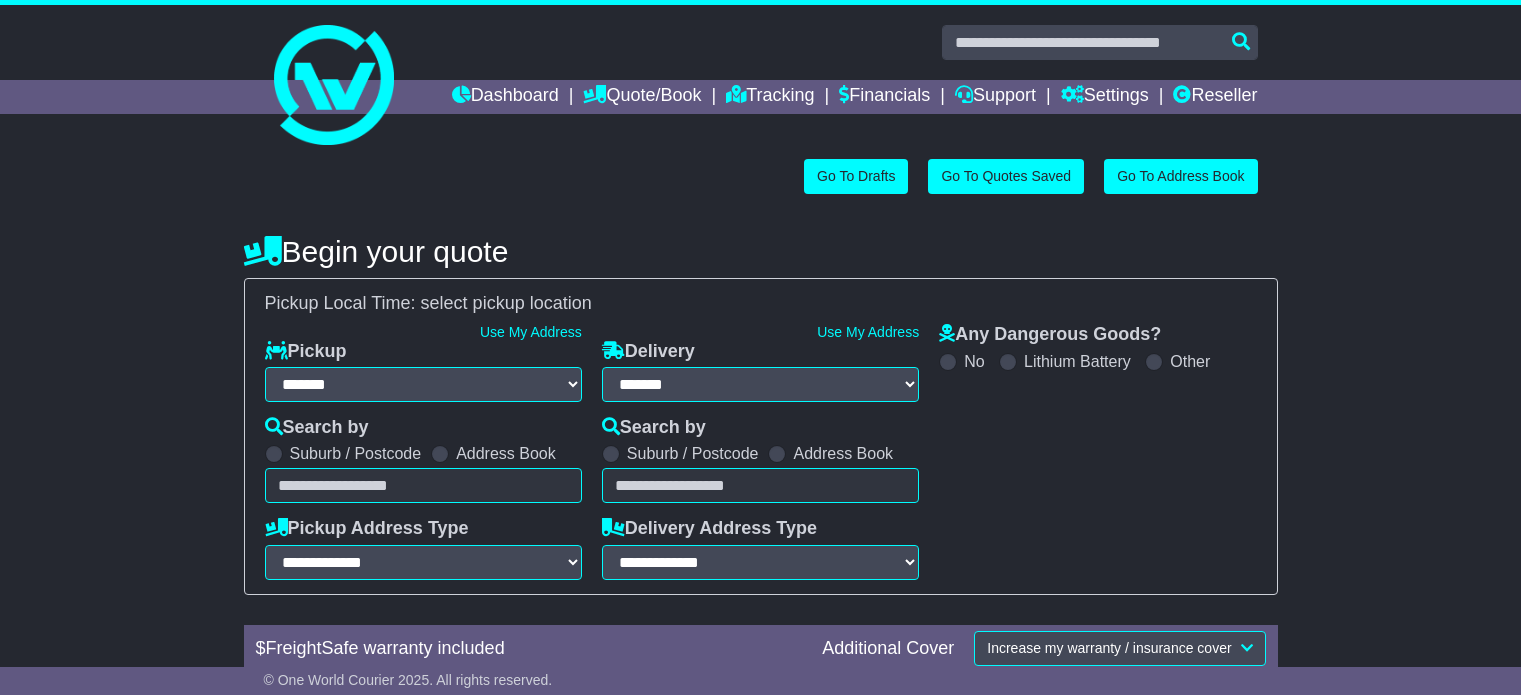 select on "**" 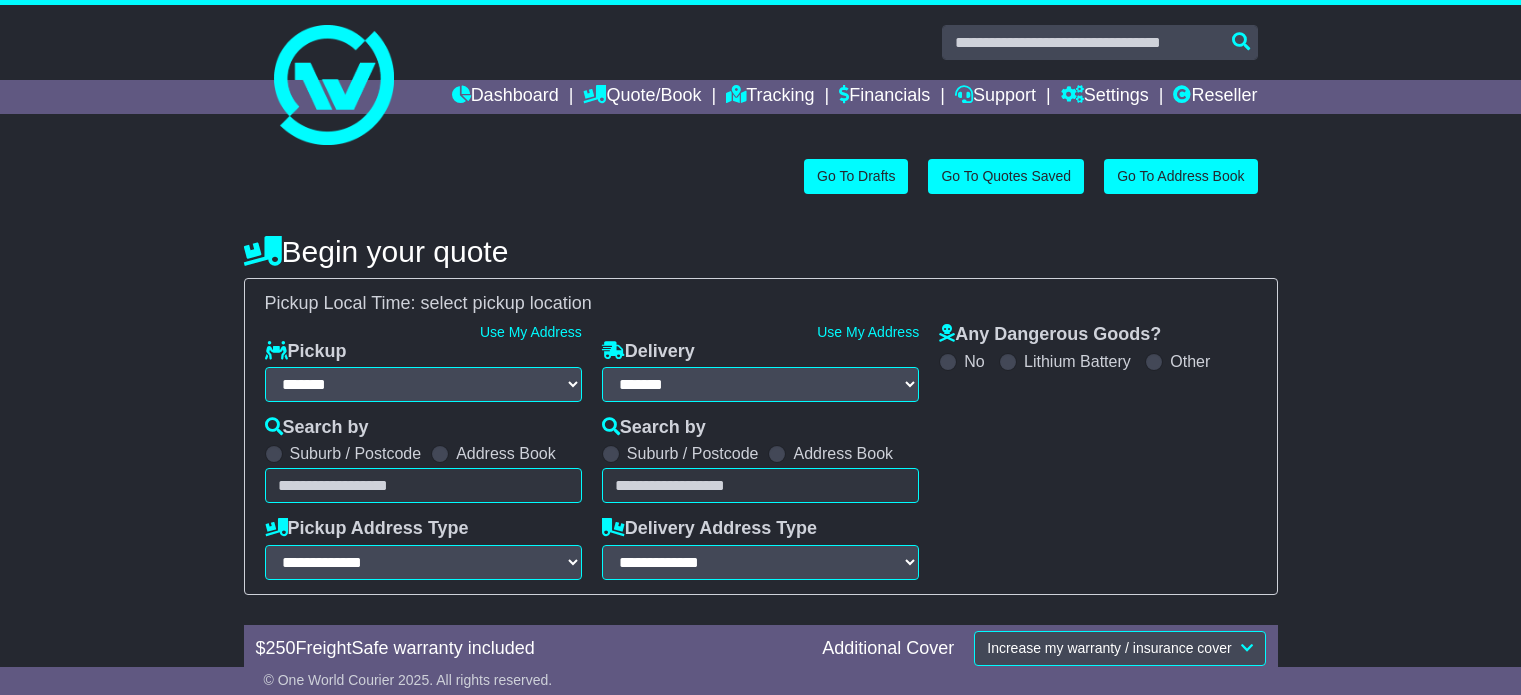 scroll, scrollTop: 0, scrollLeft: 0, axis: both 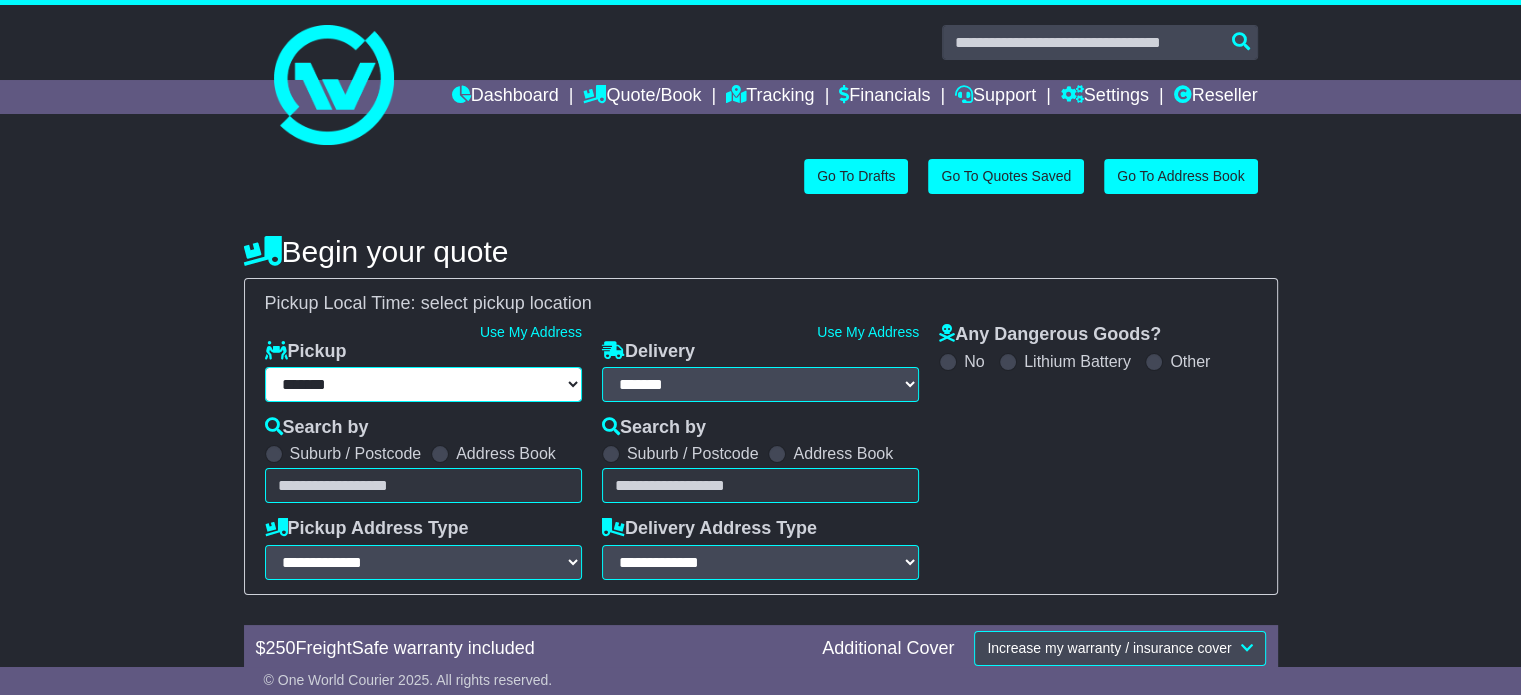 click on "**********" at bounding box center (423, 384) 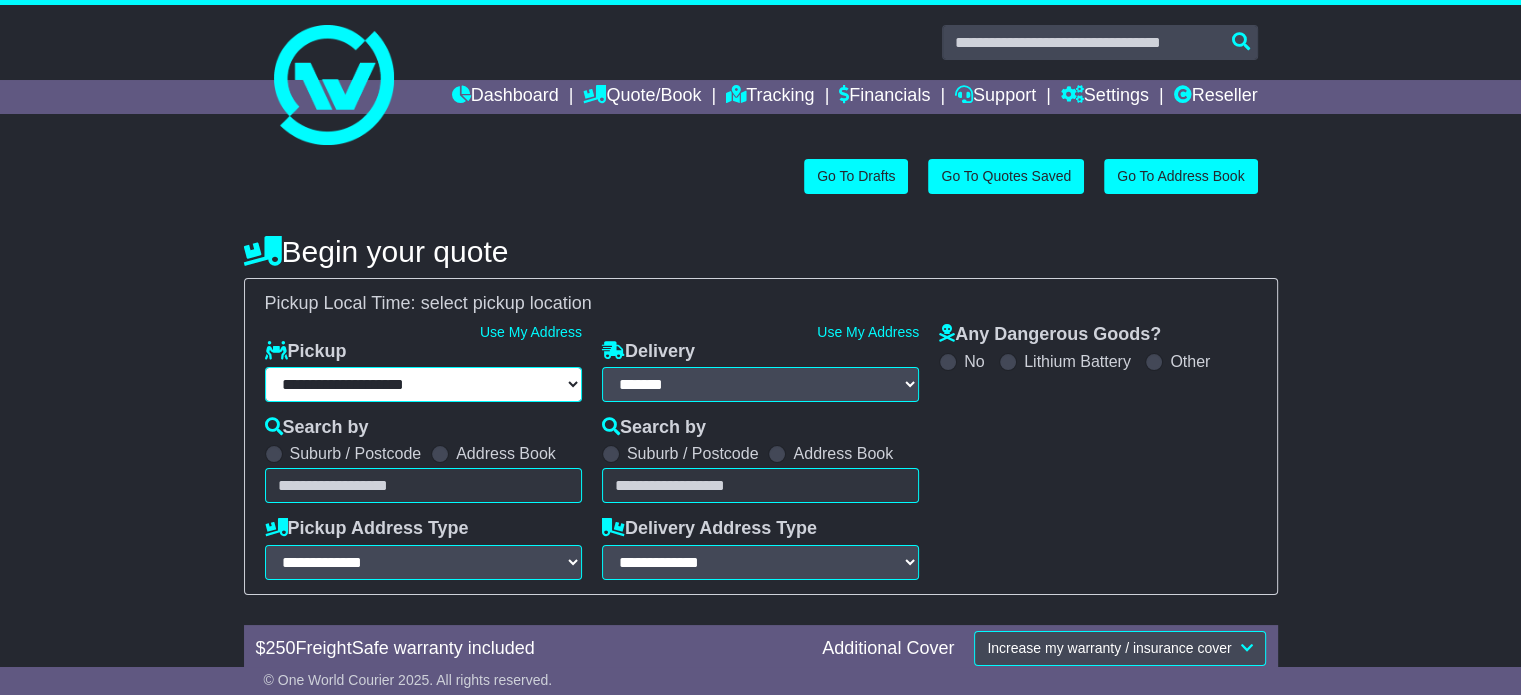 click on "**********" at bounding box center (423, 384) 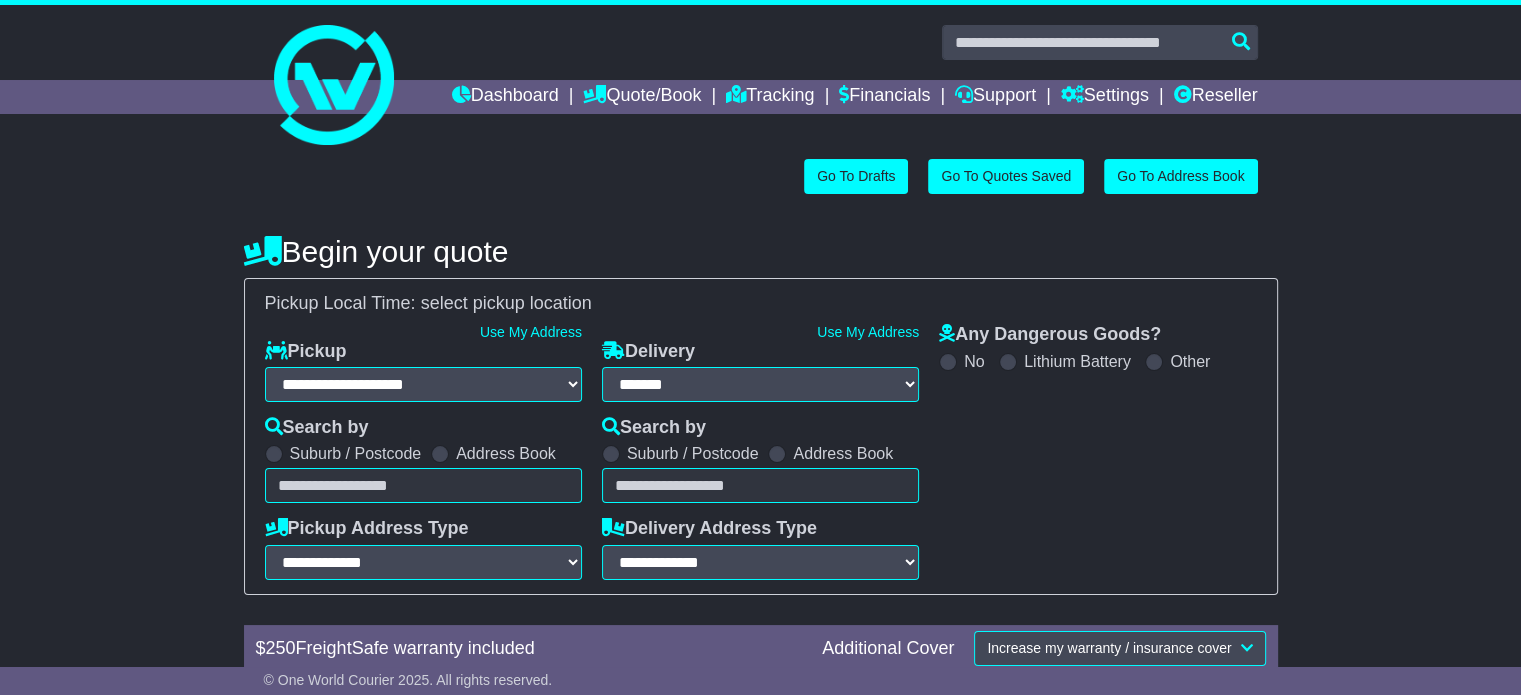 click at bounding box center (423, 485) 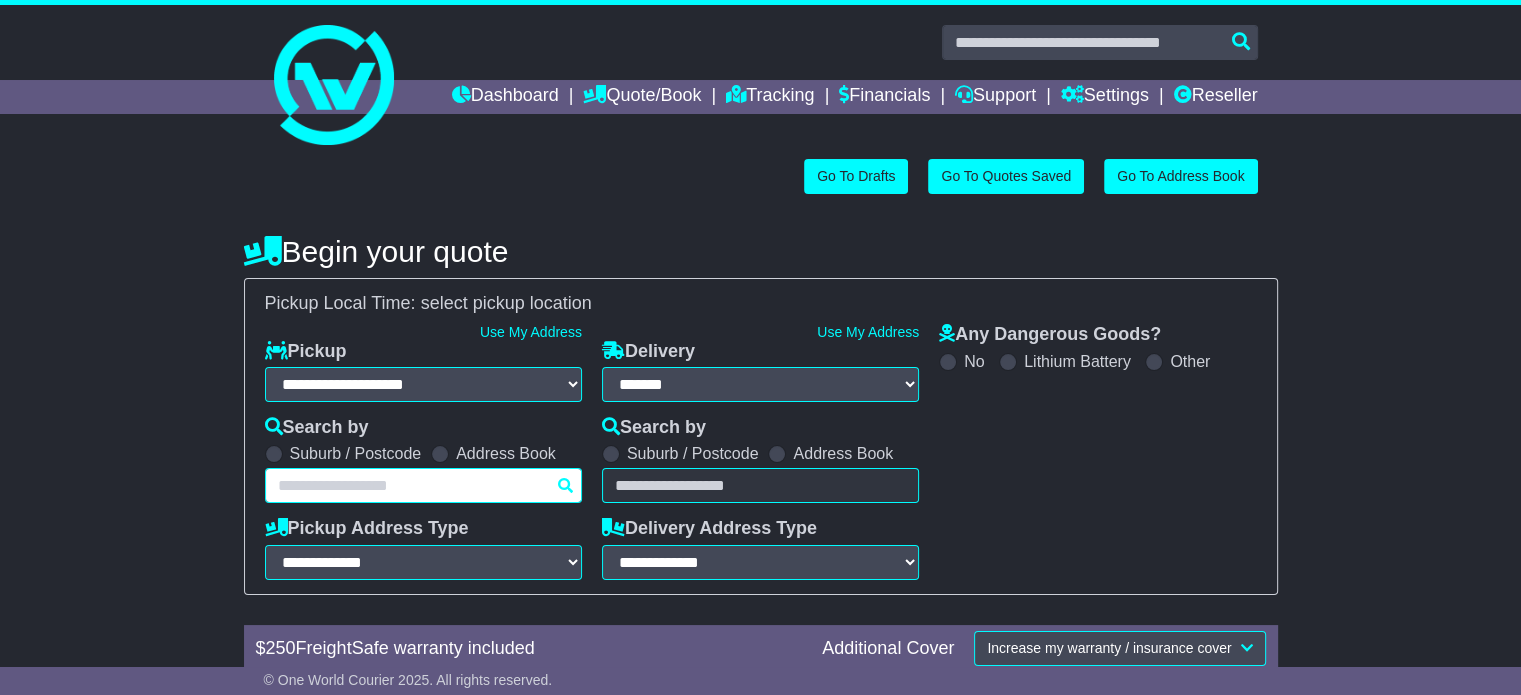 paste on "*****" 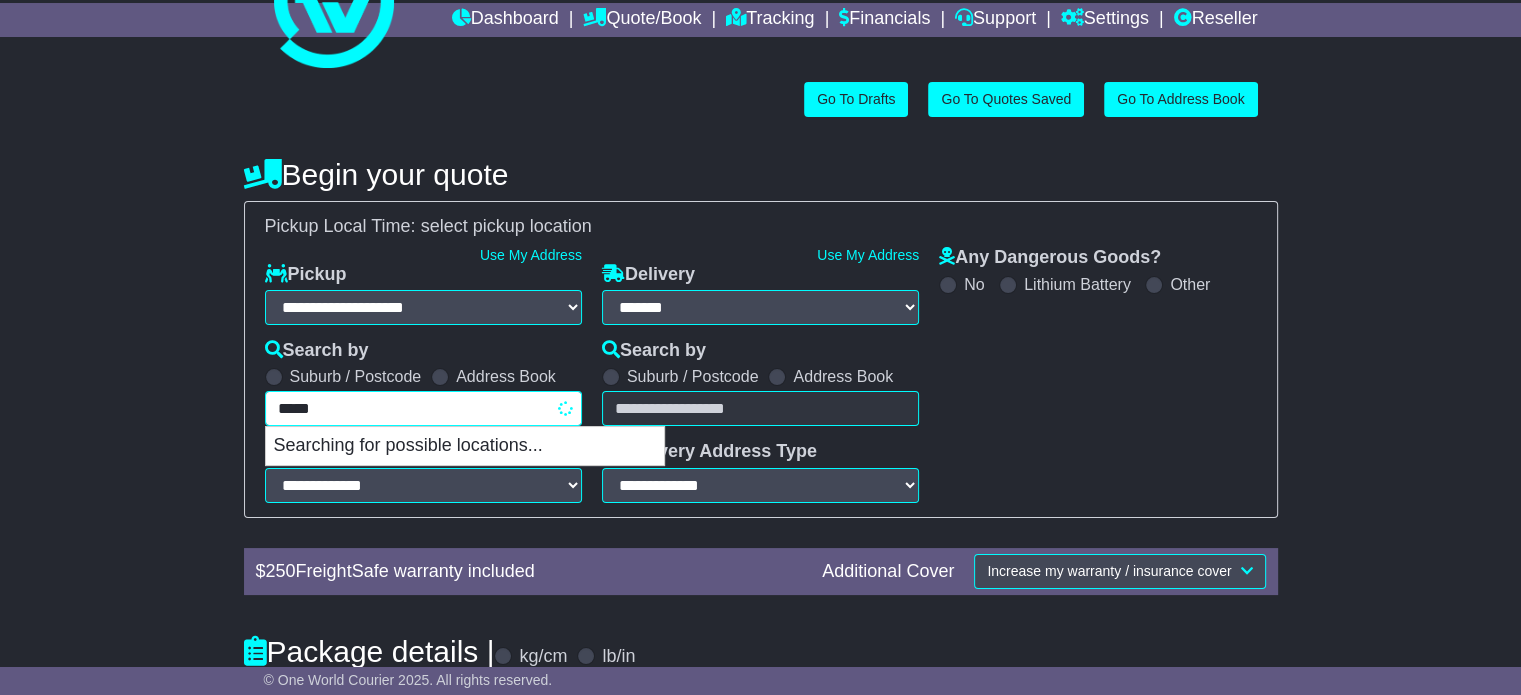 scroll, scrollTop: 100, scrollLeft: 0, axis: vertical 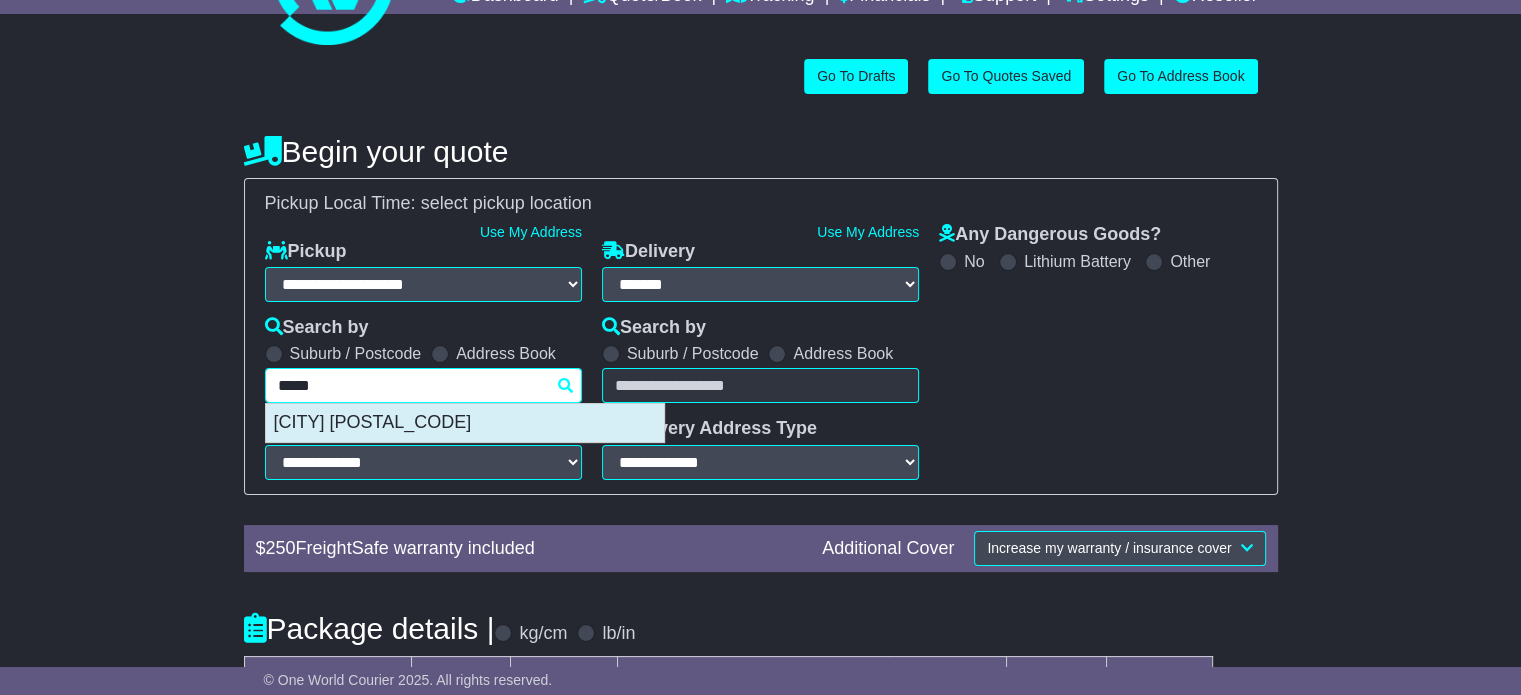 click on "SUBANG JAYA 47500" at bounding box center [465, 423] 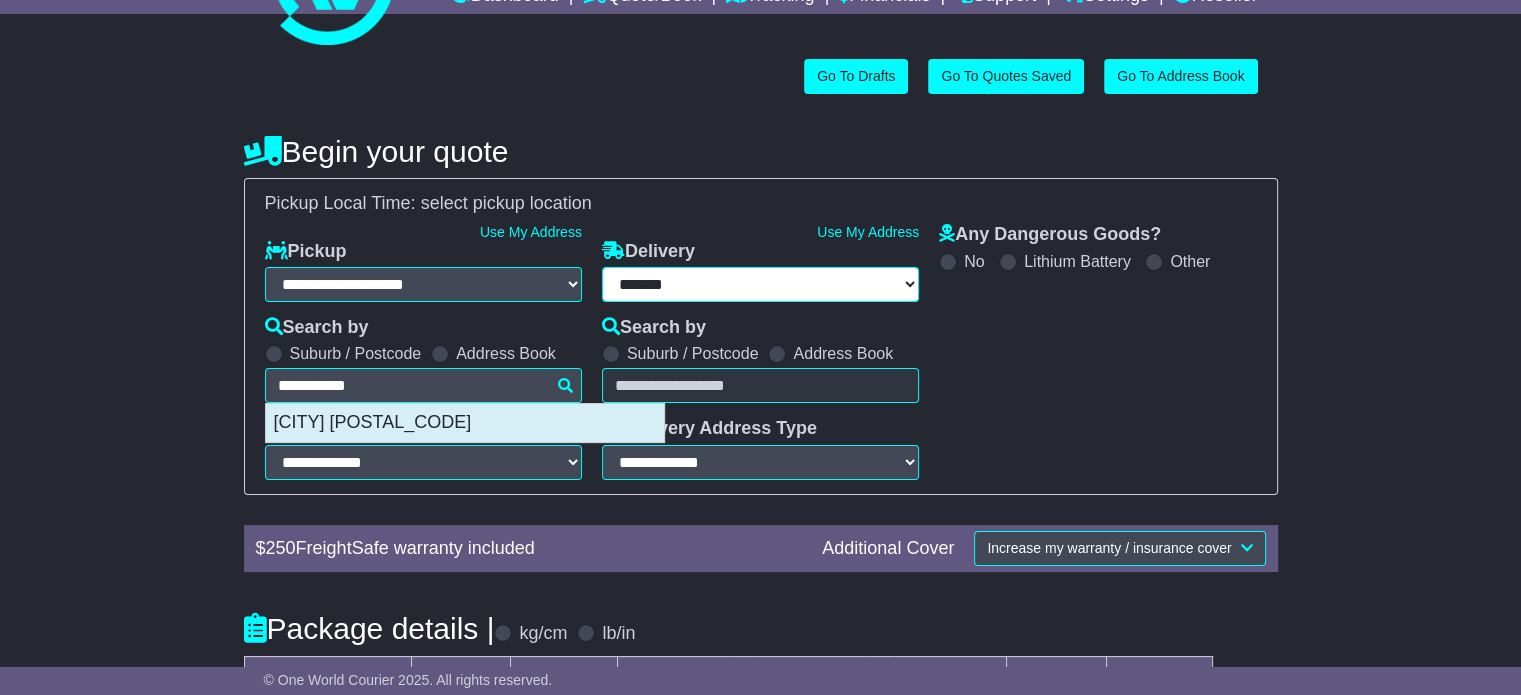 type on "**********" 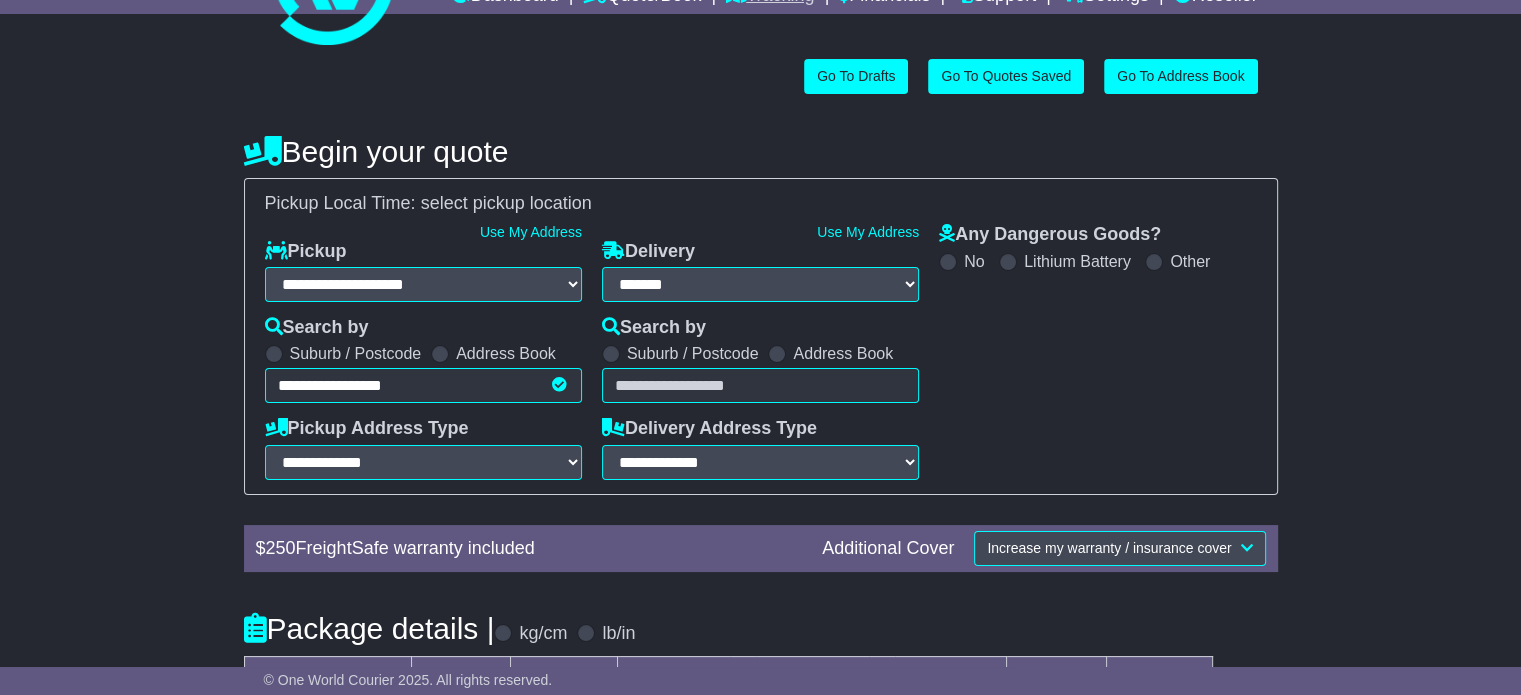 type on "**********" 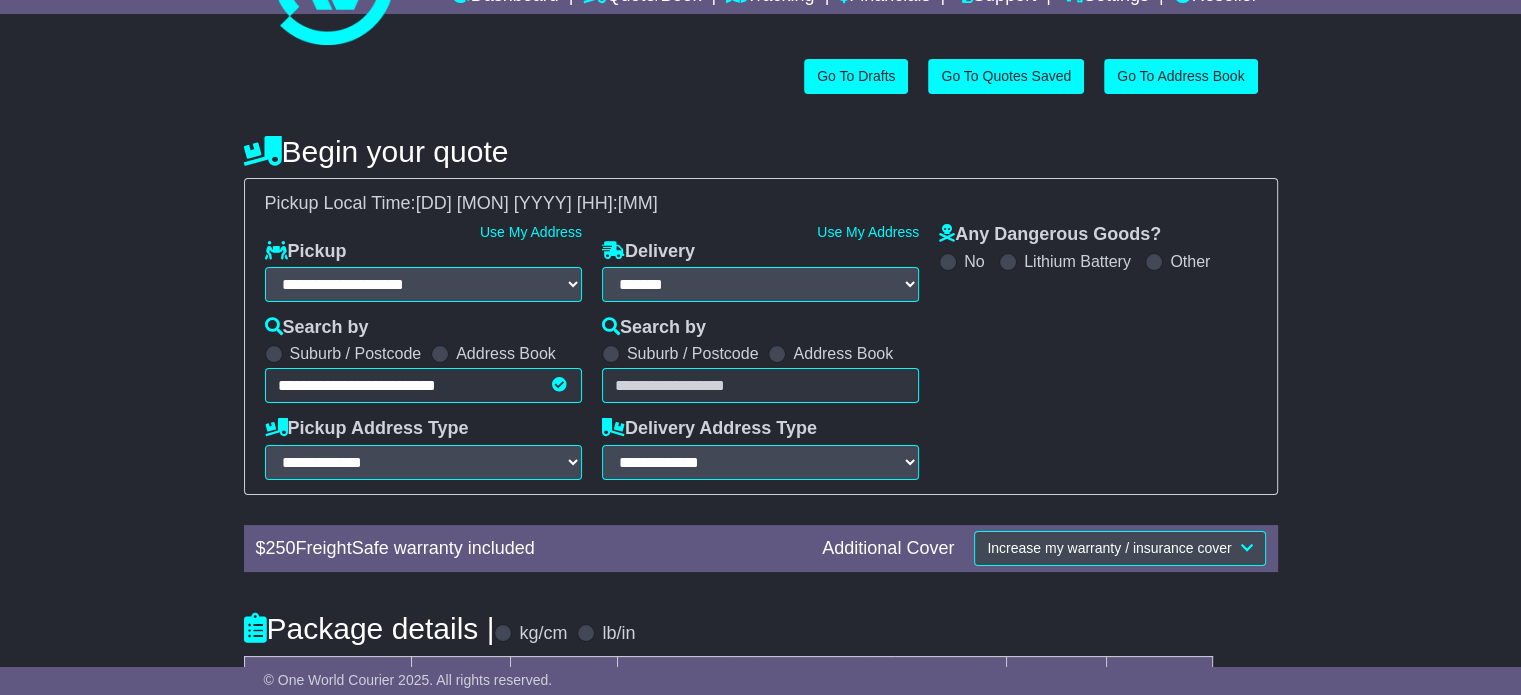 click at bounding box center (760, 385) 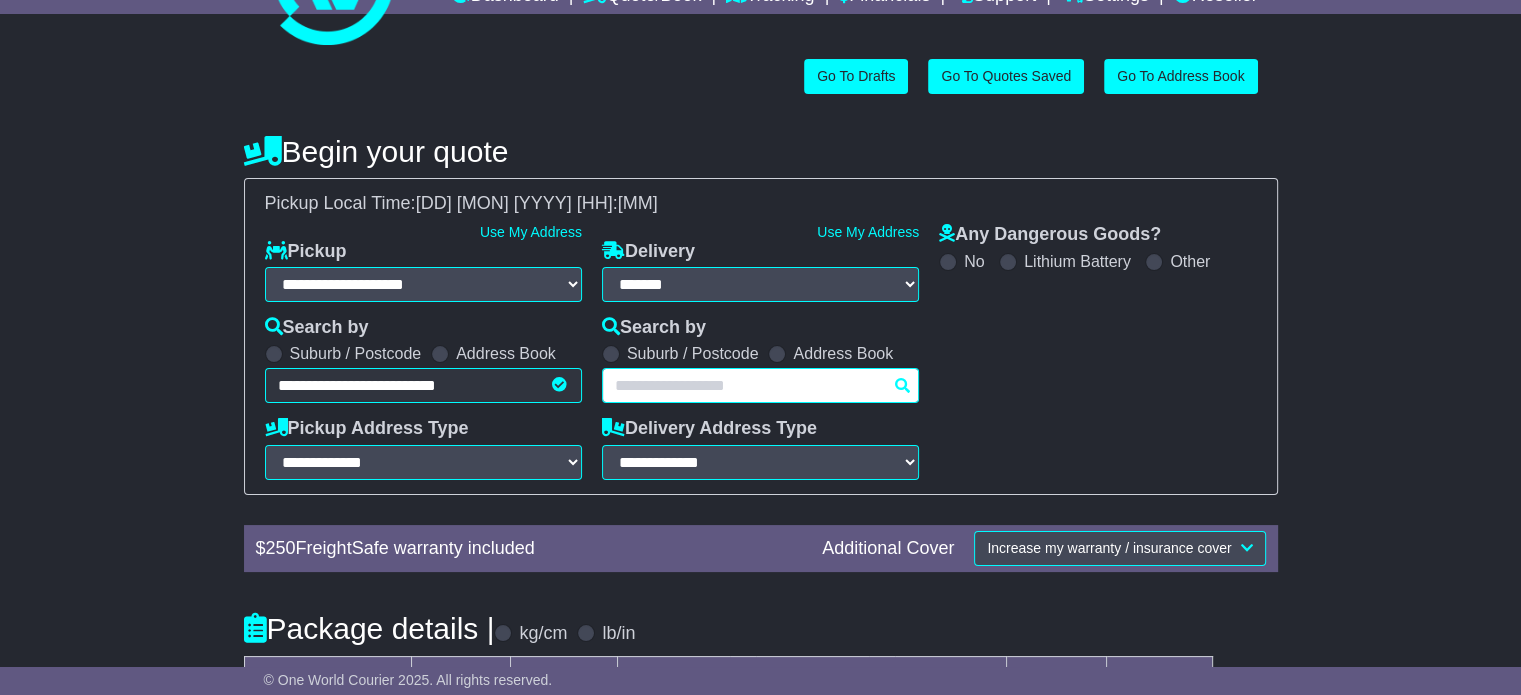 paste on "****" 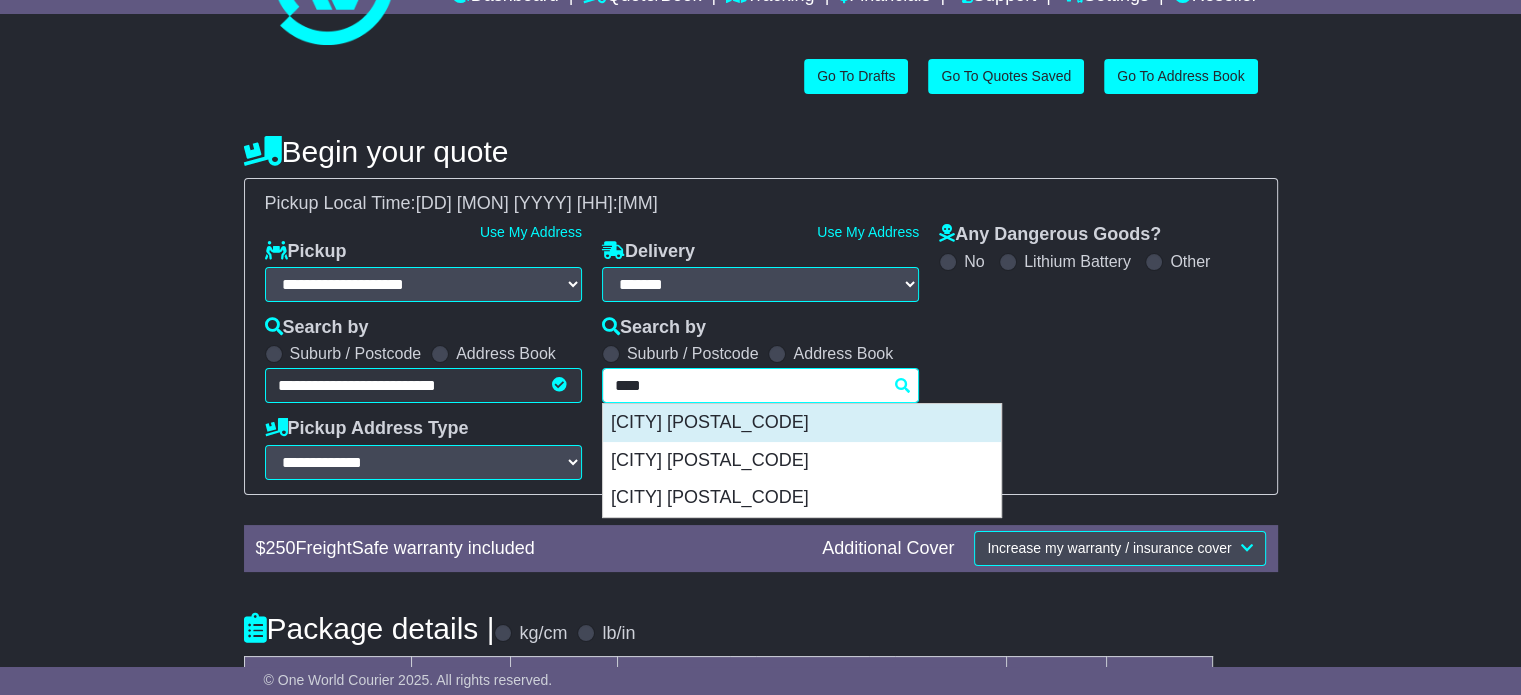 click on "BOX HILL NORTH 3129" at bounding box center (802, 423) 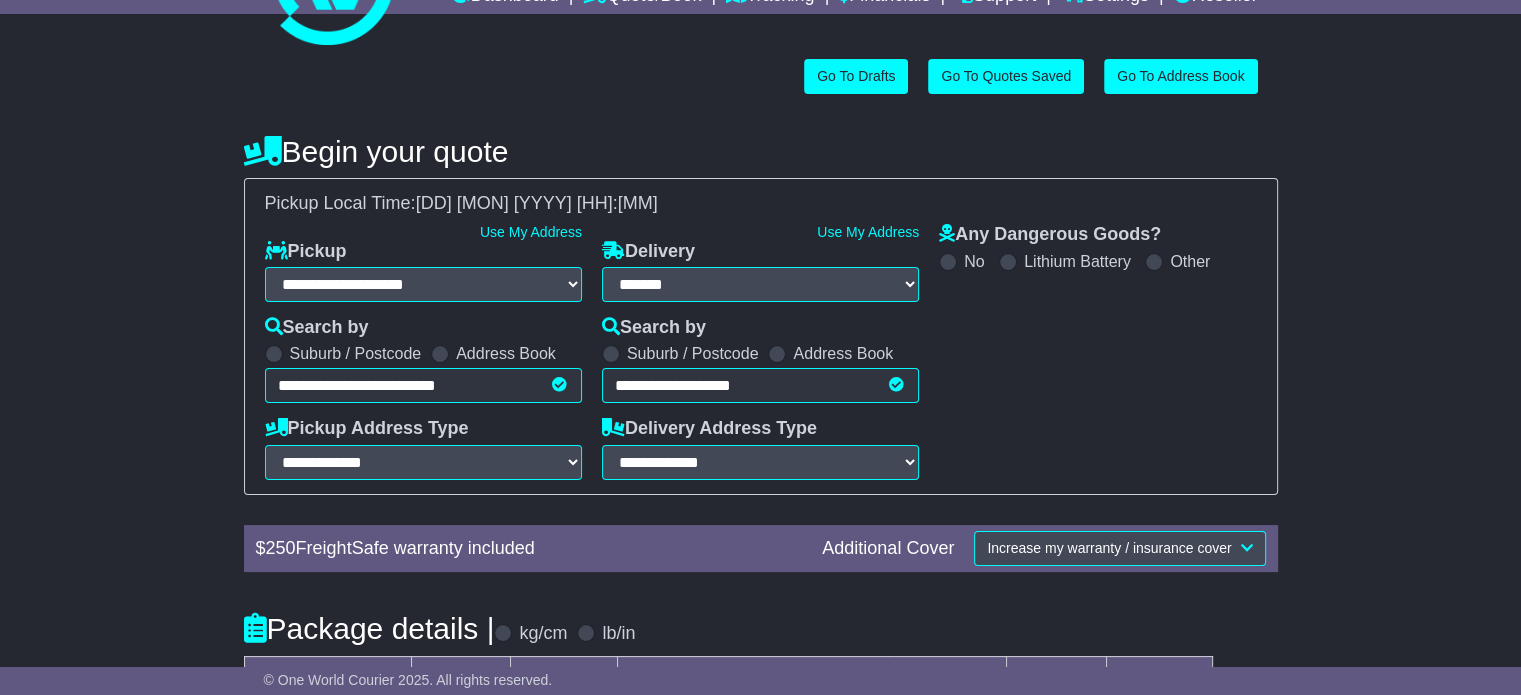 type on "**********" 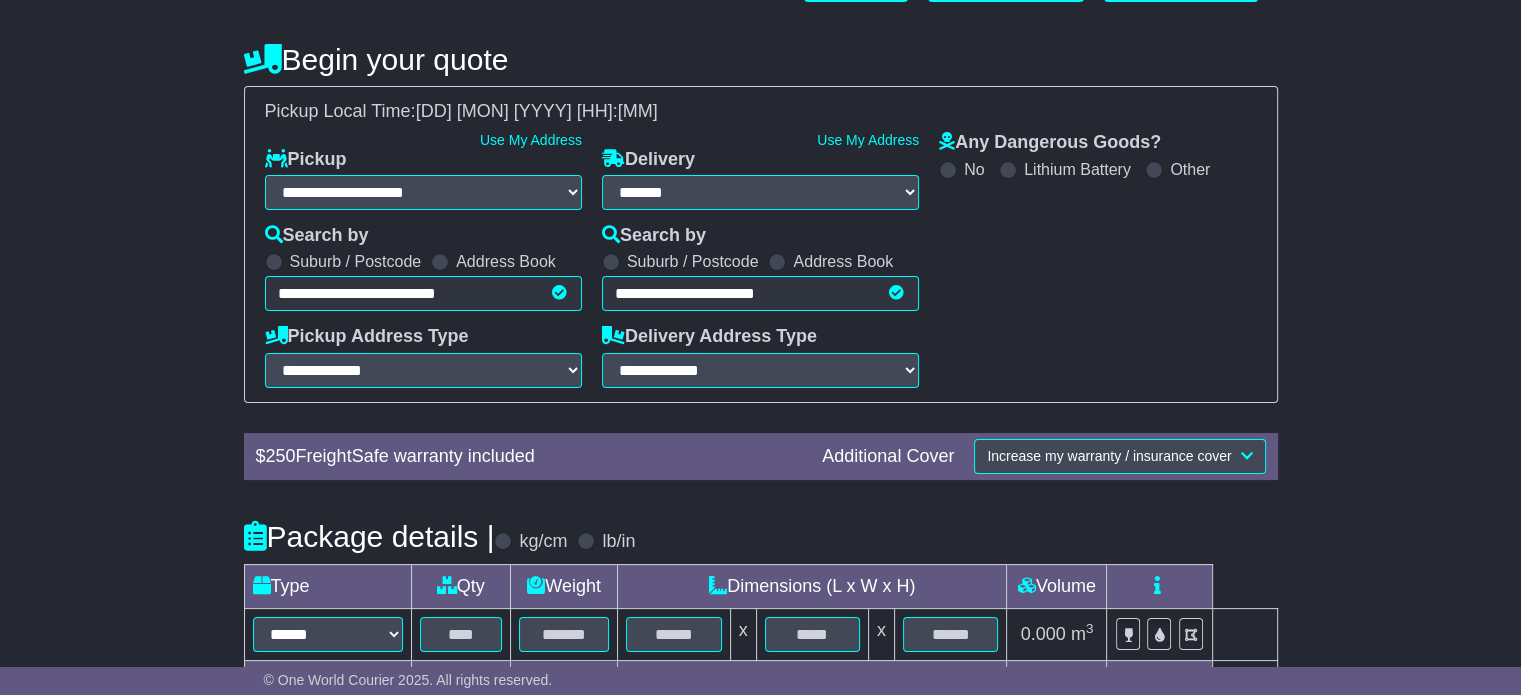 scroll, scrollTop: 200, scrollLeft: 0, axis: vertical 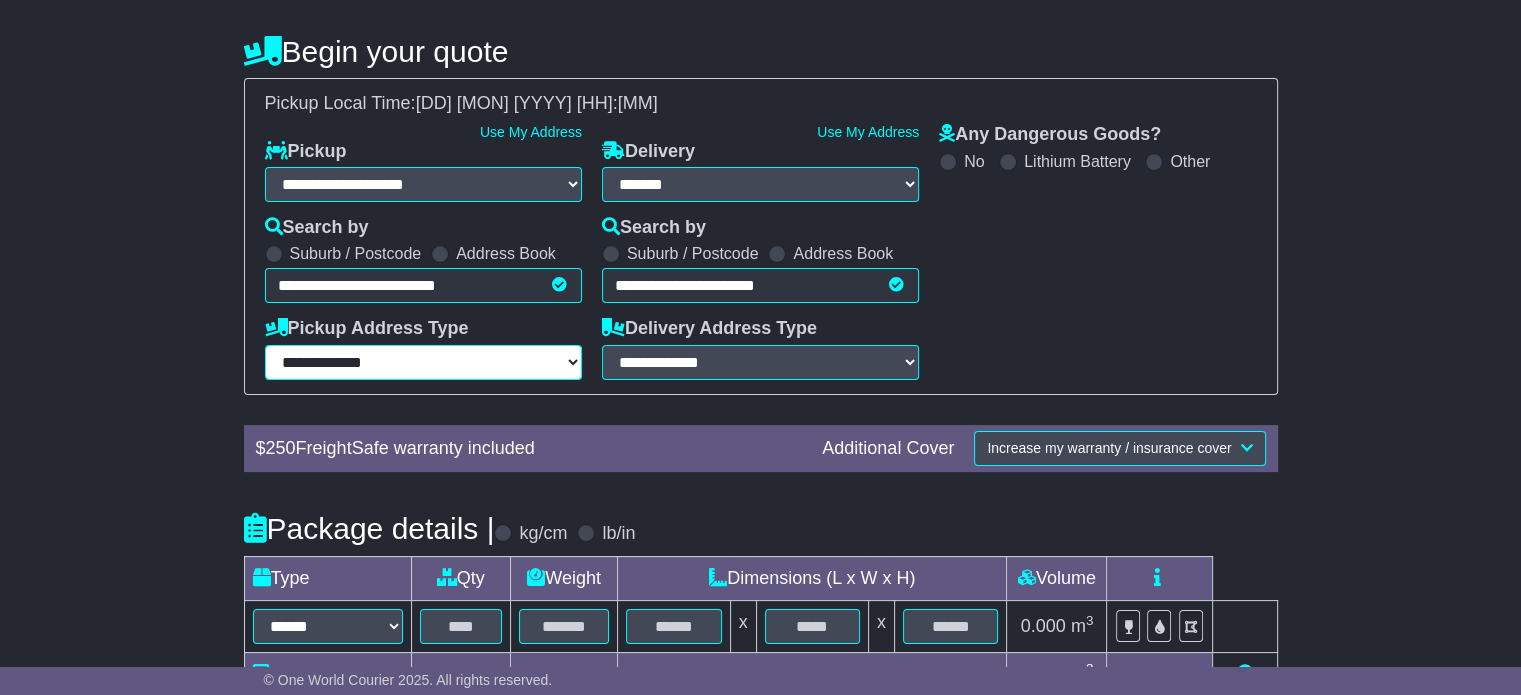 click on "**********" at bounding box center (423, 362) 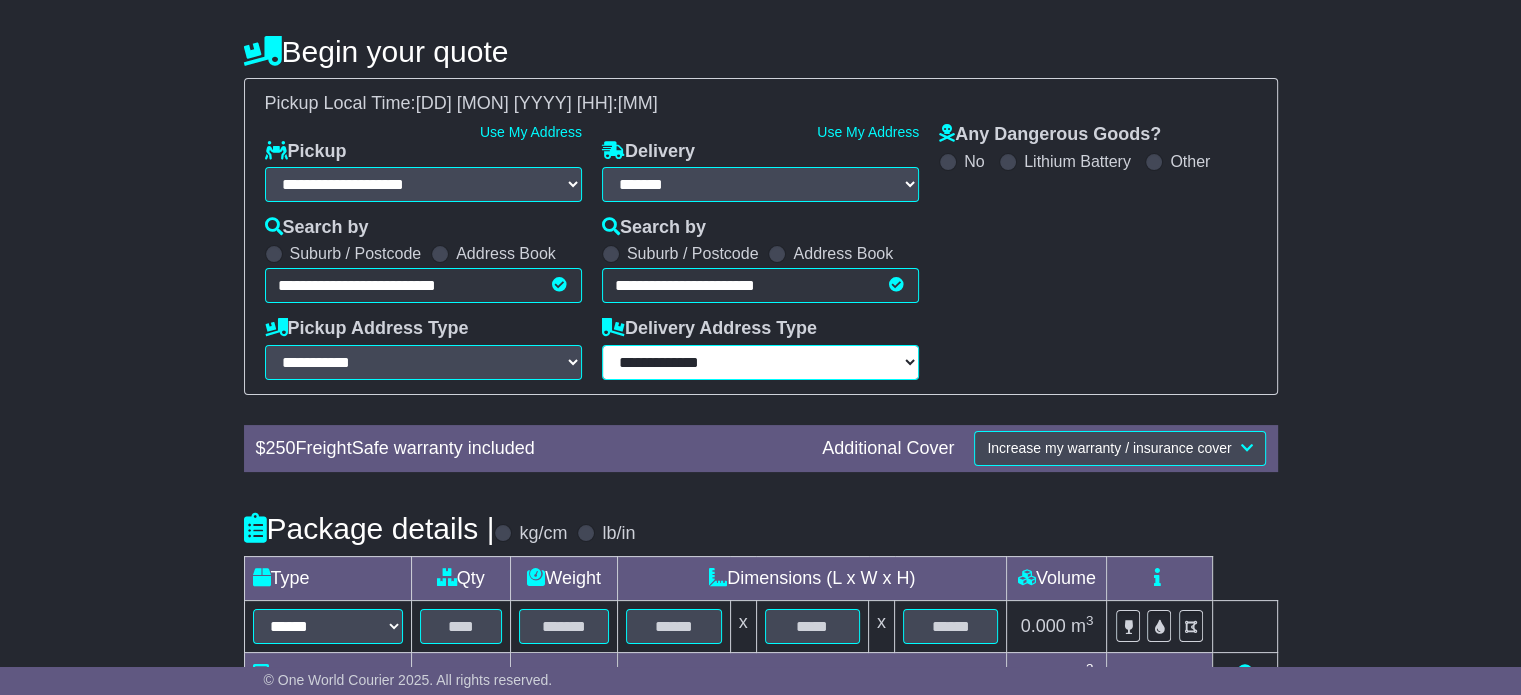 click on "**********" at bounding box center (760, 362) 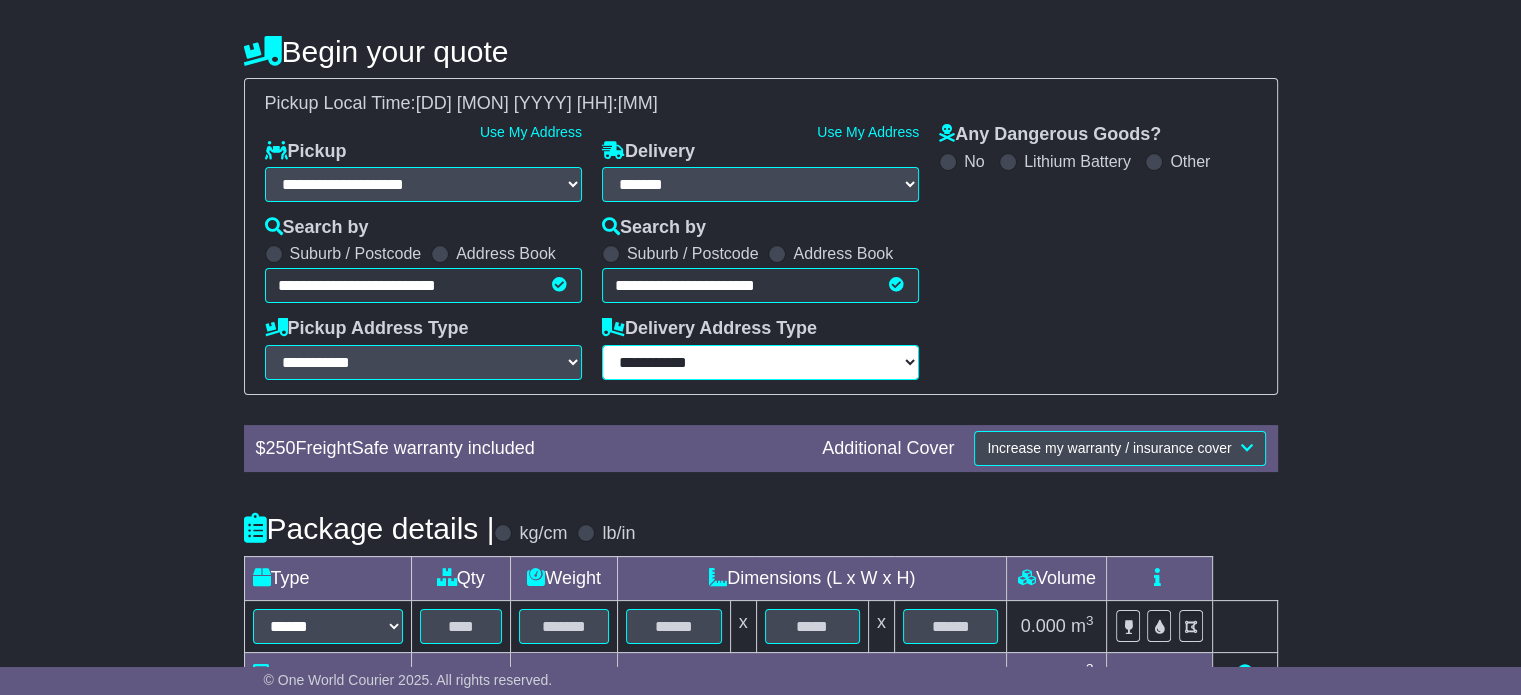 click on "**********" at bounding box center (760, 362) 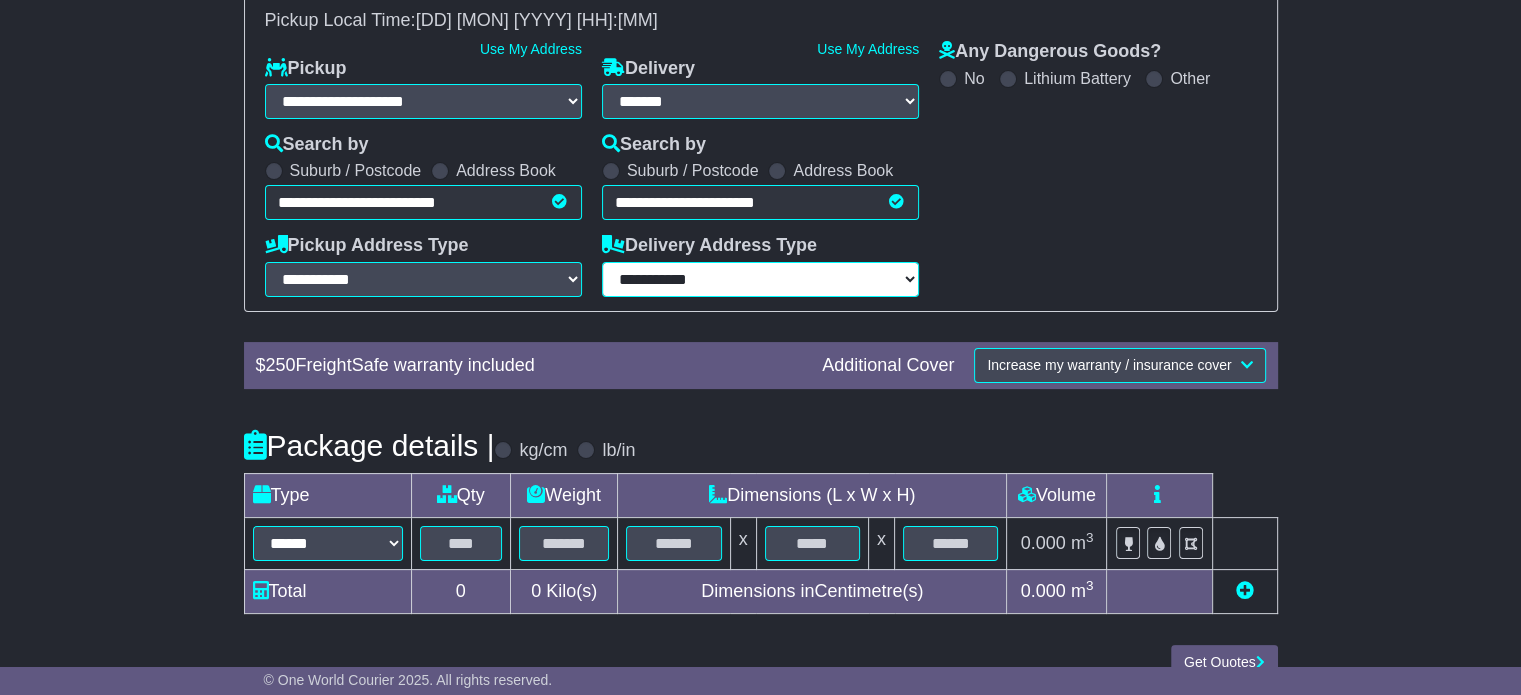 scroll, scrollTop: 300, scrollLeft: 0, axis: vertical 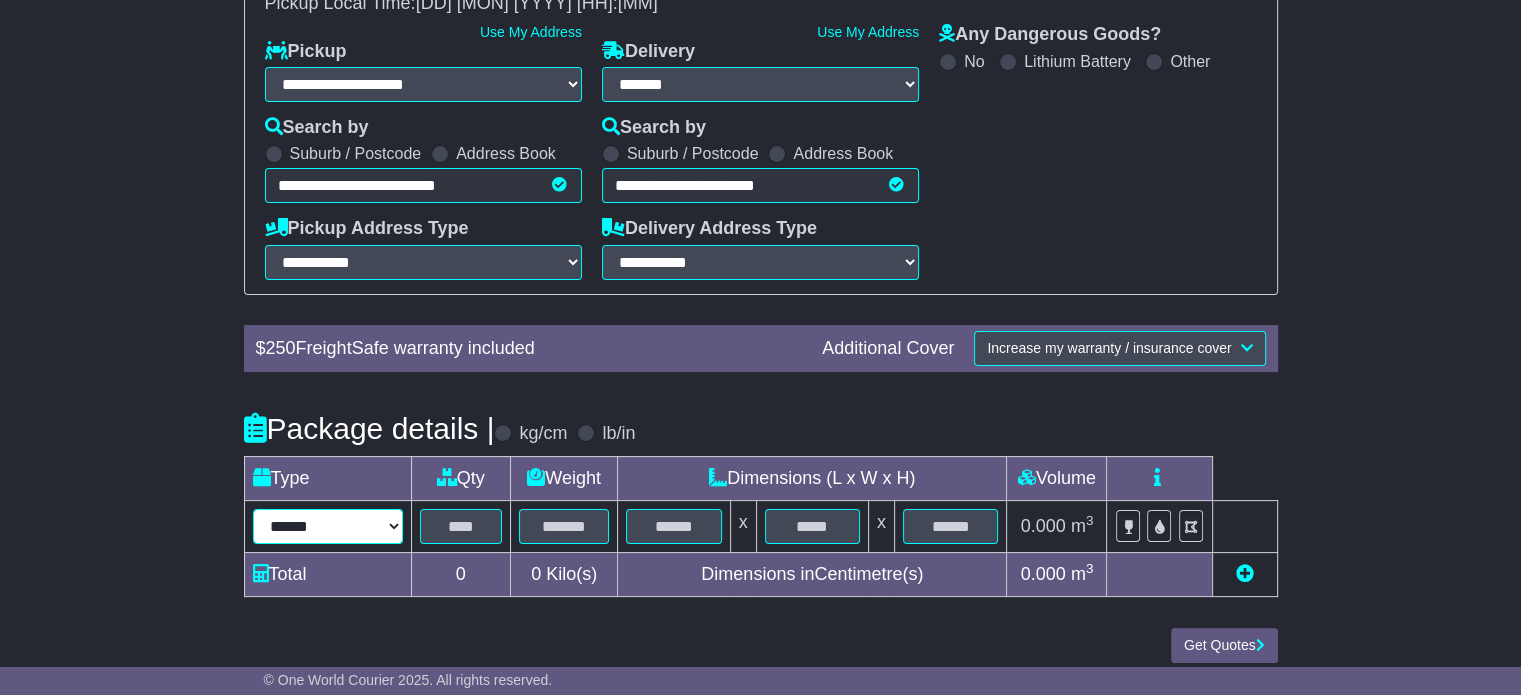 click on "****** ****** *** ******** ***** **** **** ****** *** *******" at bounding box center [328, 526] 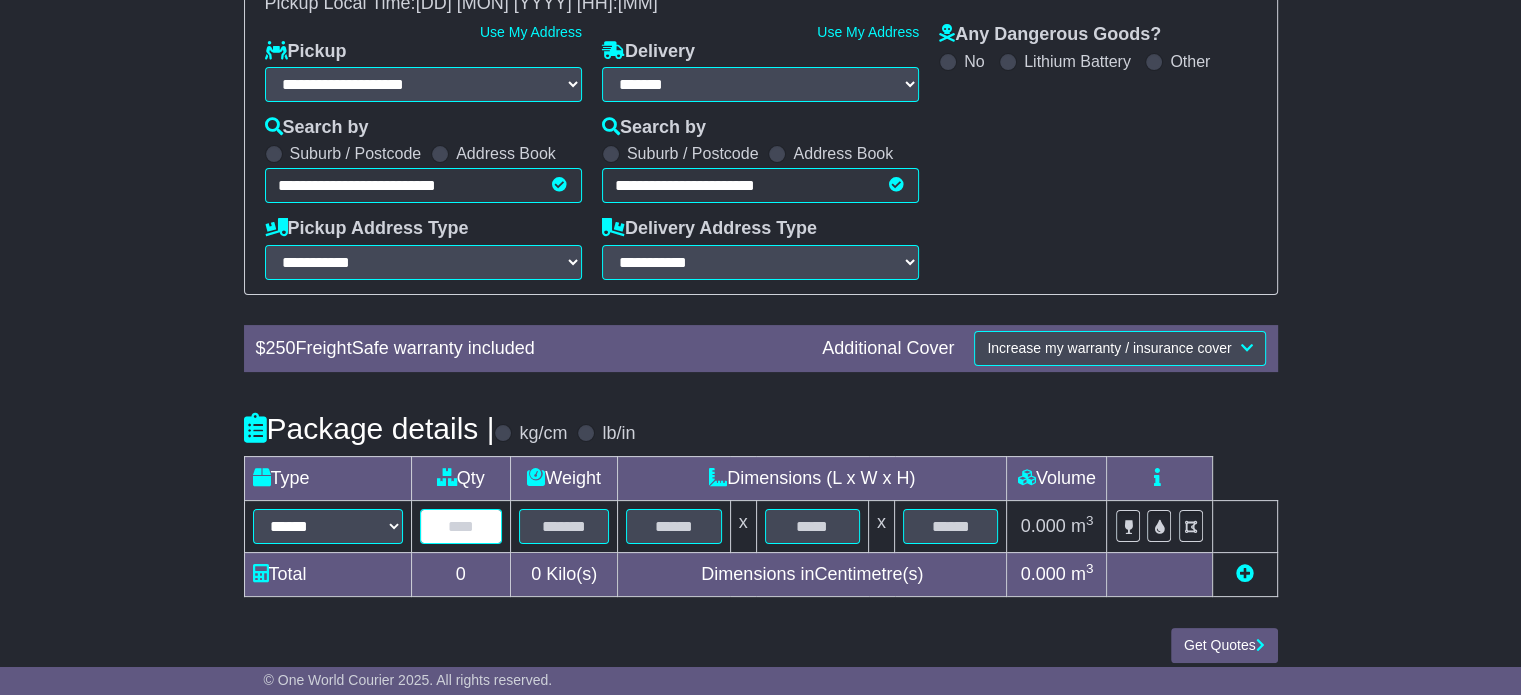 click at bounding box center [461, 526] 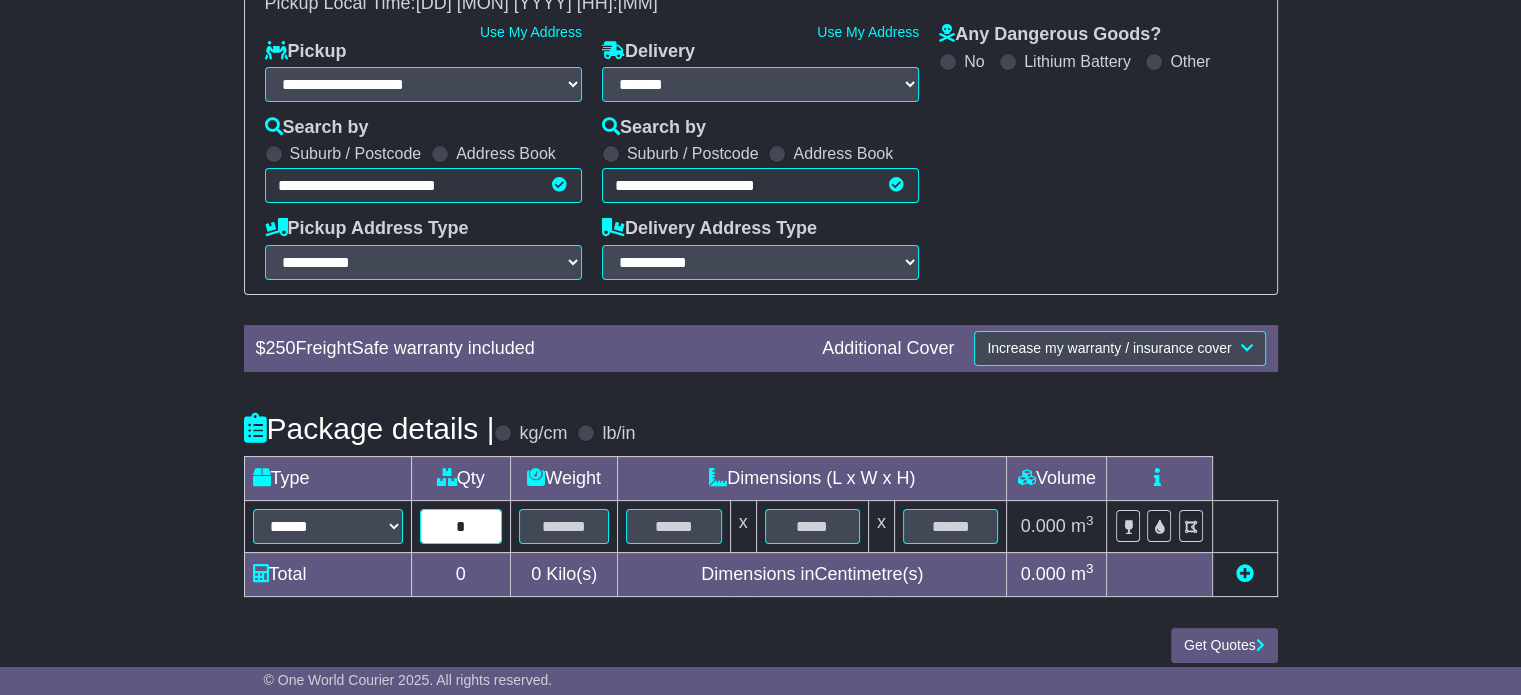 type on "*" 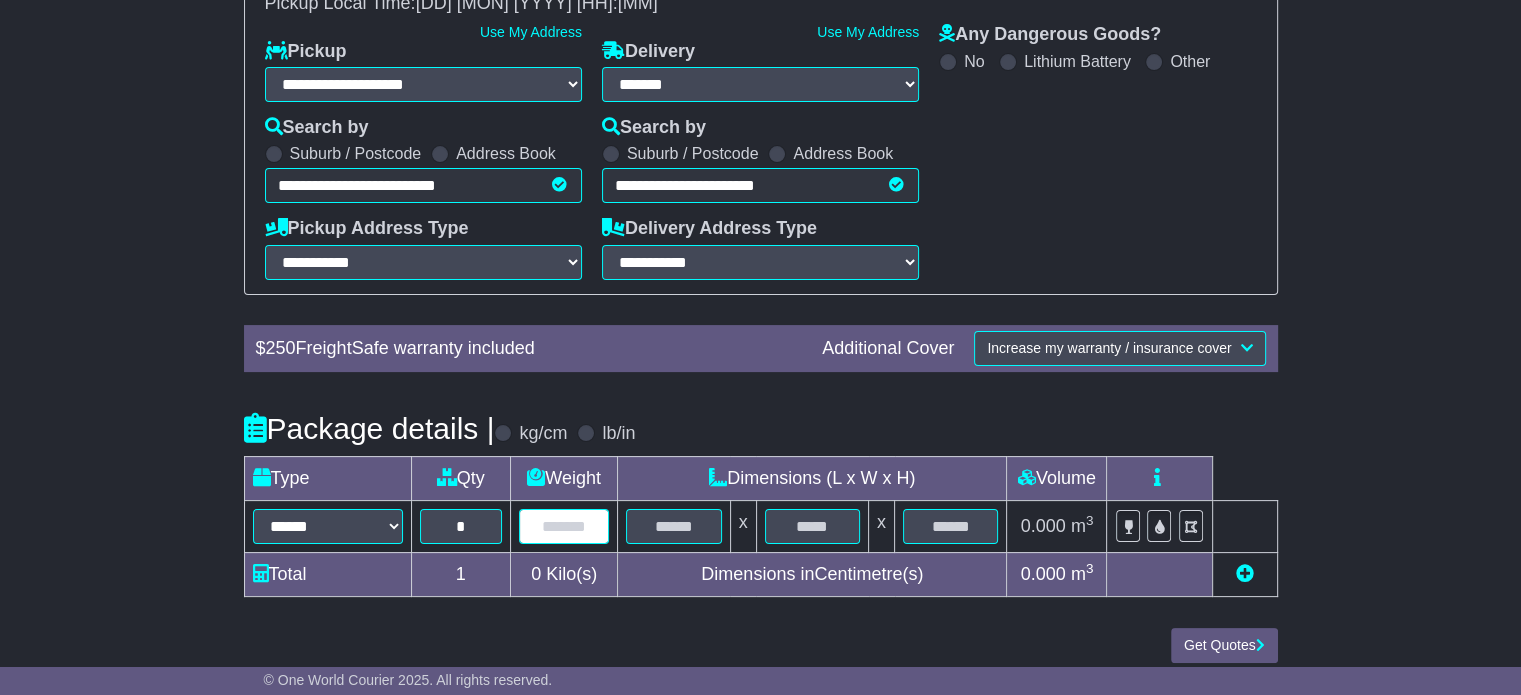 click at bounding box center (564, 526) 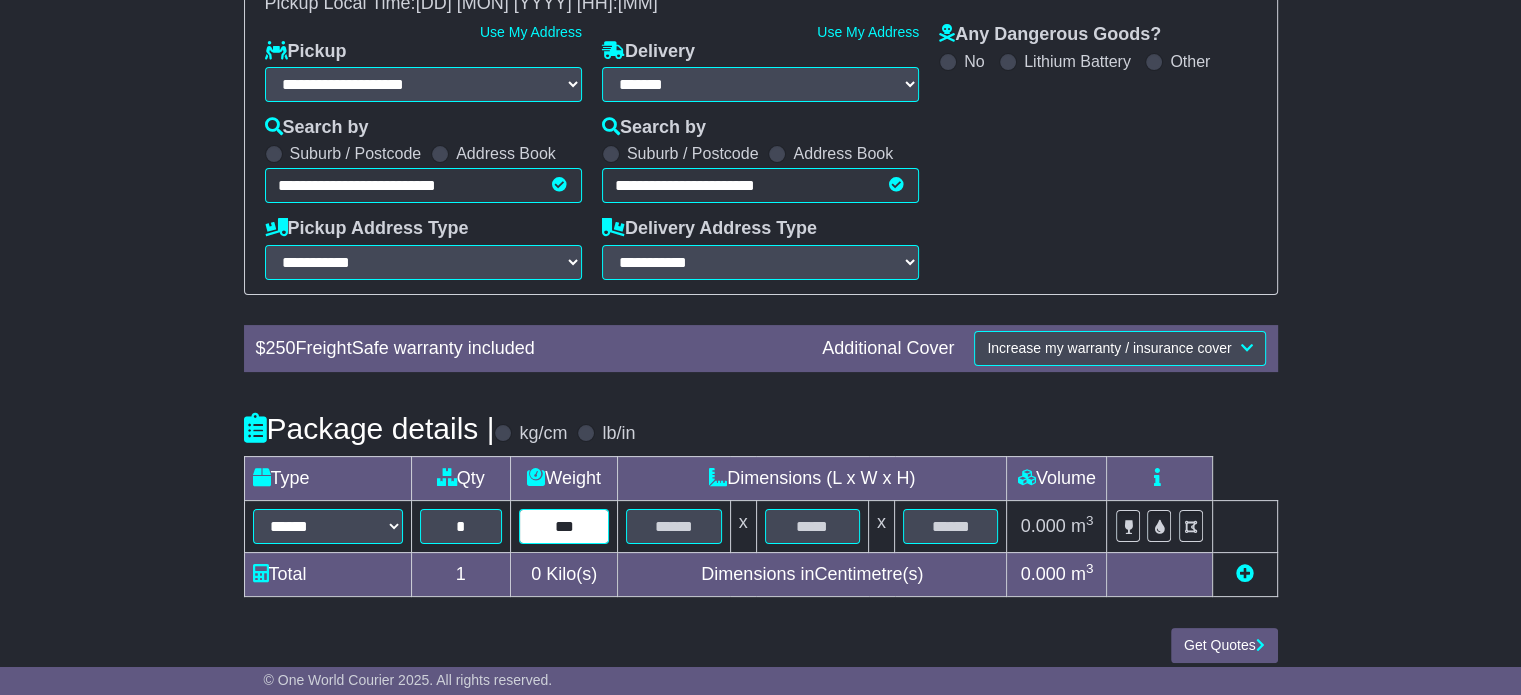 type on "***" 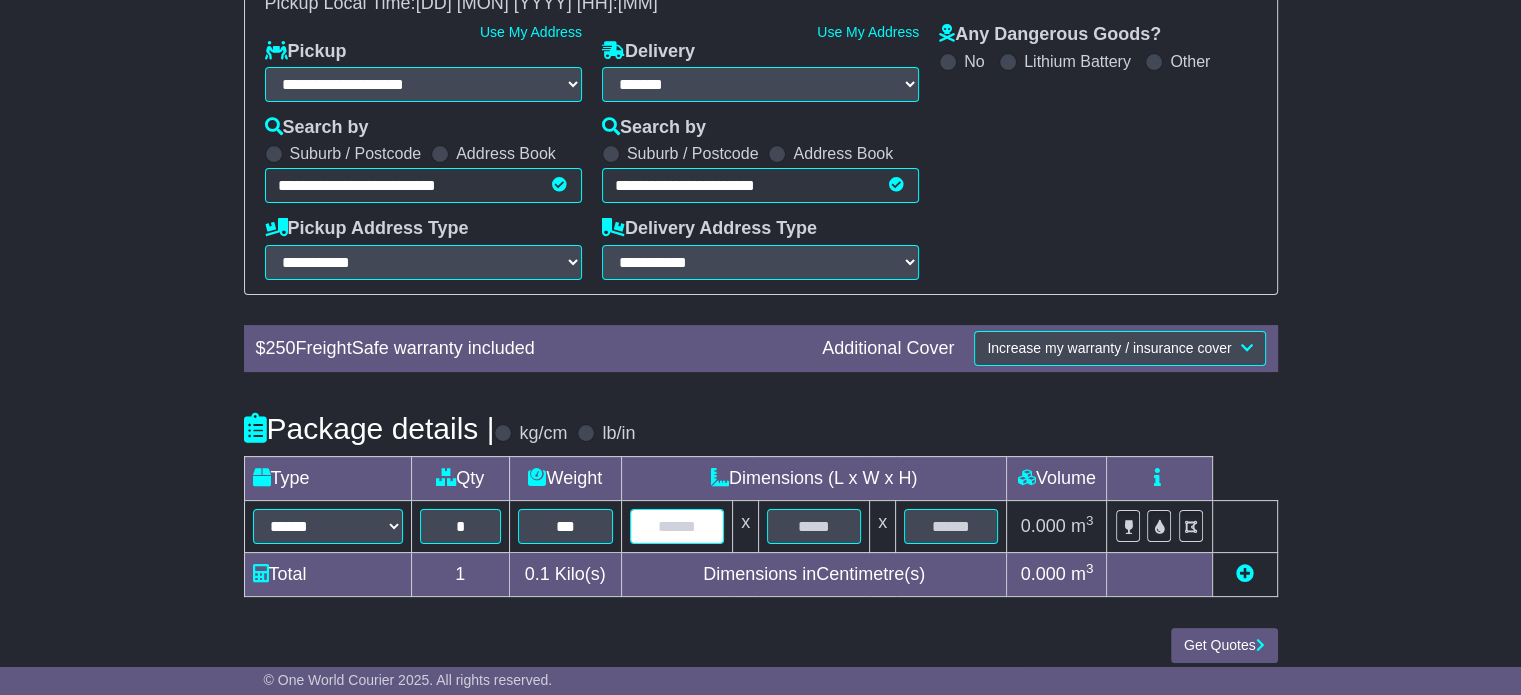 click at bounding box center (677, 526) 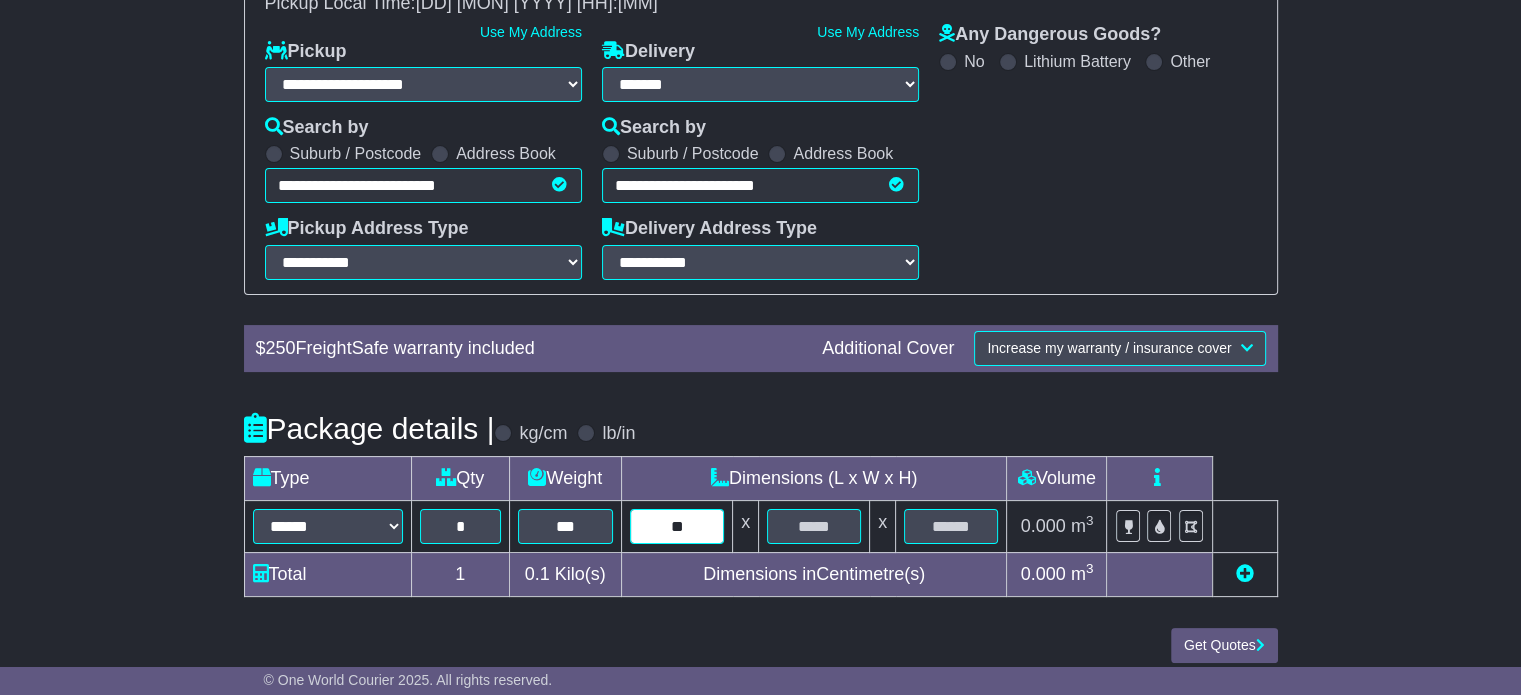 type on "**" 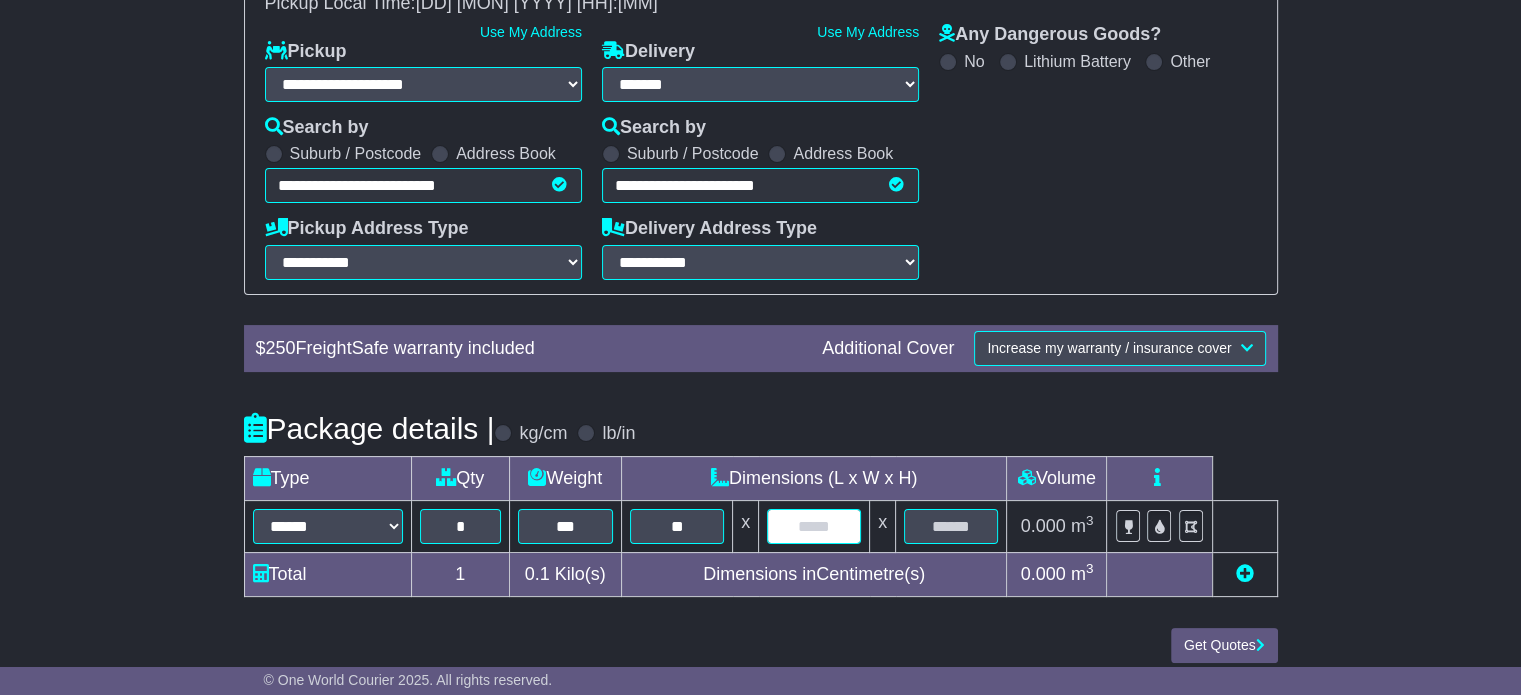 click at bounding box center [814, 526] 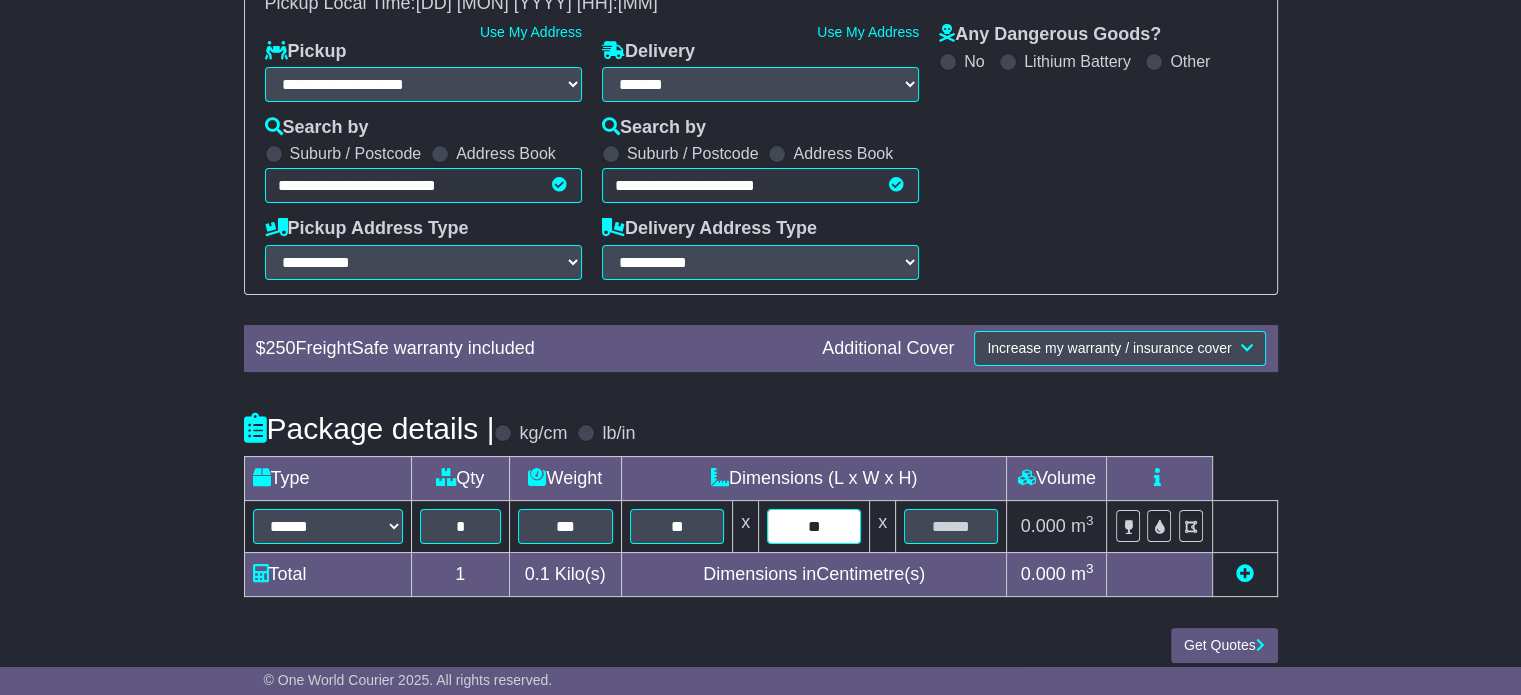 type on "**" 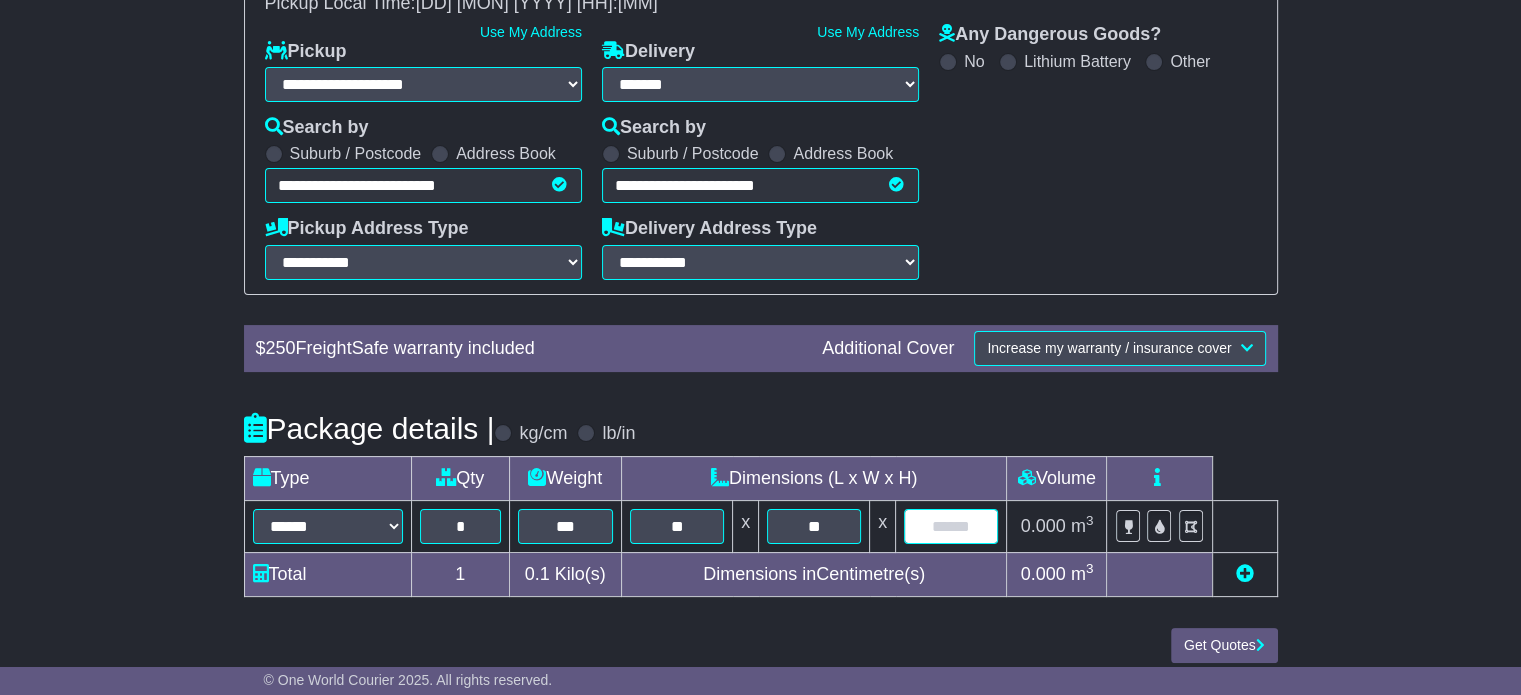 click at bounding box center [951, 526] 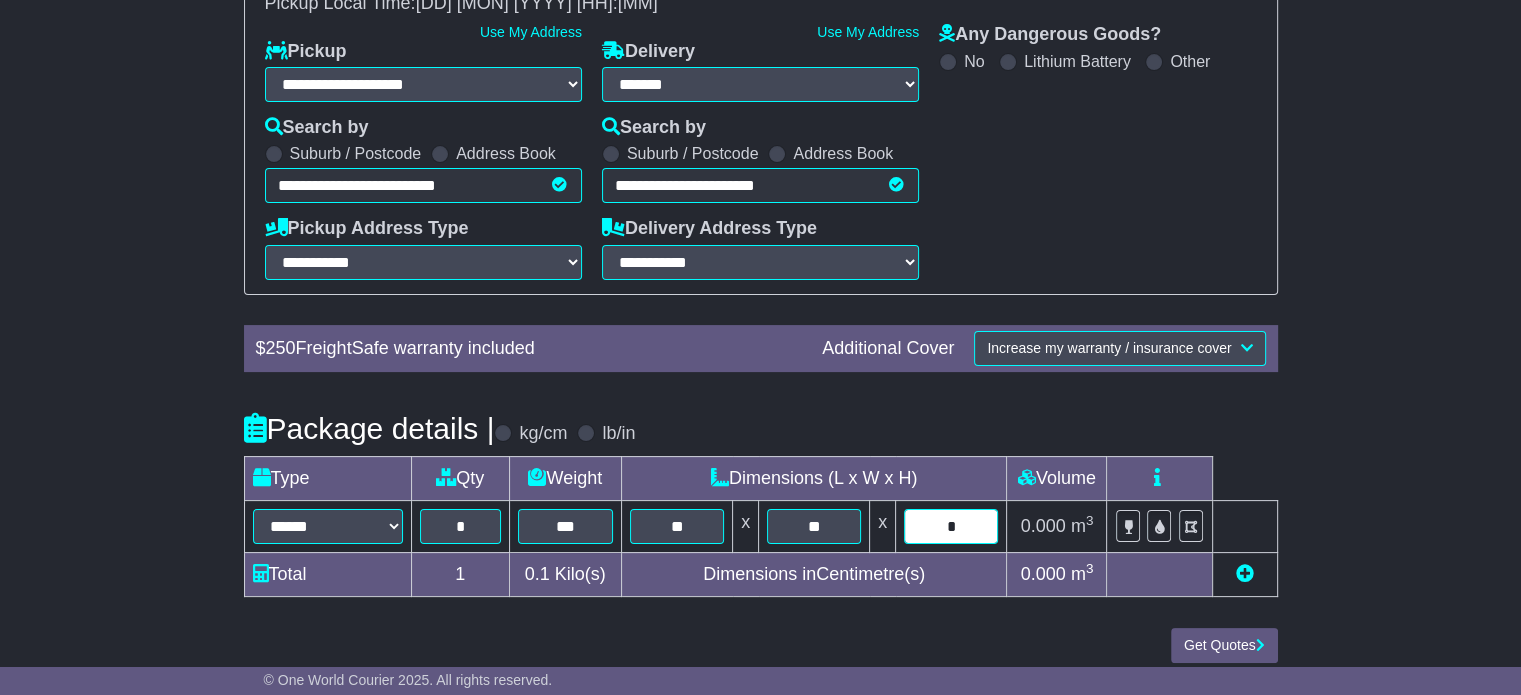 type on "*" 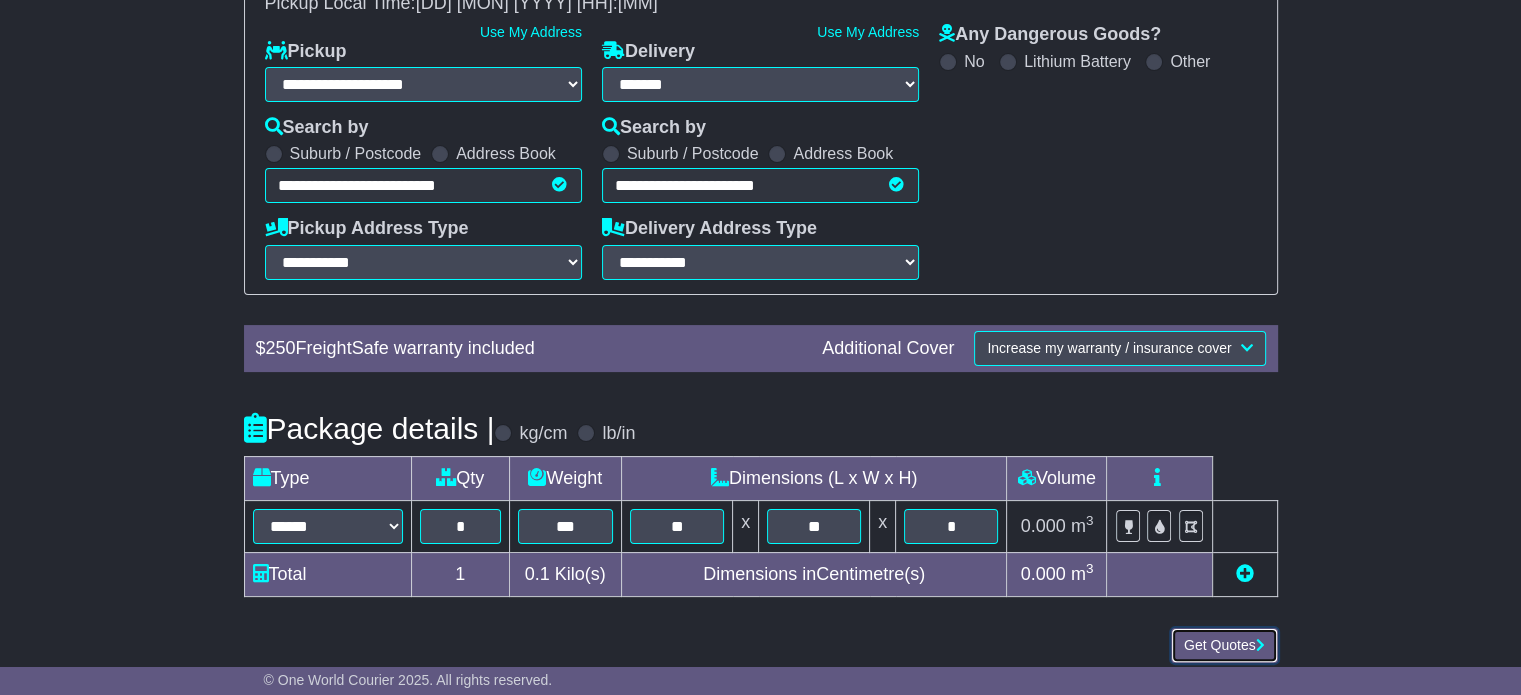 click on "Get Quotes" at bounding box center [1224, 645] 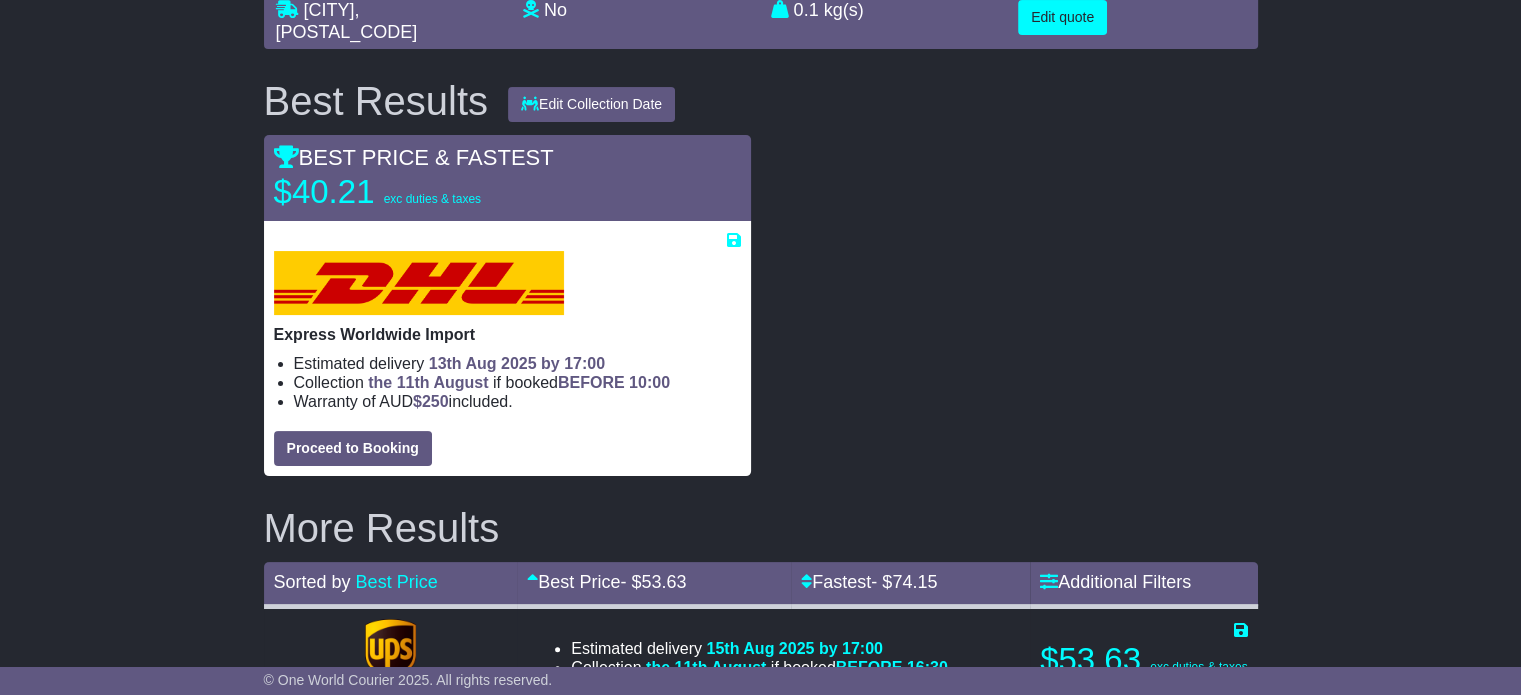 scroll, scrollTop: 300, scrollLeft: 0, axis: vertical 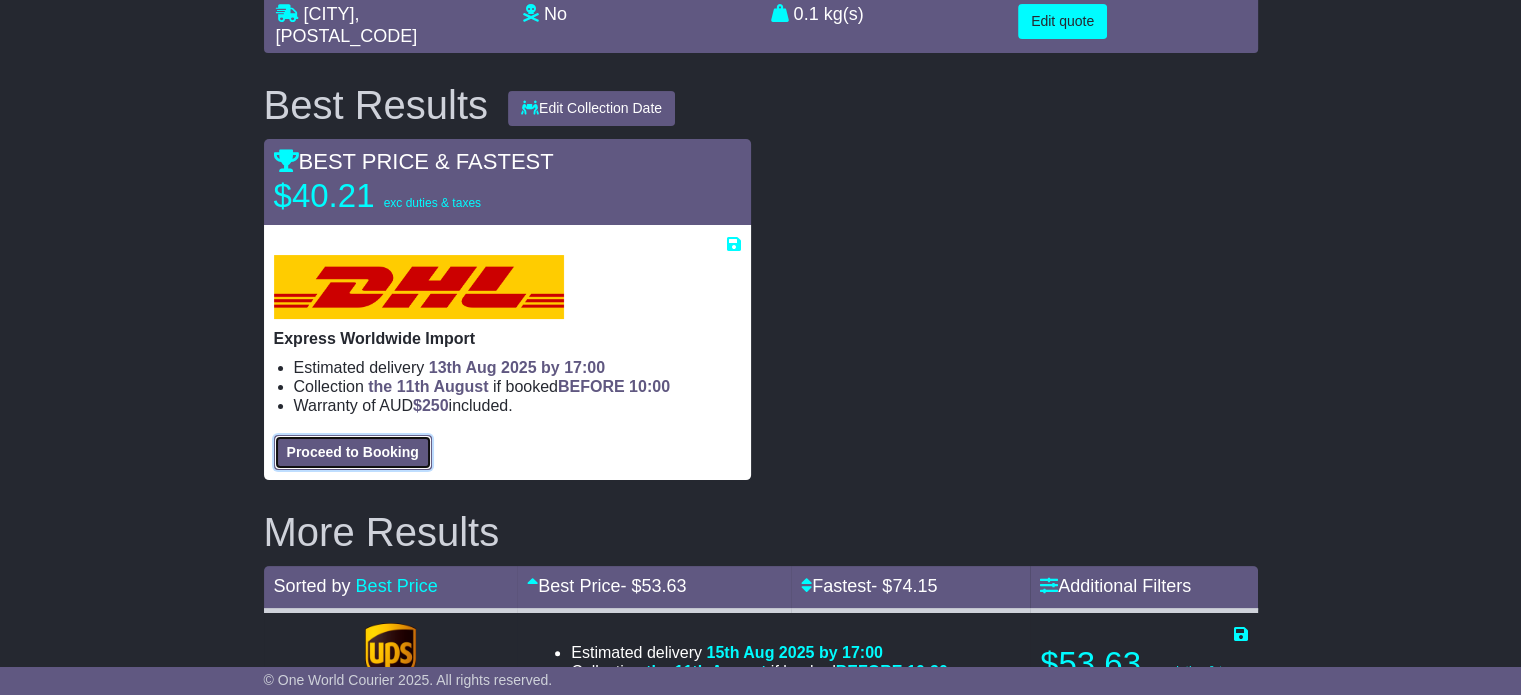 click on "Proceed to Booking" at bounding box center [353, 452] 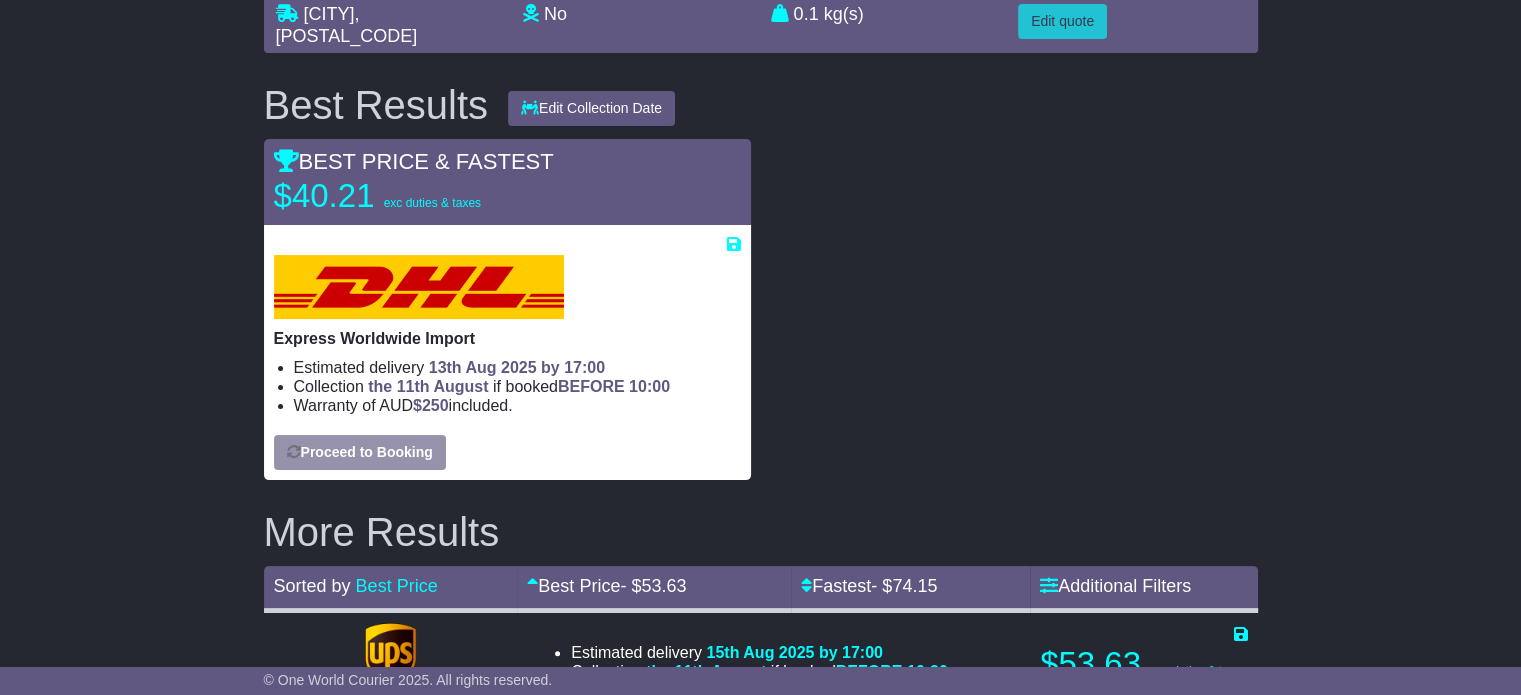select on "**********" 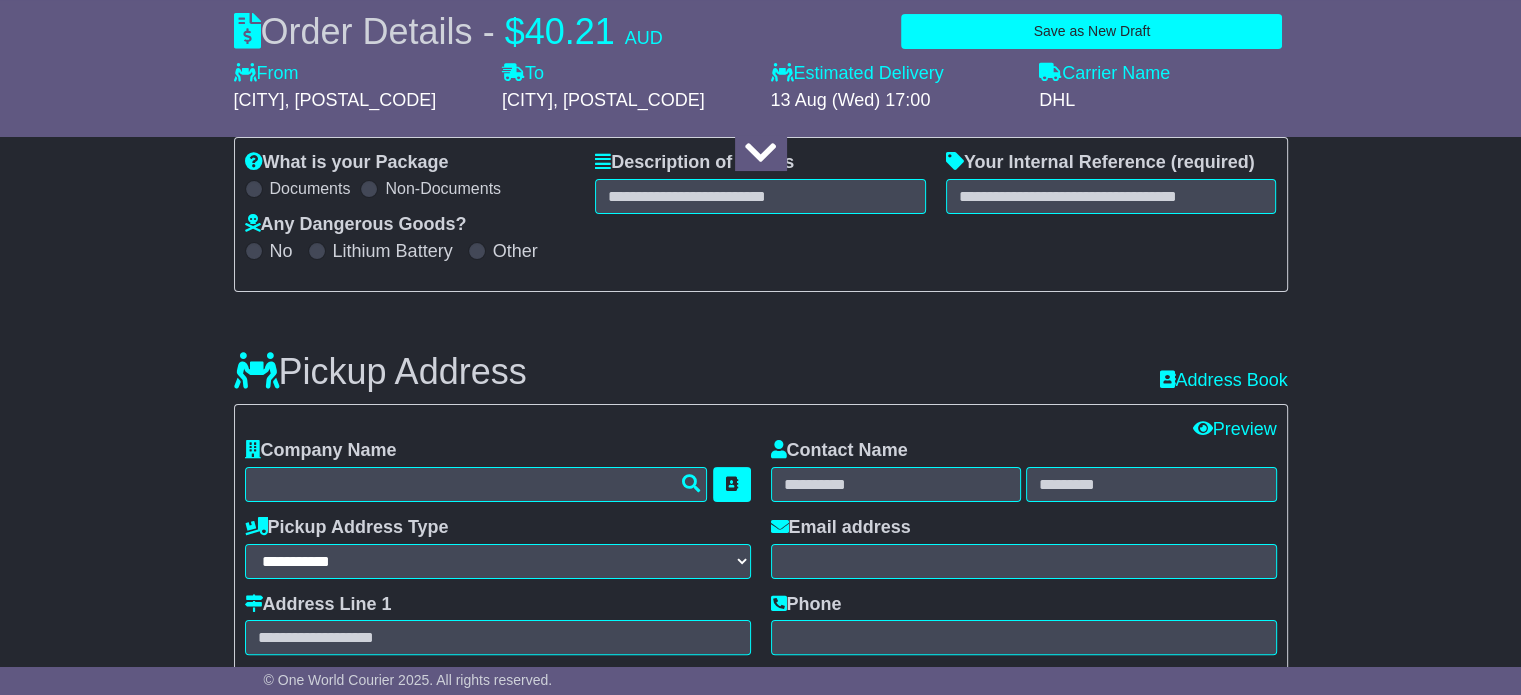 select on "***" 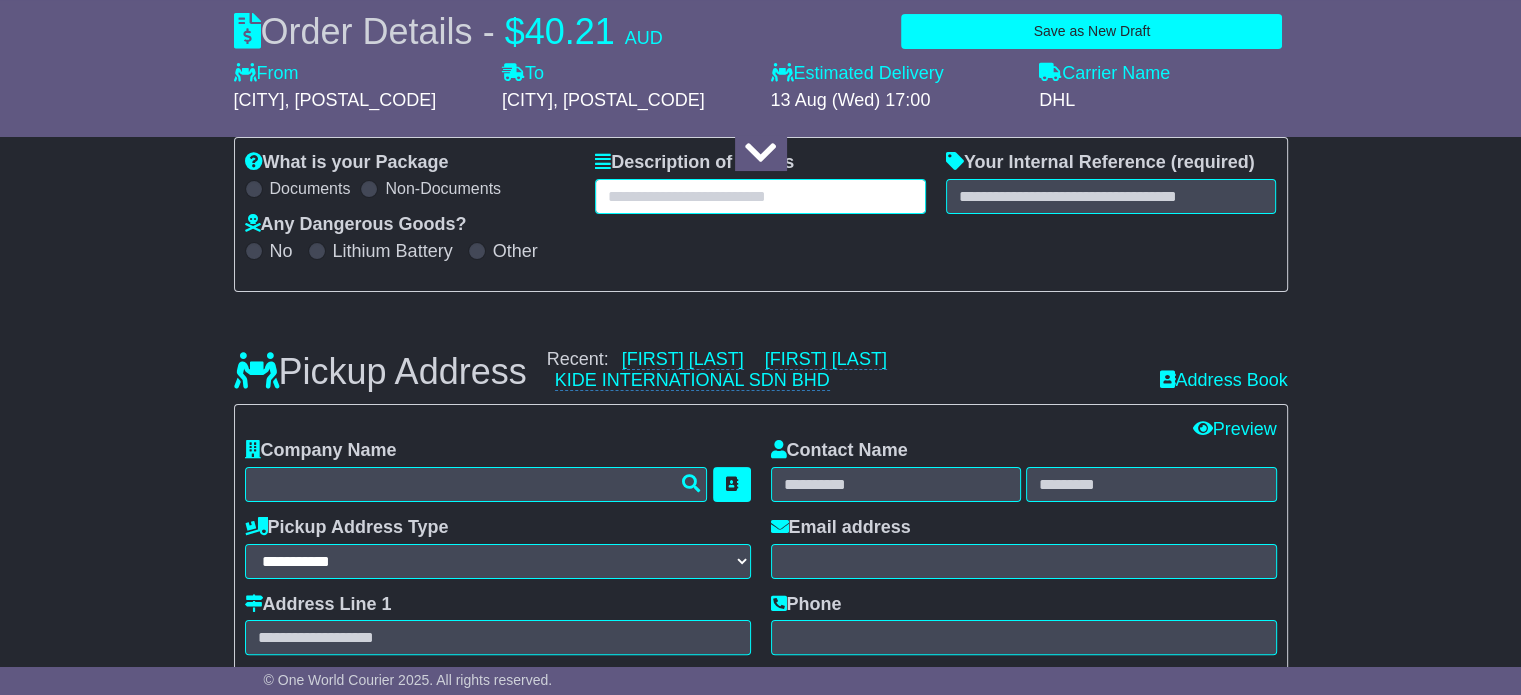 click at bounding box center (760, 196) 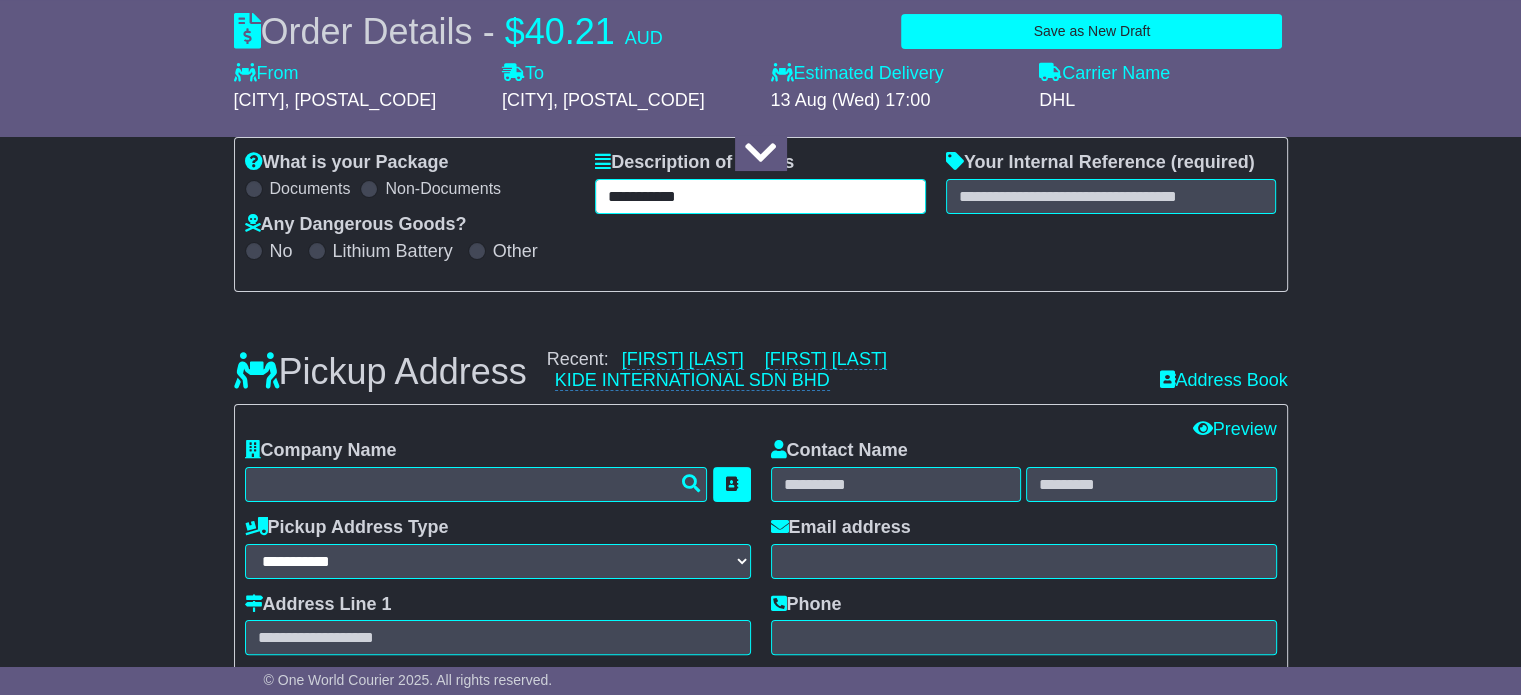 type on "**********" 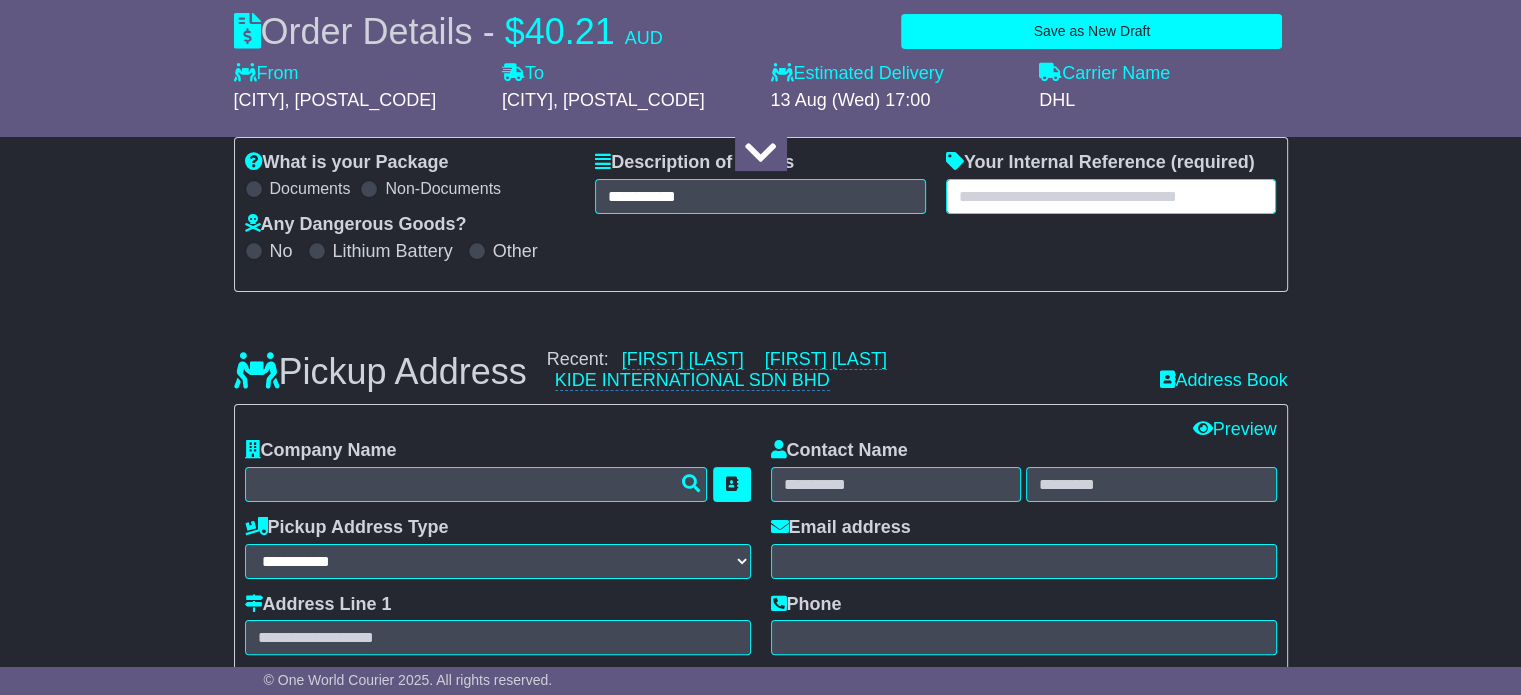click at bounding box center [1111, 196] 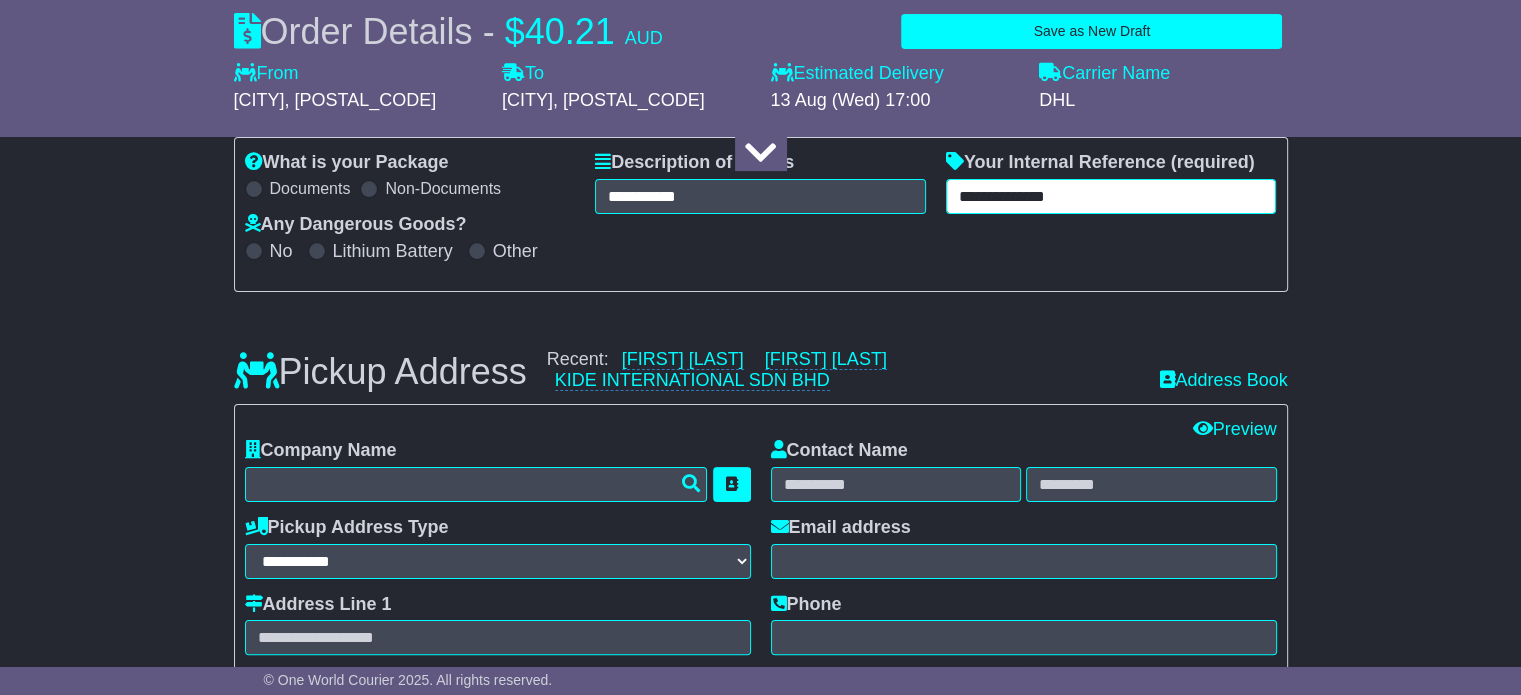 type on "**********" 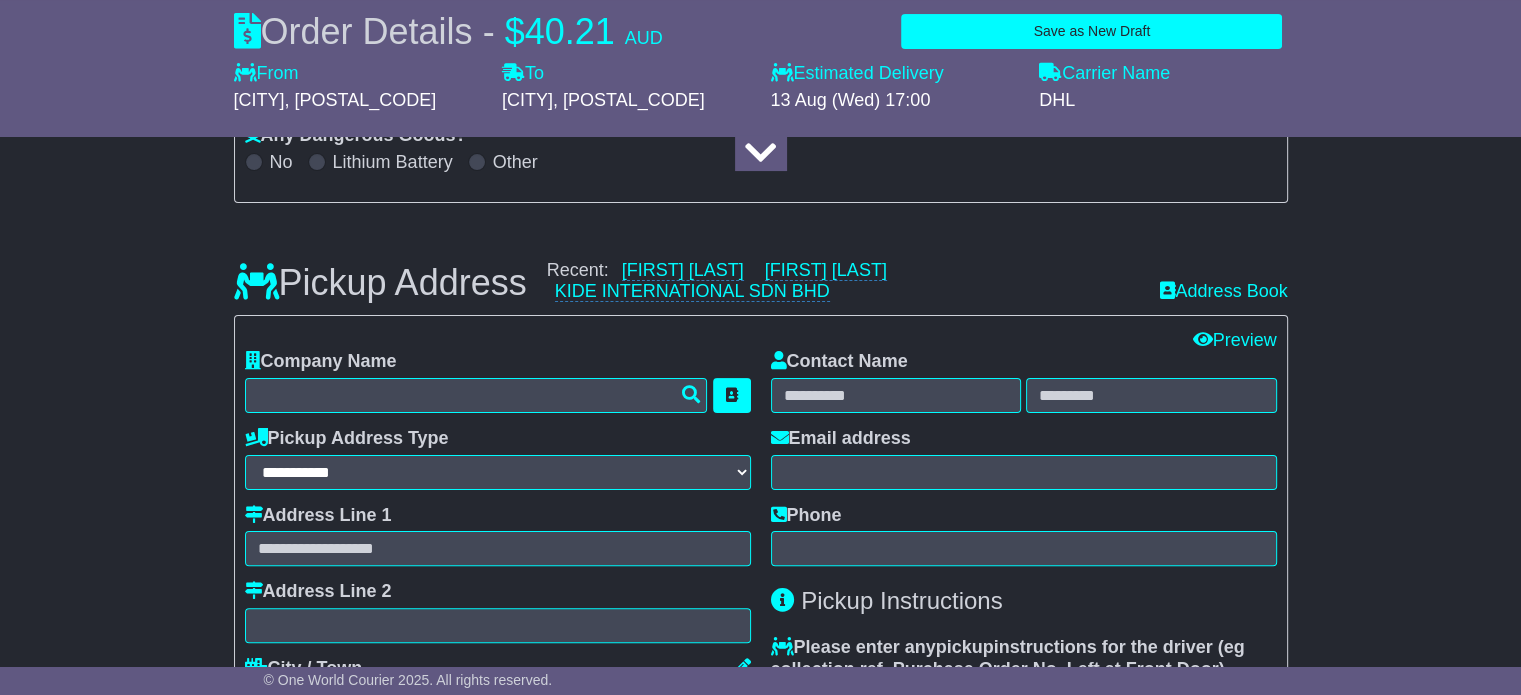scroll, scrollTop: 400, scrollLeft: 0, axis: vertical 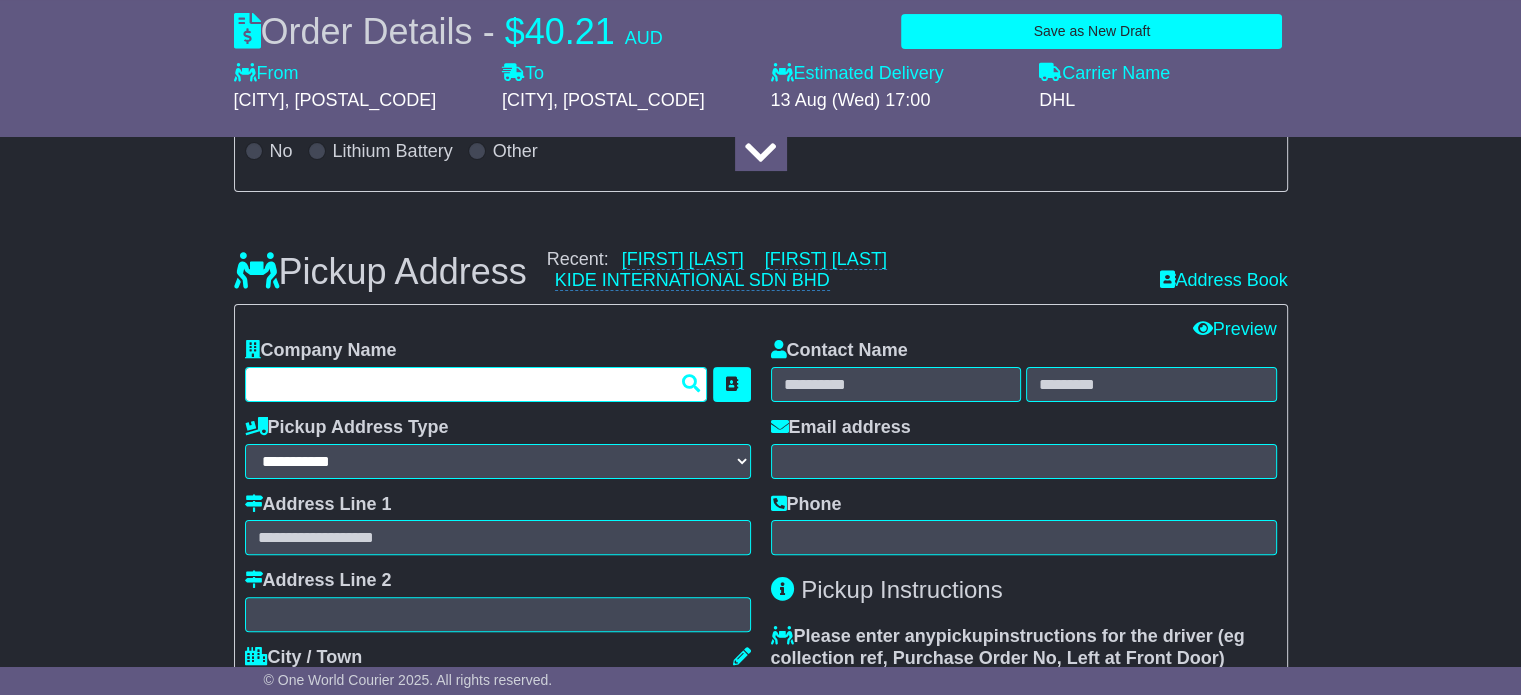 click at bounding box center (476, 384) 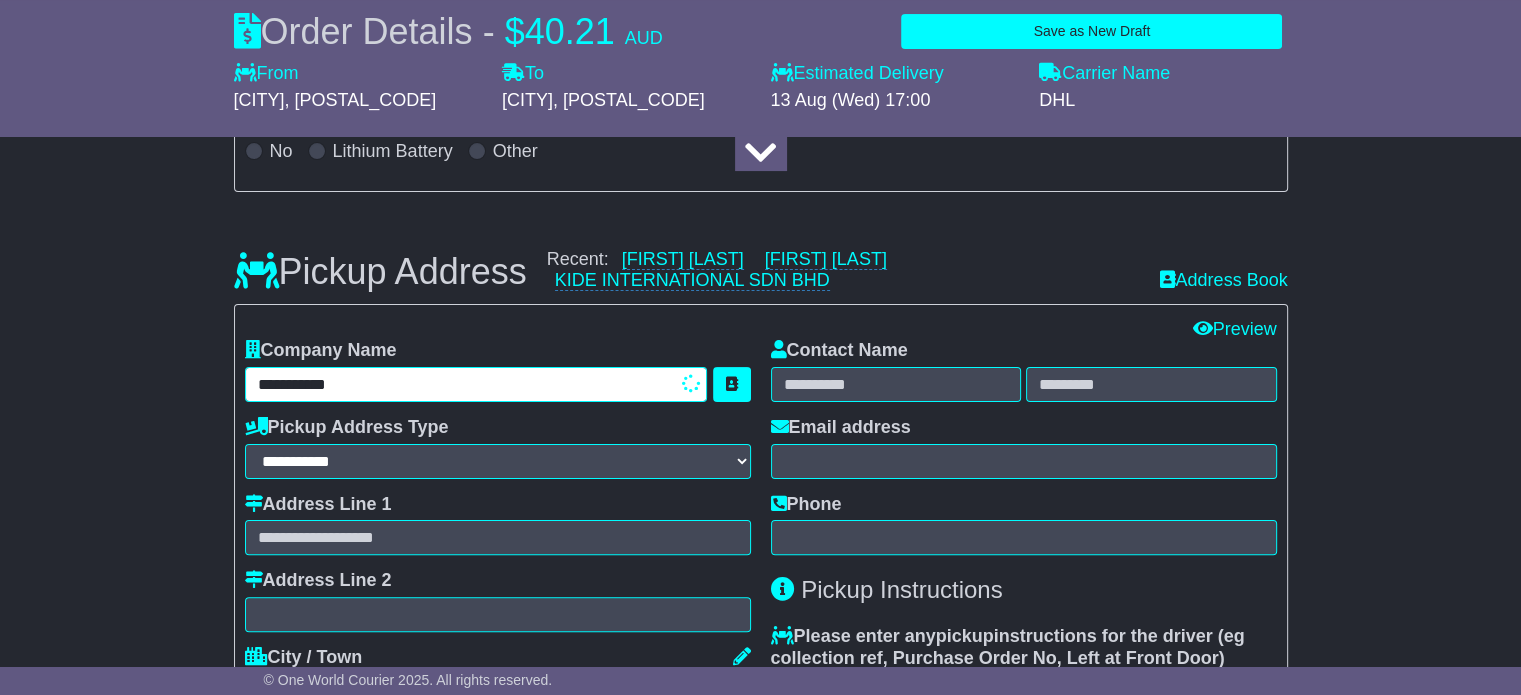 type on "**********" 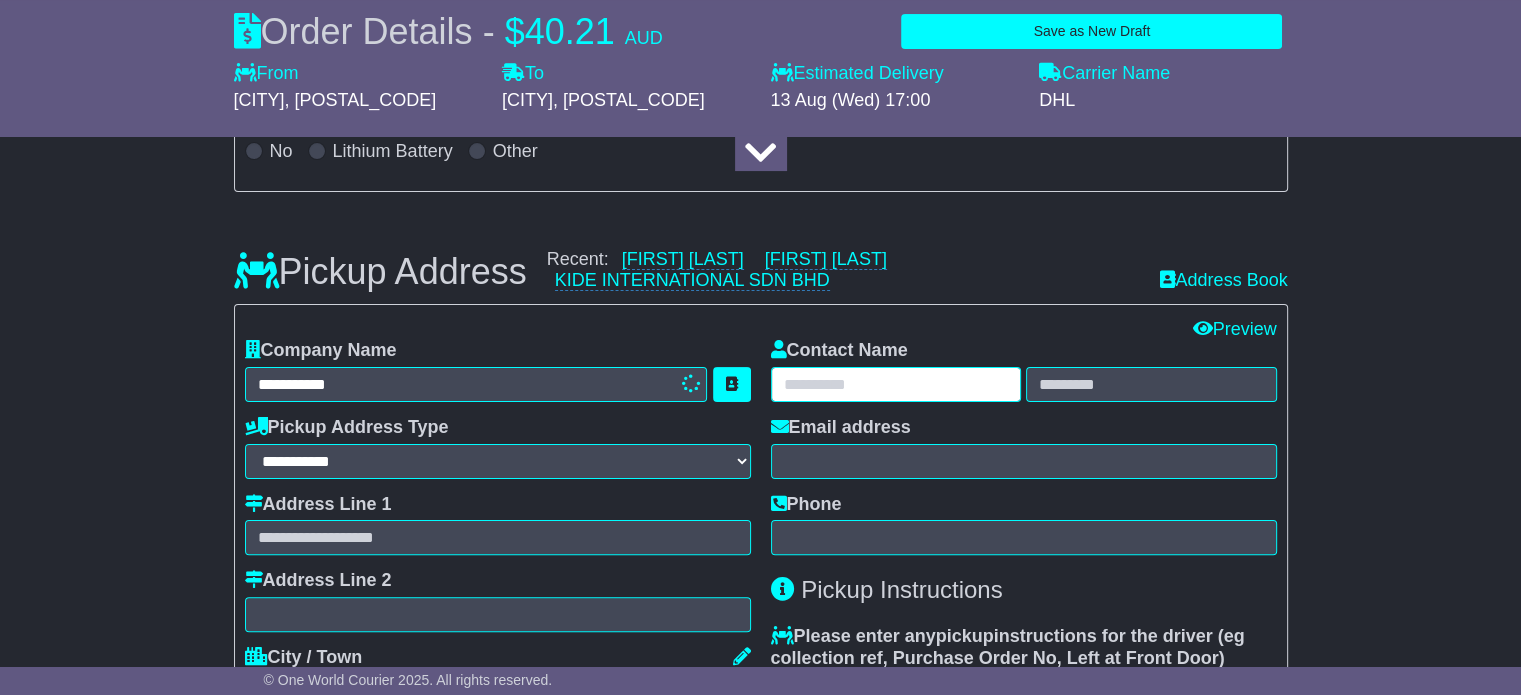 click at bounding box center (896, 384) 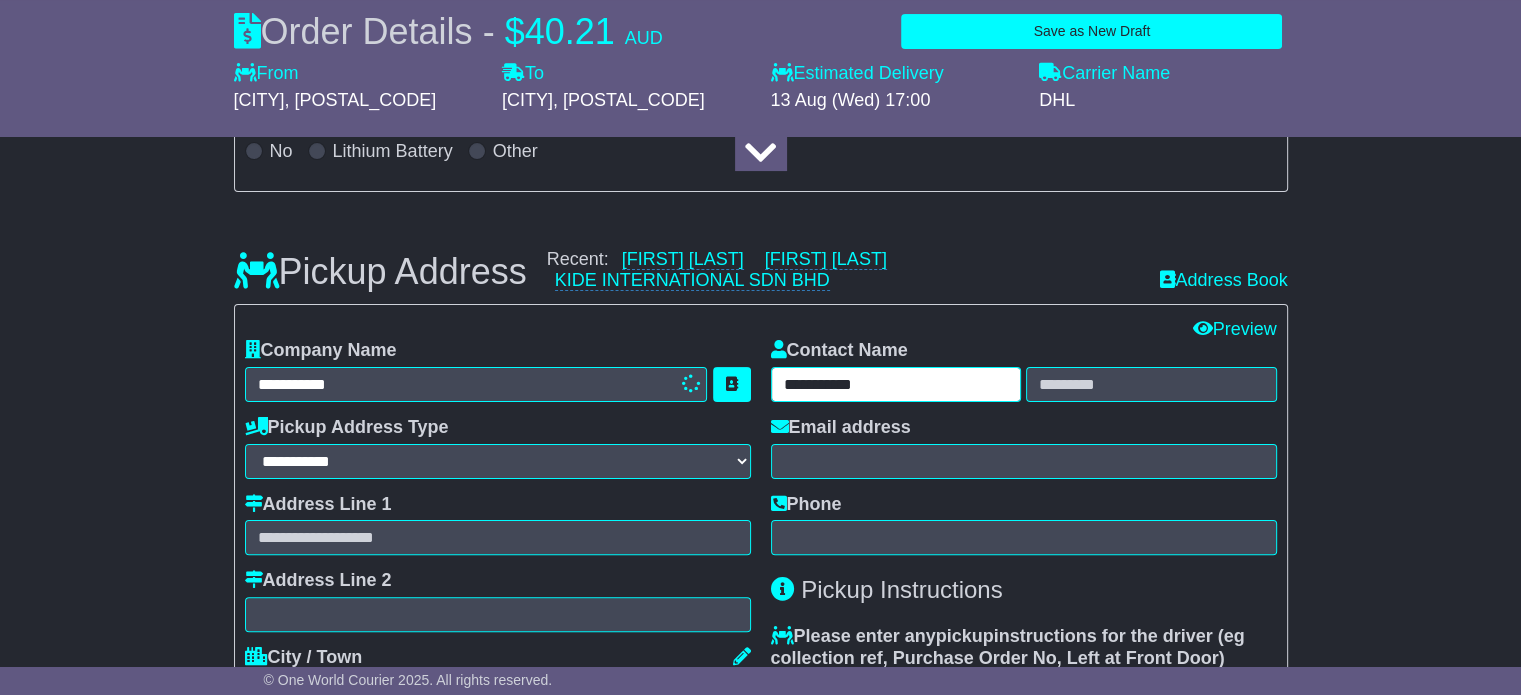 type on "**********" 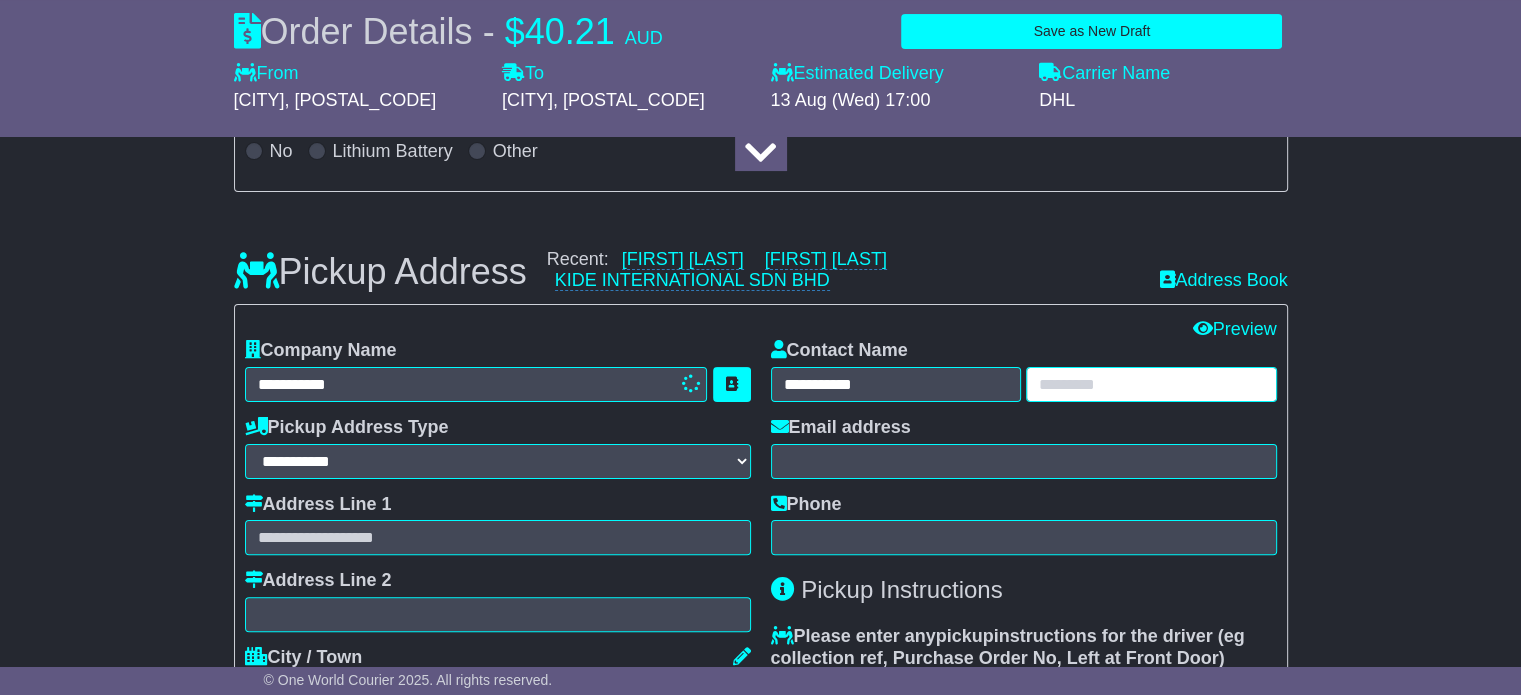 paste on "**********" 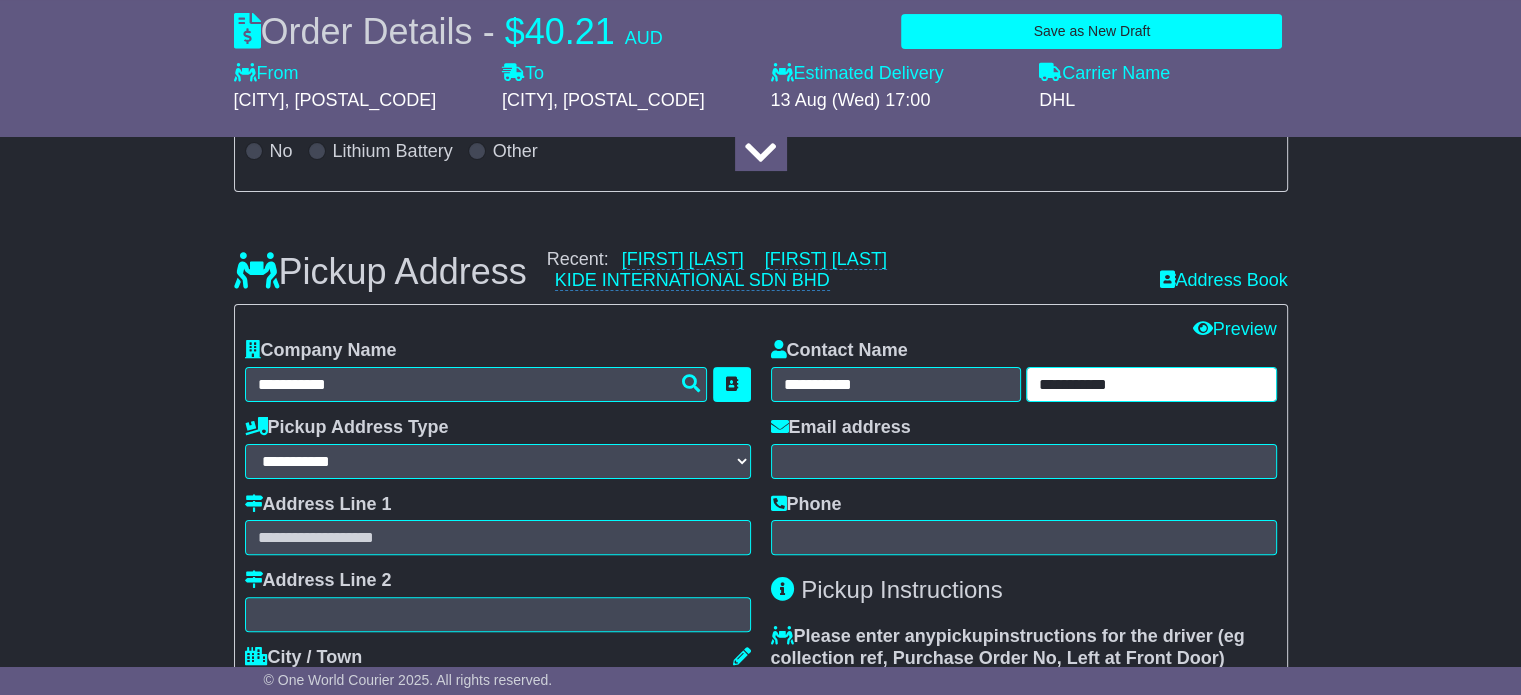 type on "**********" 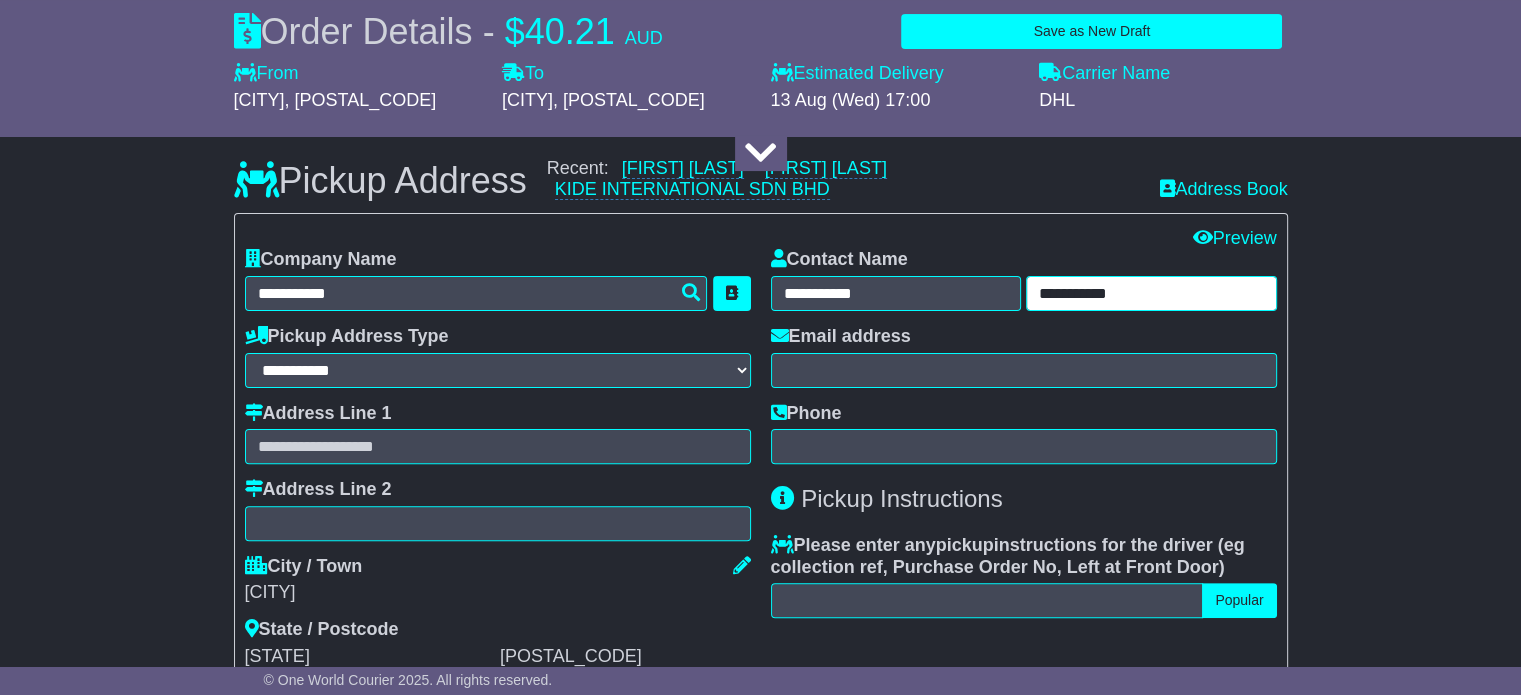 scroll, scrollTop: 500, scrollLeft: 0, axis: vertical 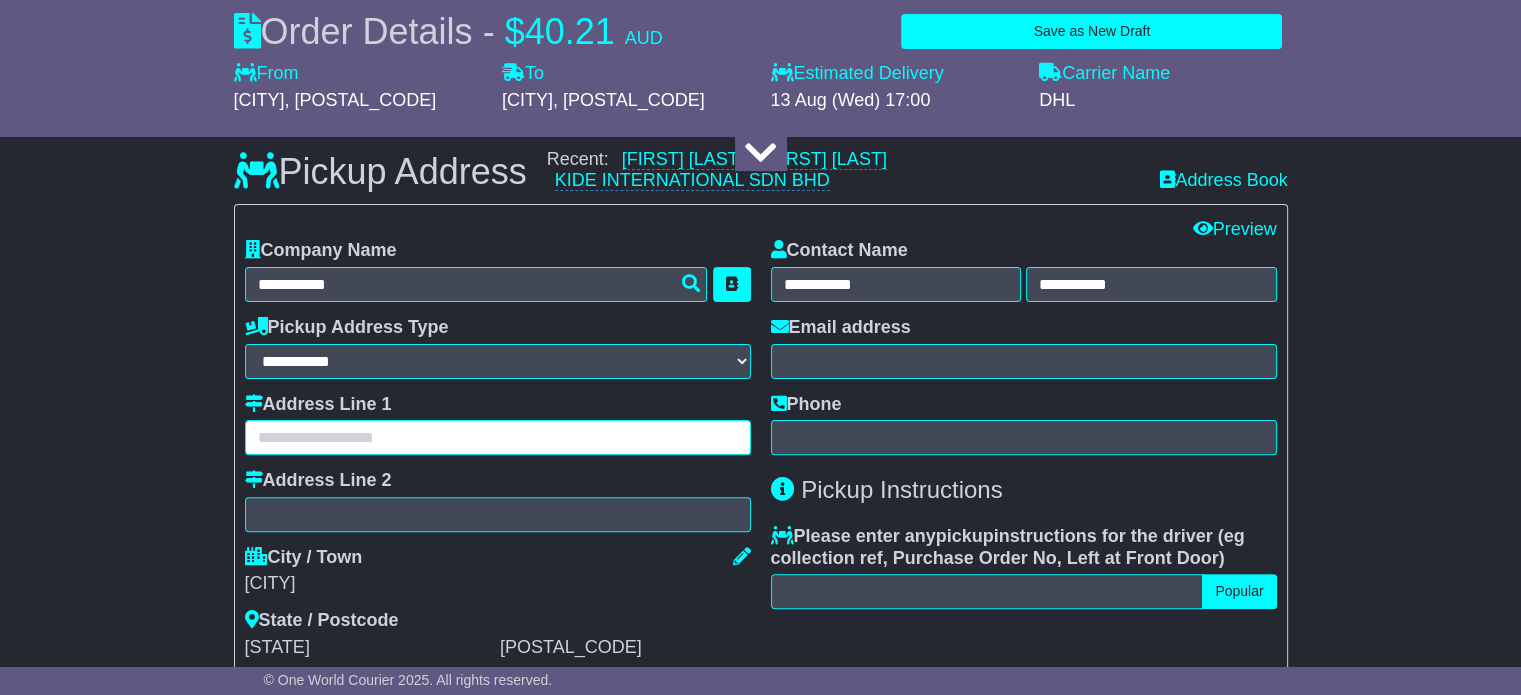click at bounding box center [498, 437] 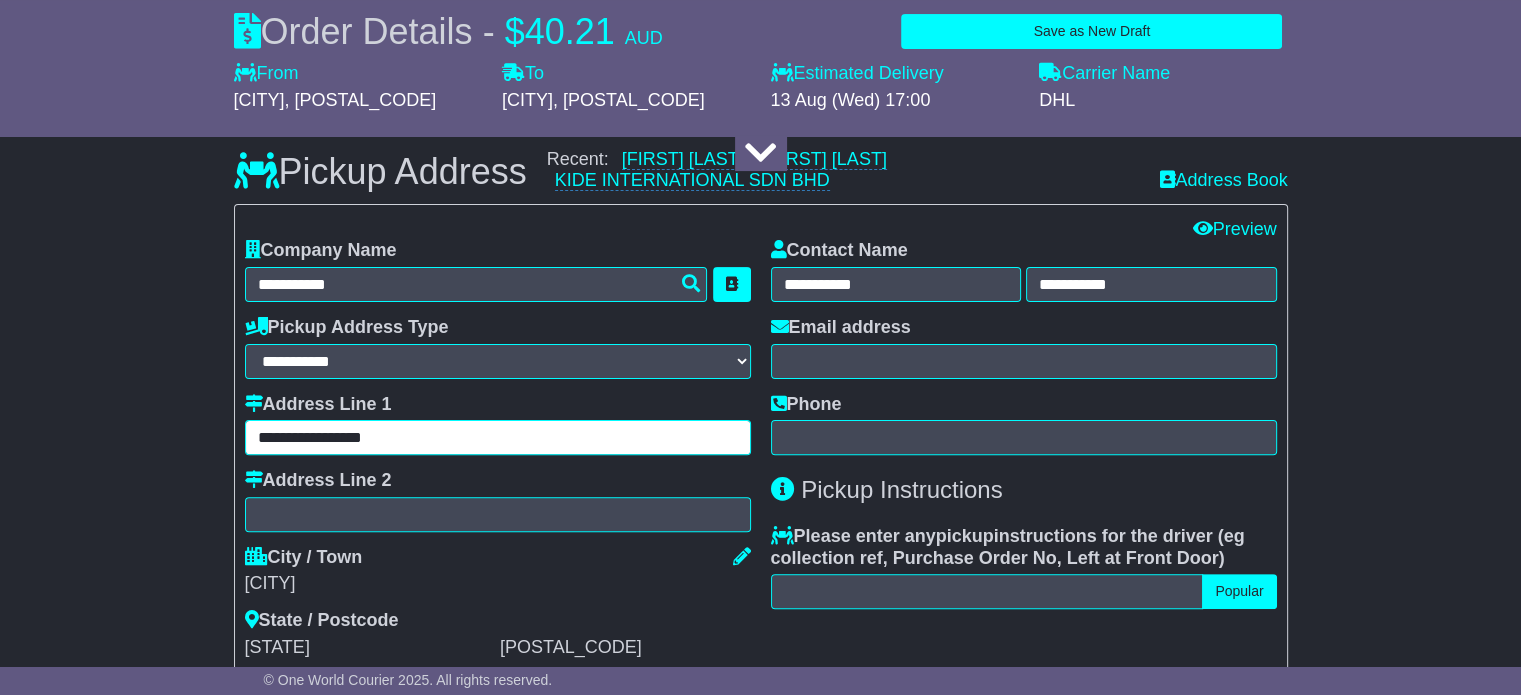 type on "**********" 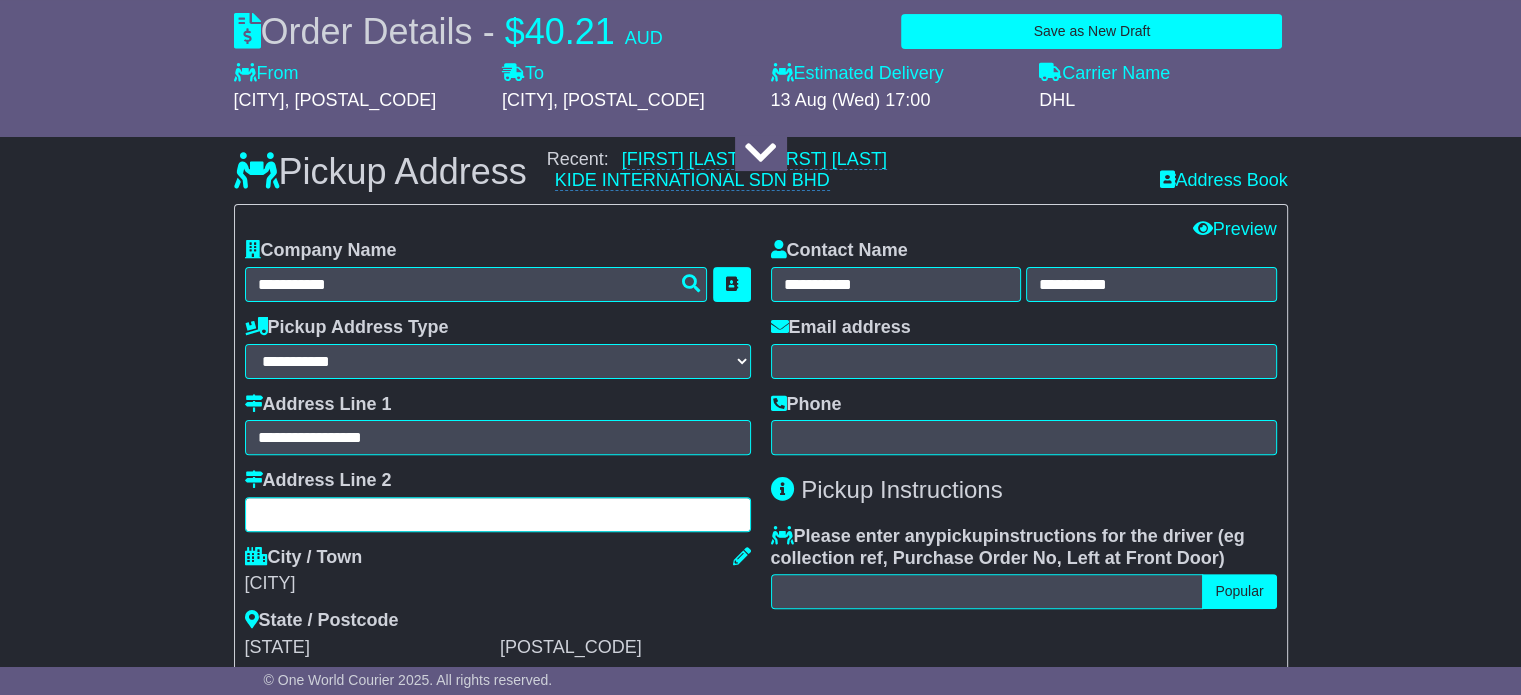 click at bounding box center (498, 514) 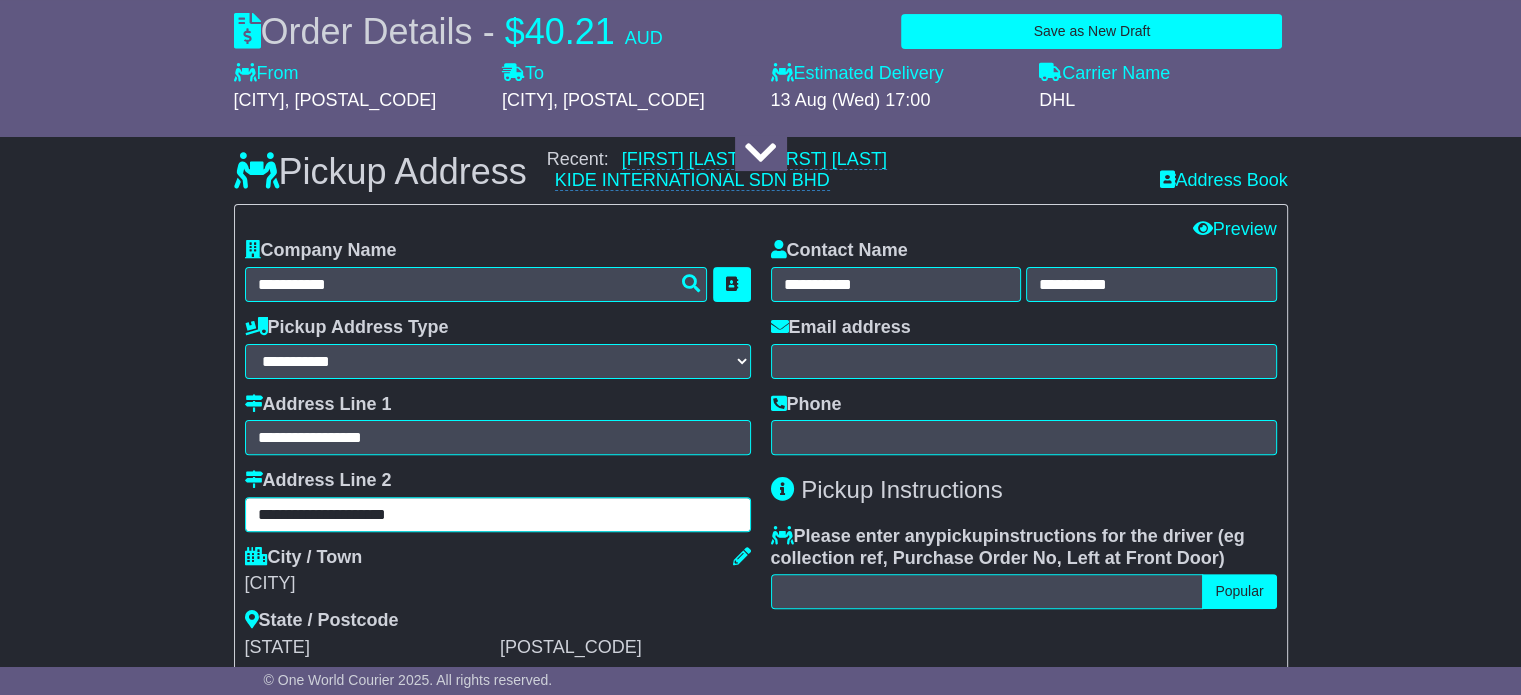 type on "**********" 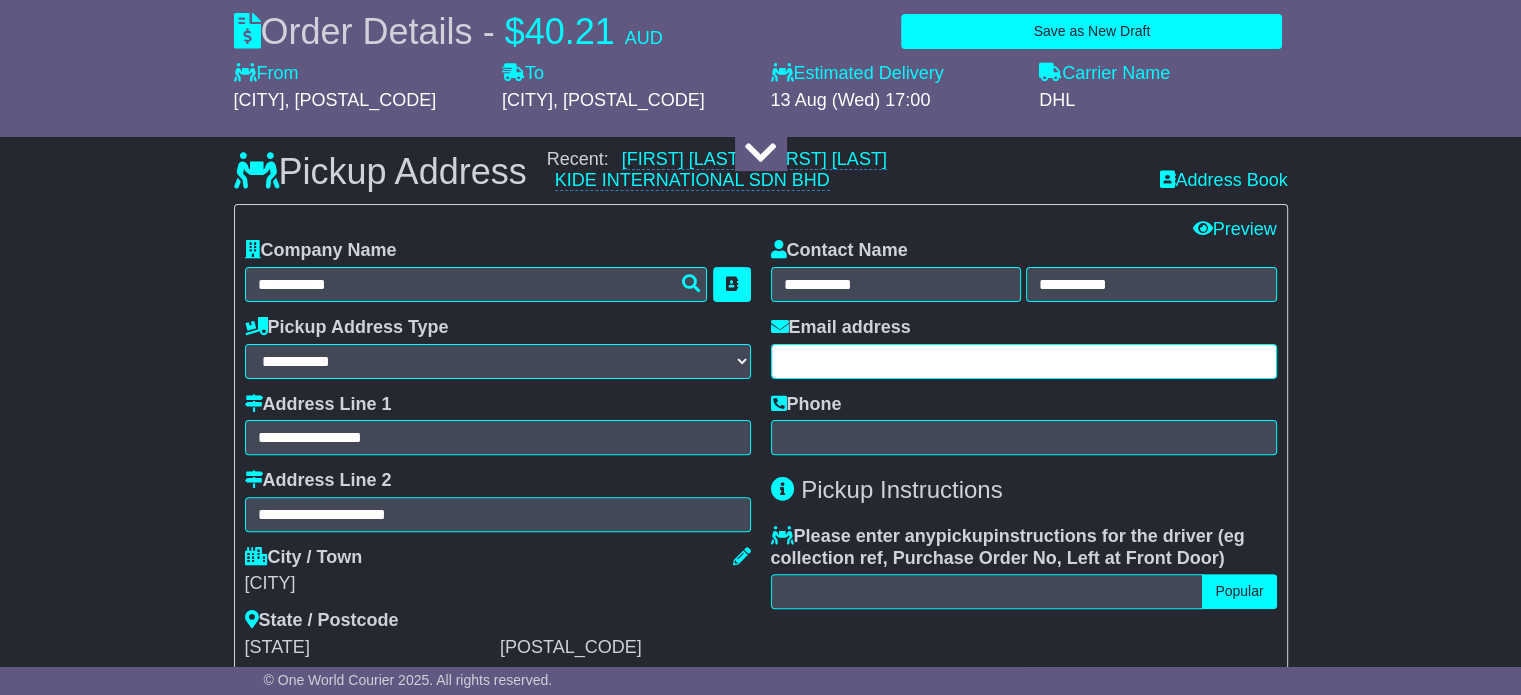 click at bounding box center [1024, 361] 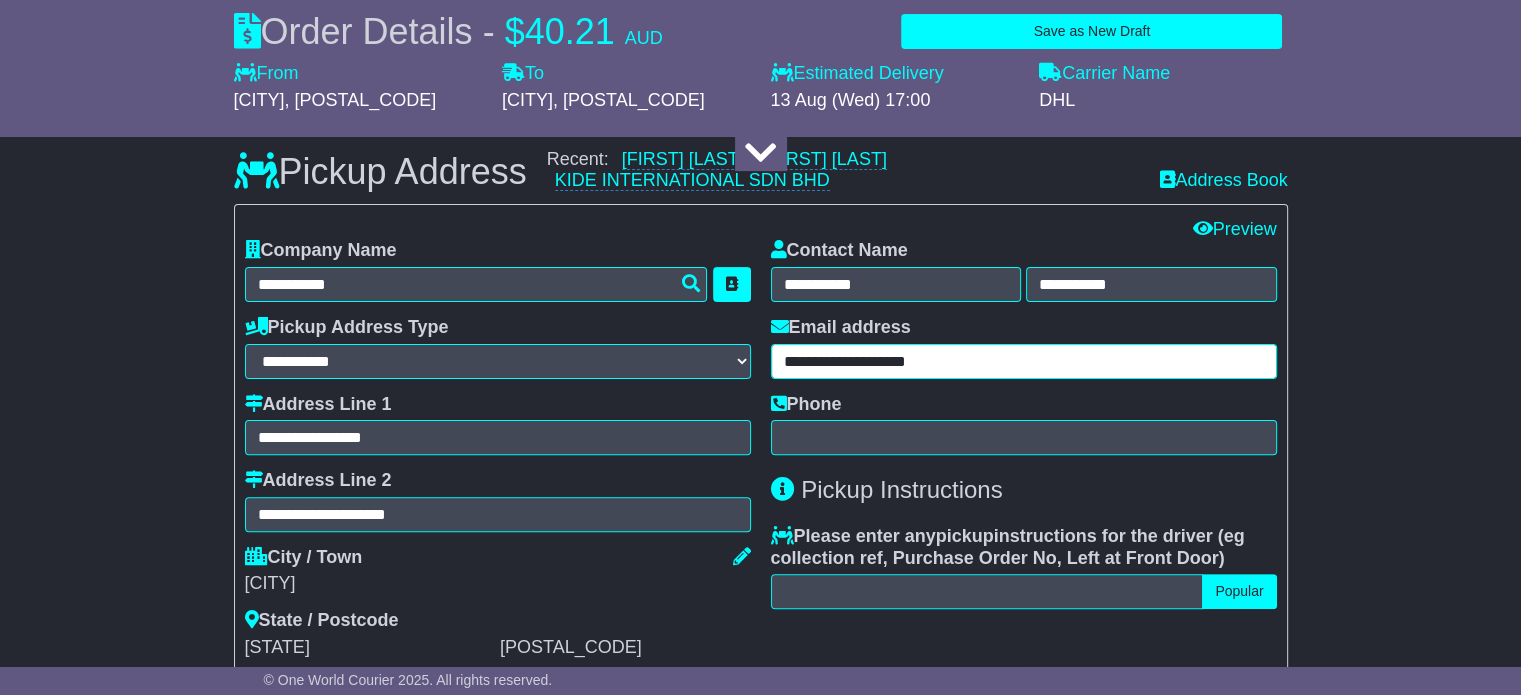 type on "**********" 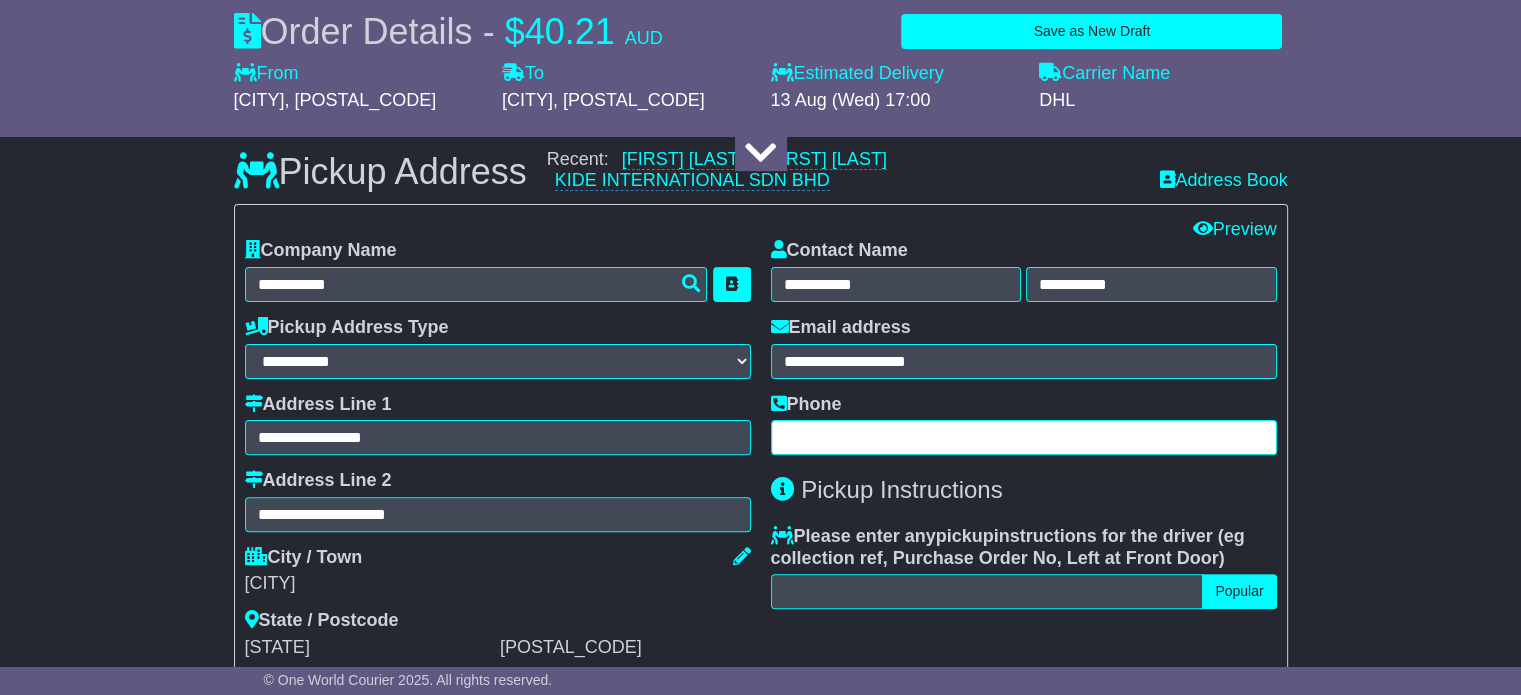 drag, startPoint x: 945, startPoint y: 423, endPoint x: 887, endPoint y: 451, distance: 64.40497 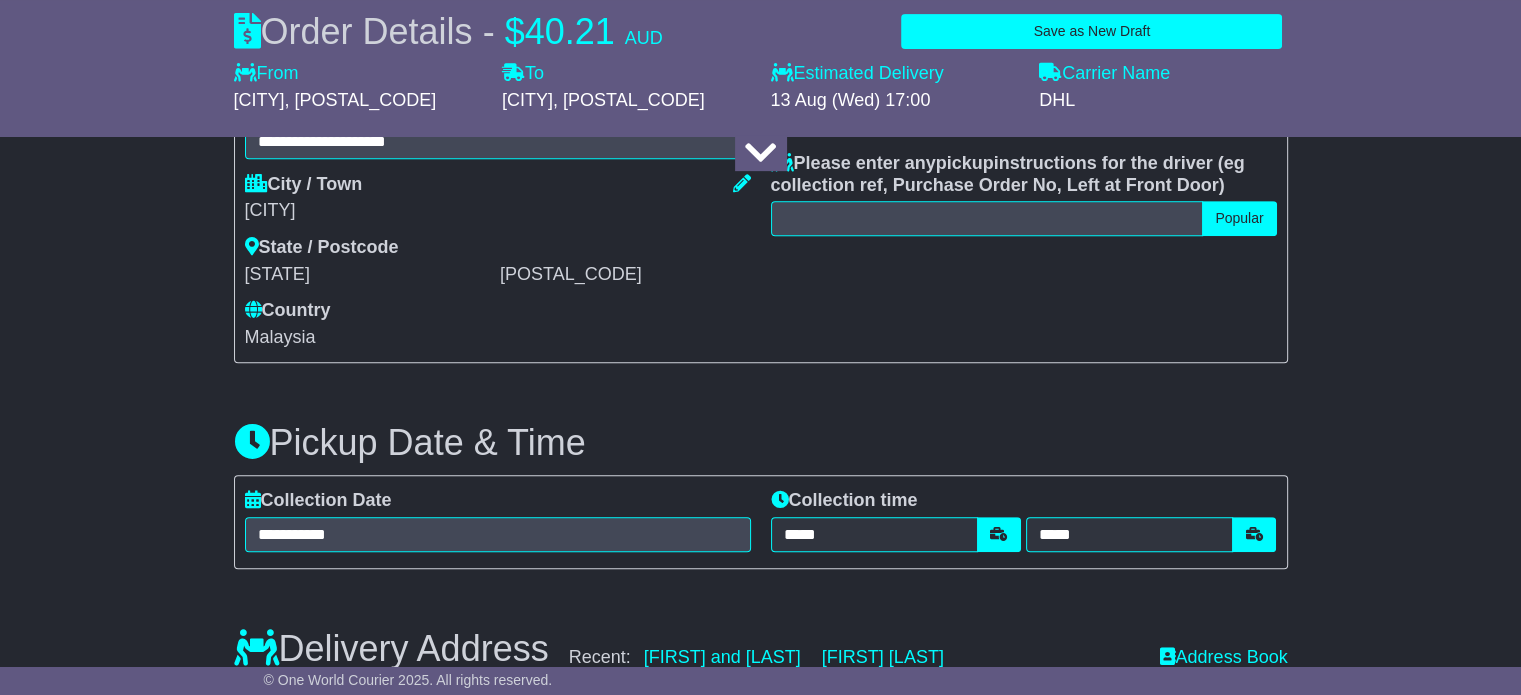 scroll, scrollTop: 1100, scrollLeft: 0, axis: vertical 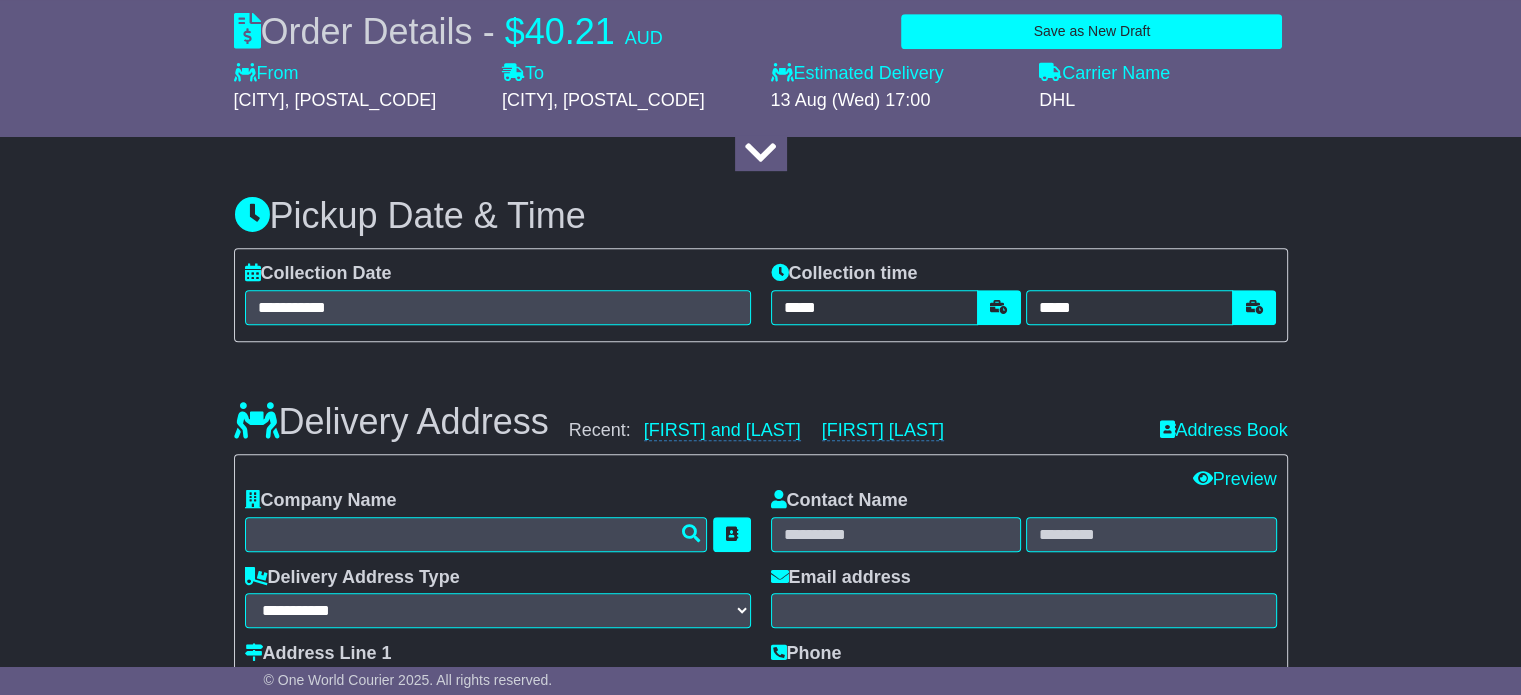 type on "**********" 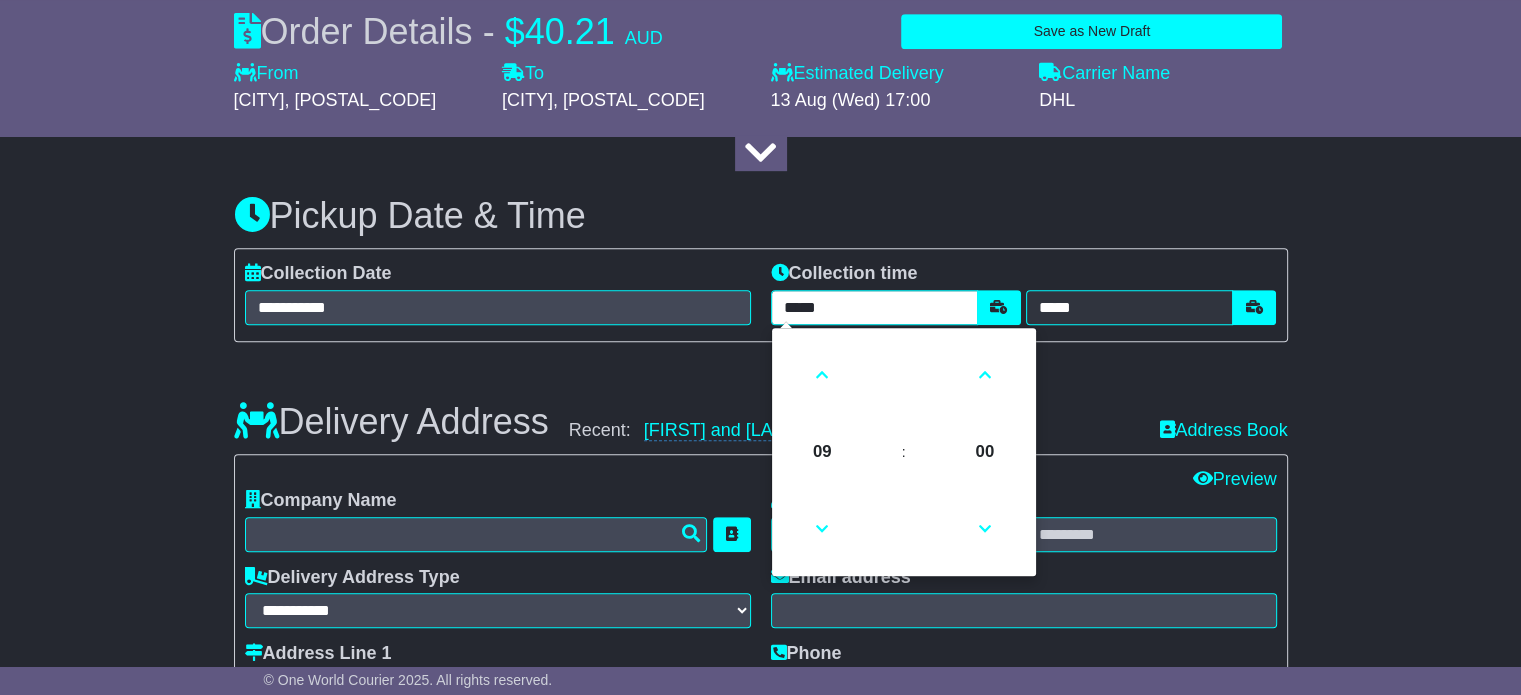 click on "*****" at bounding box center (874, 307) 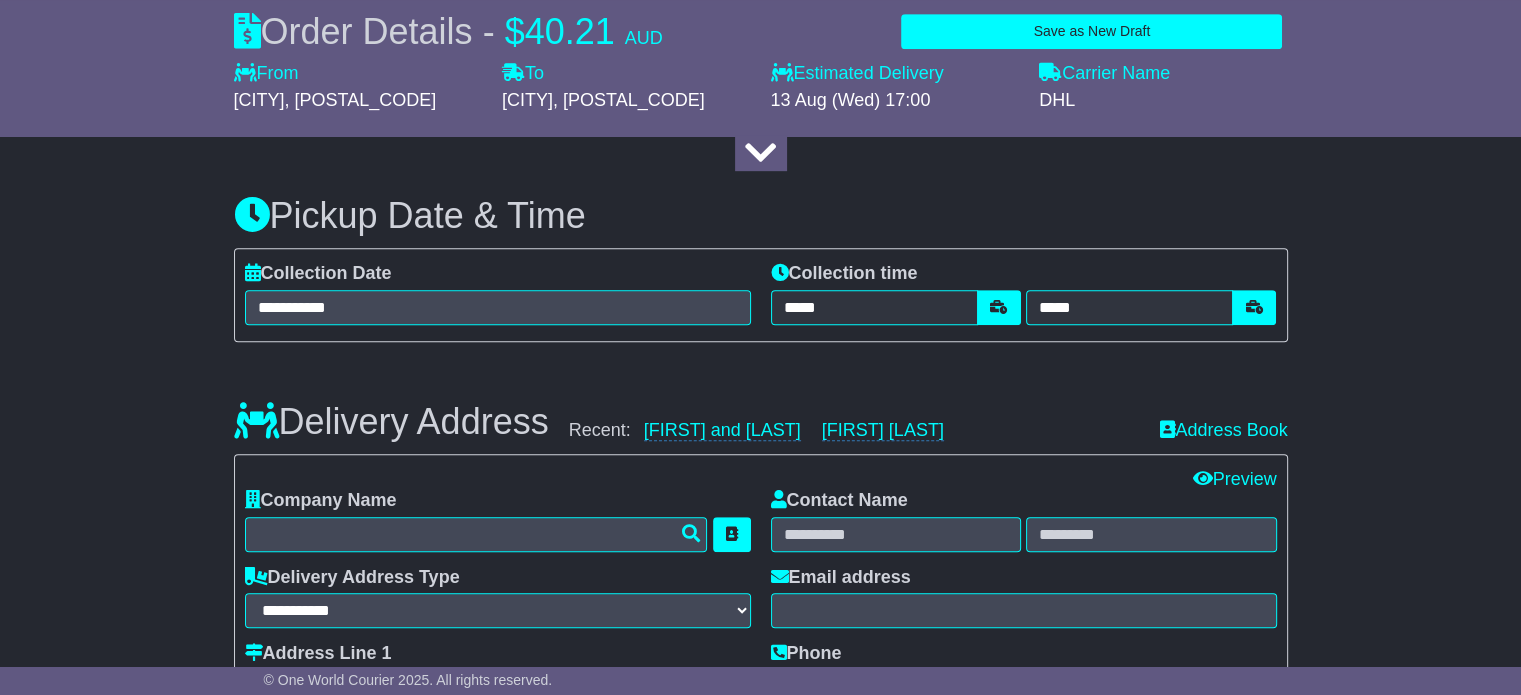 click on "Delivery Address
Recent:
Colin and Heather Alcock
IVY NGANG
Address Book" at bounding box center [761, 407] 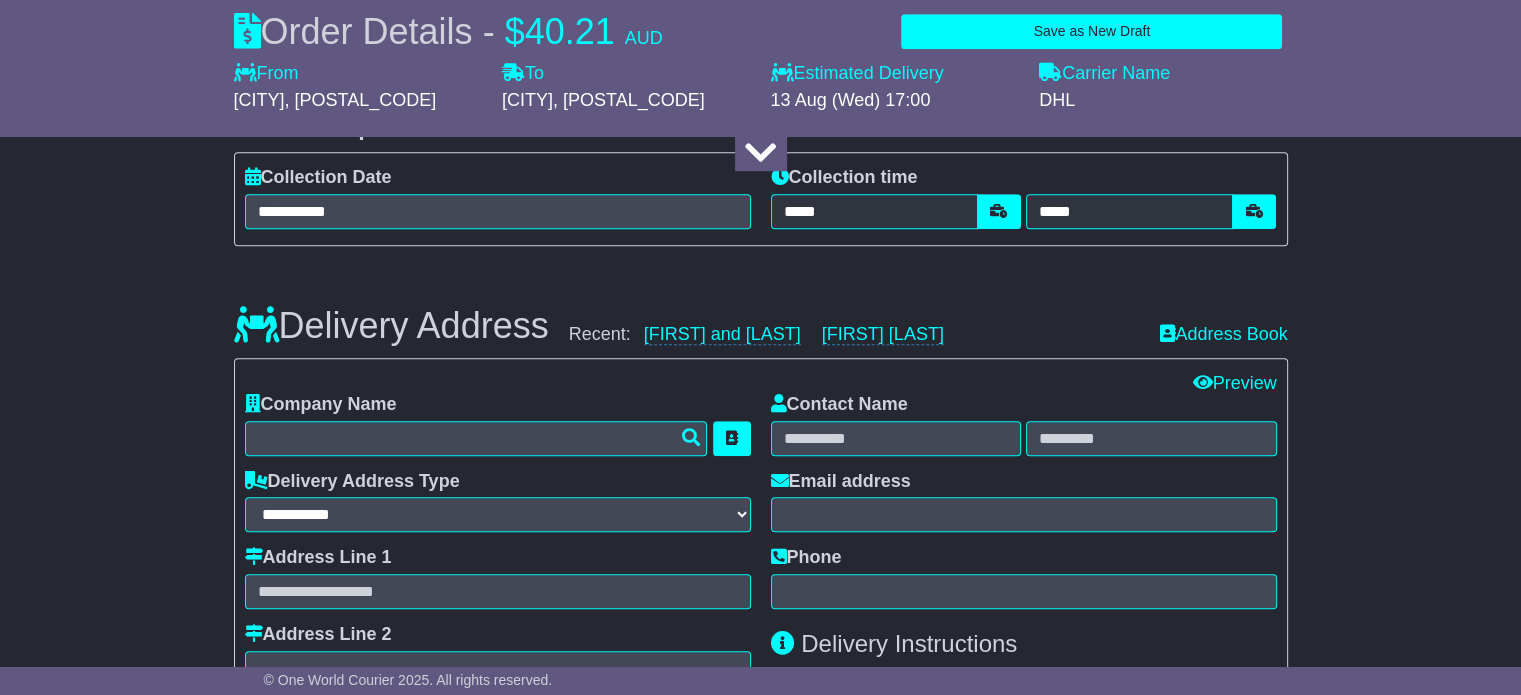 scroll, scrollTop: 1400, scrollLeft: 0, axis: vertical 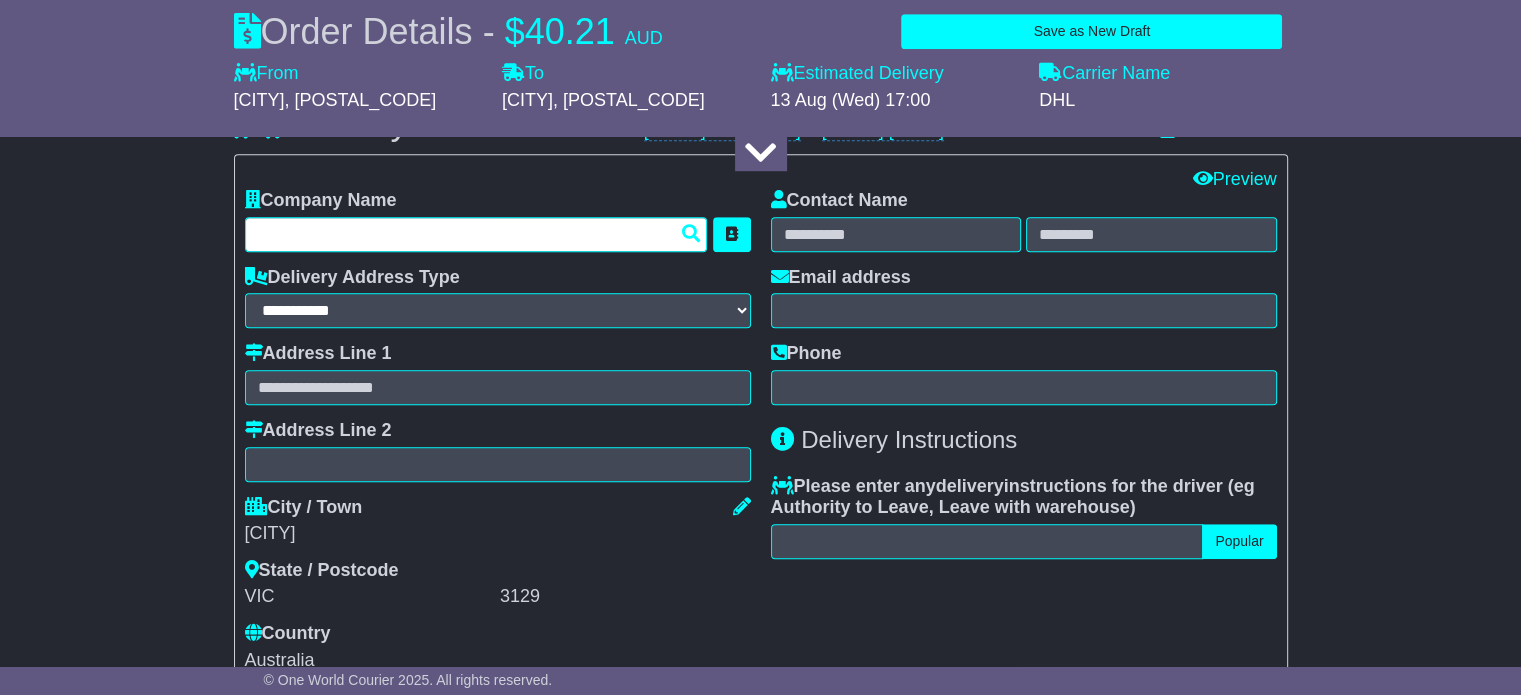 drag, startPoint x: 609, startPoint y: 239, endPoint x: 794, endPoint y: 239, distance: 185 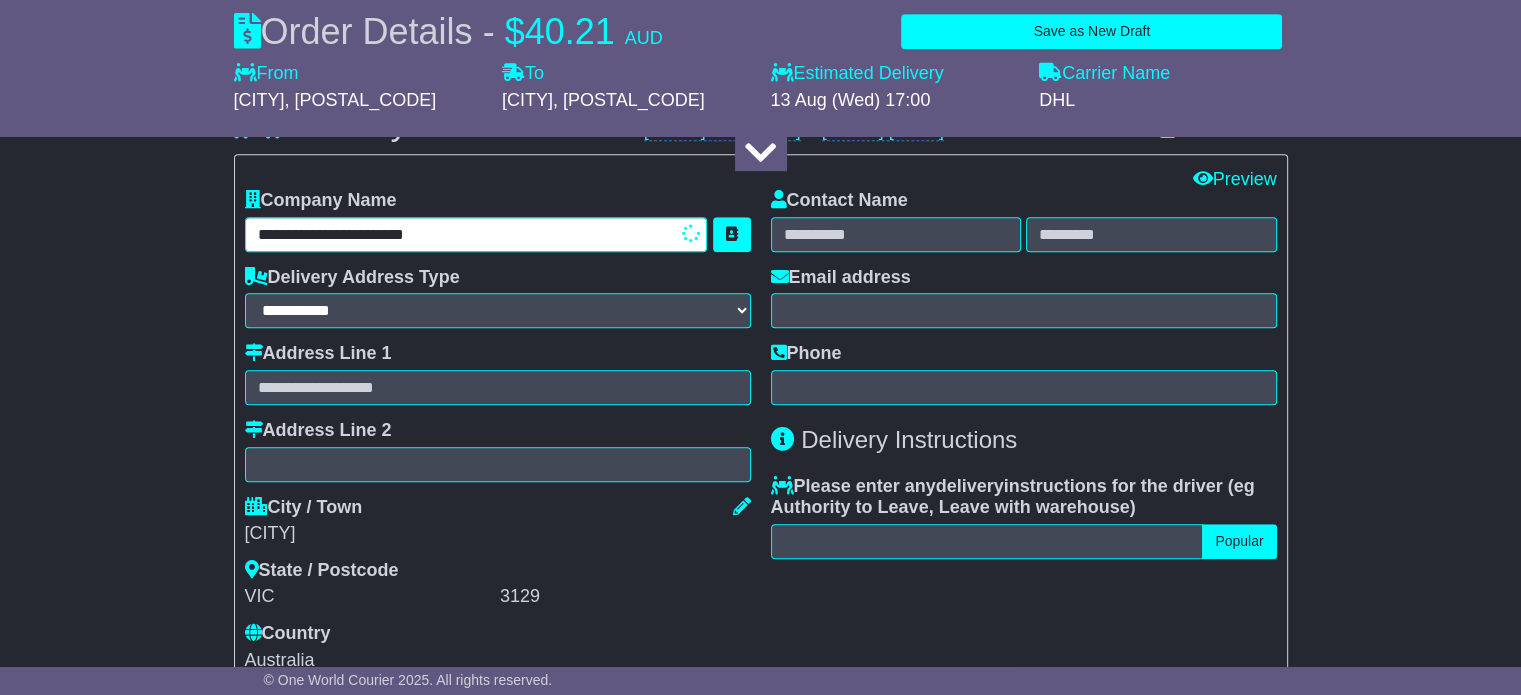 type on "**********" 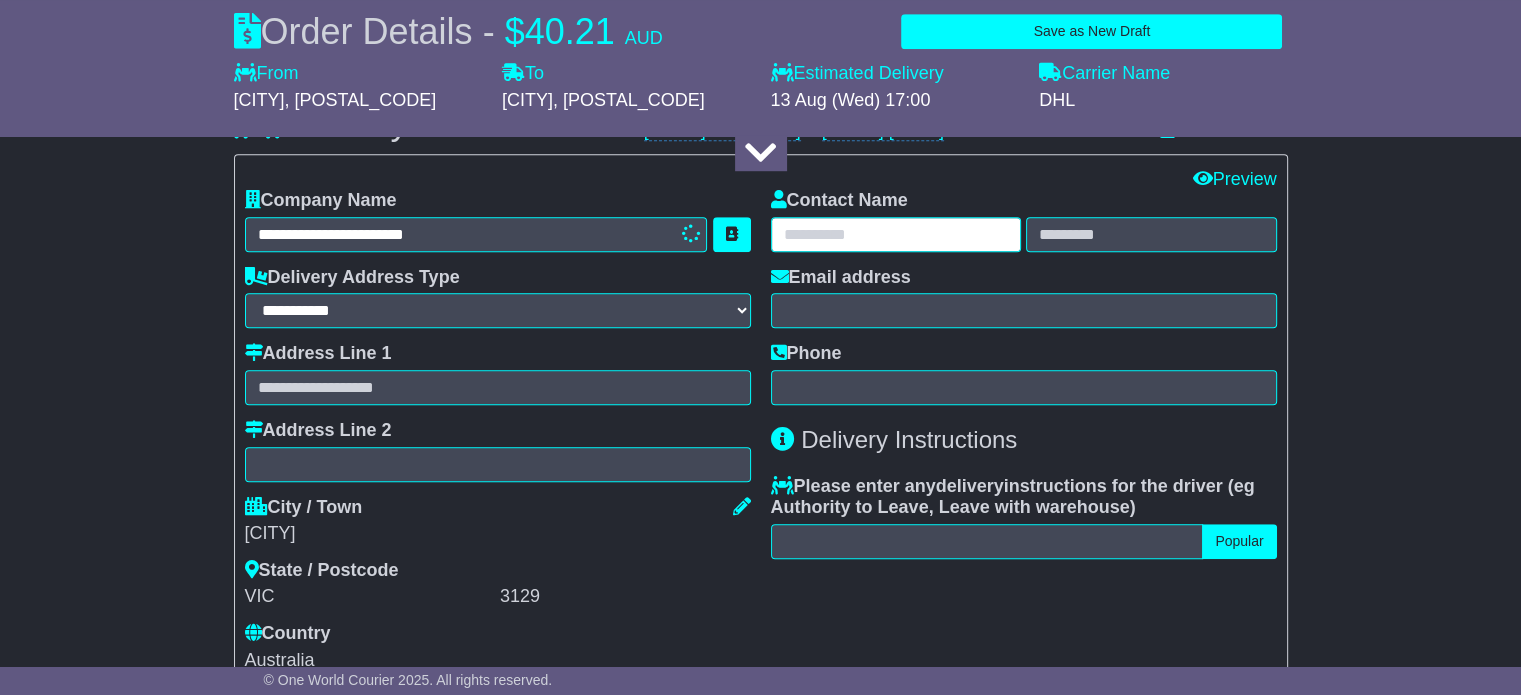 drag, startPoint x: 809, startPoint y: 240, endPoint x: 910, endPoint y: 234, distance: 101.17806 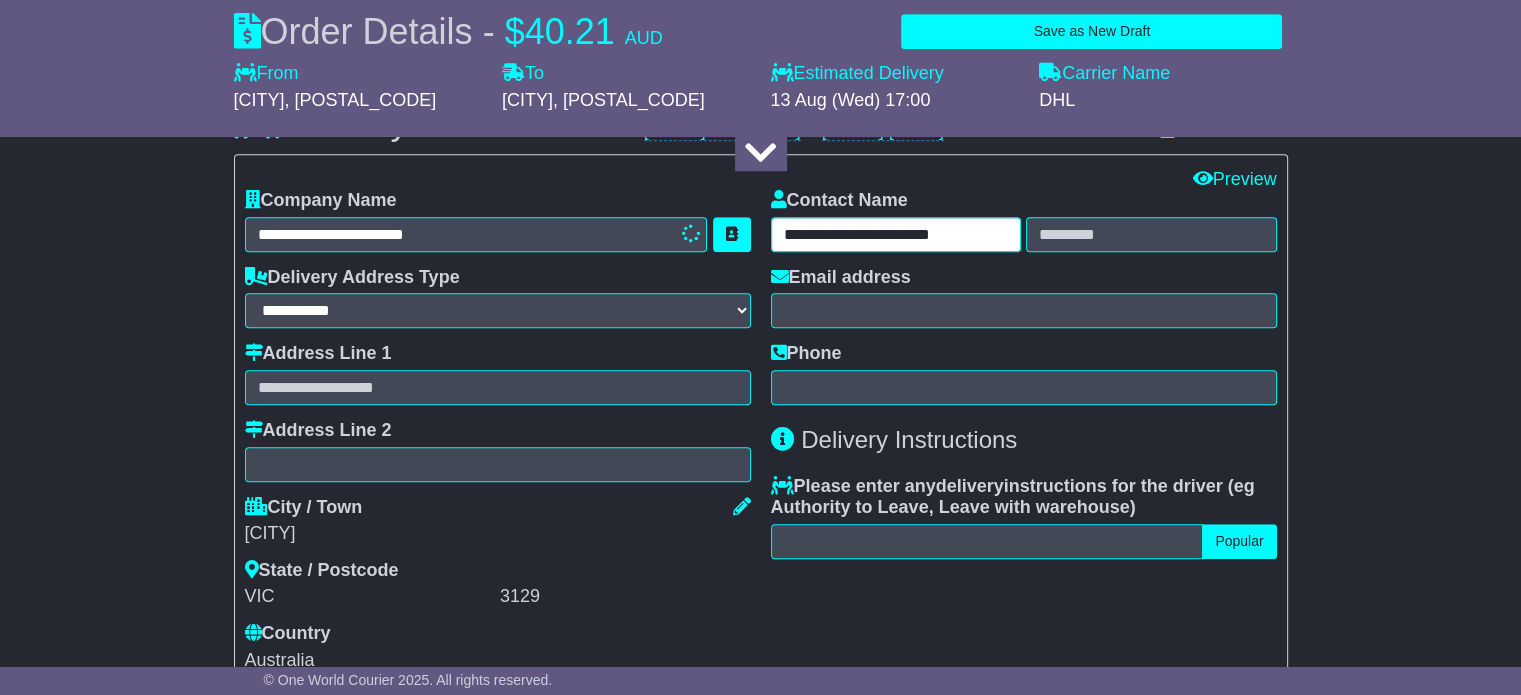 type on "**********" 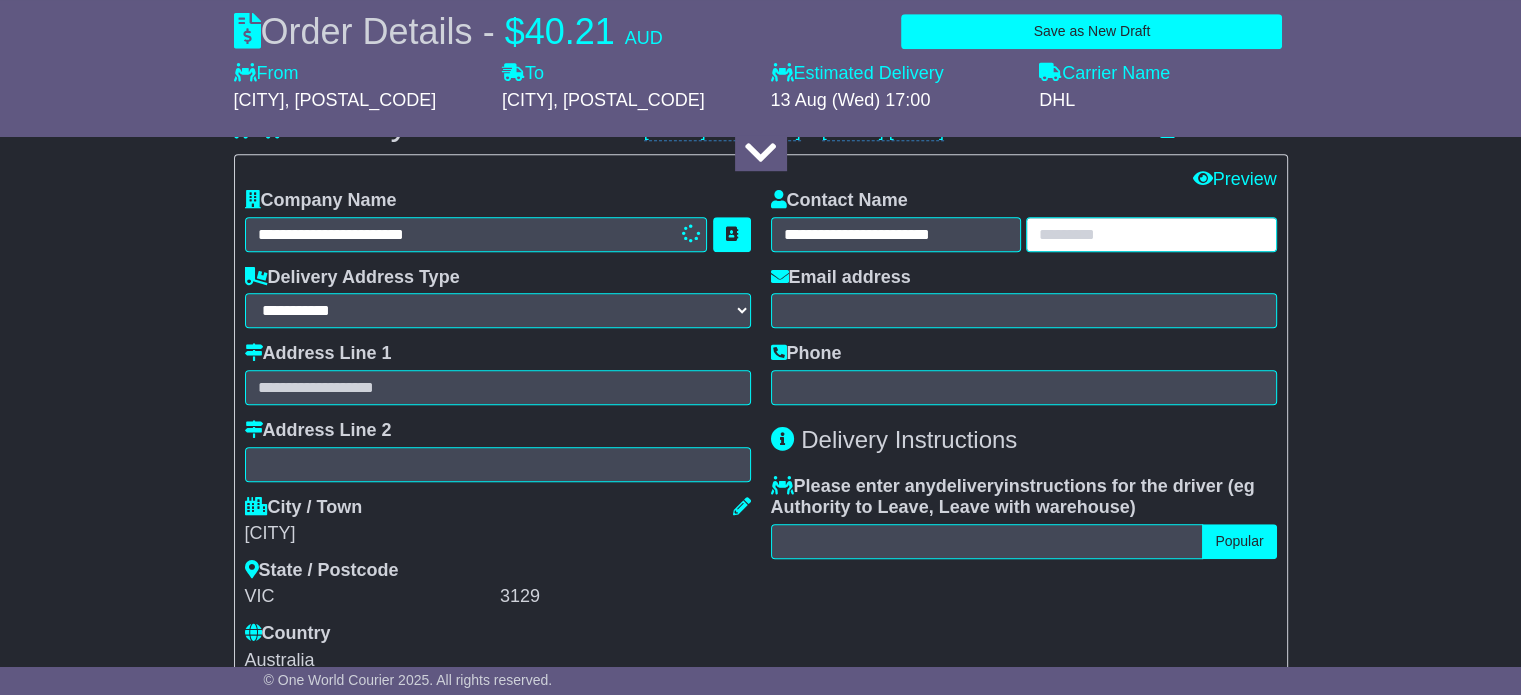 click at bounding box center [1151, 234] 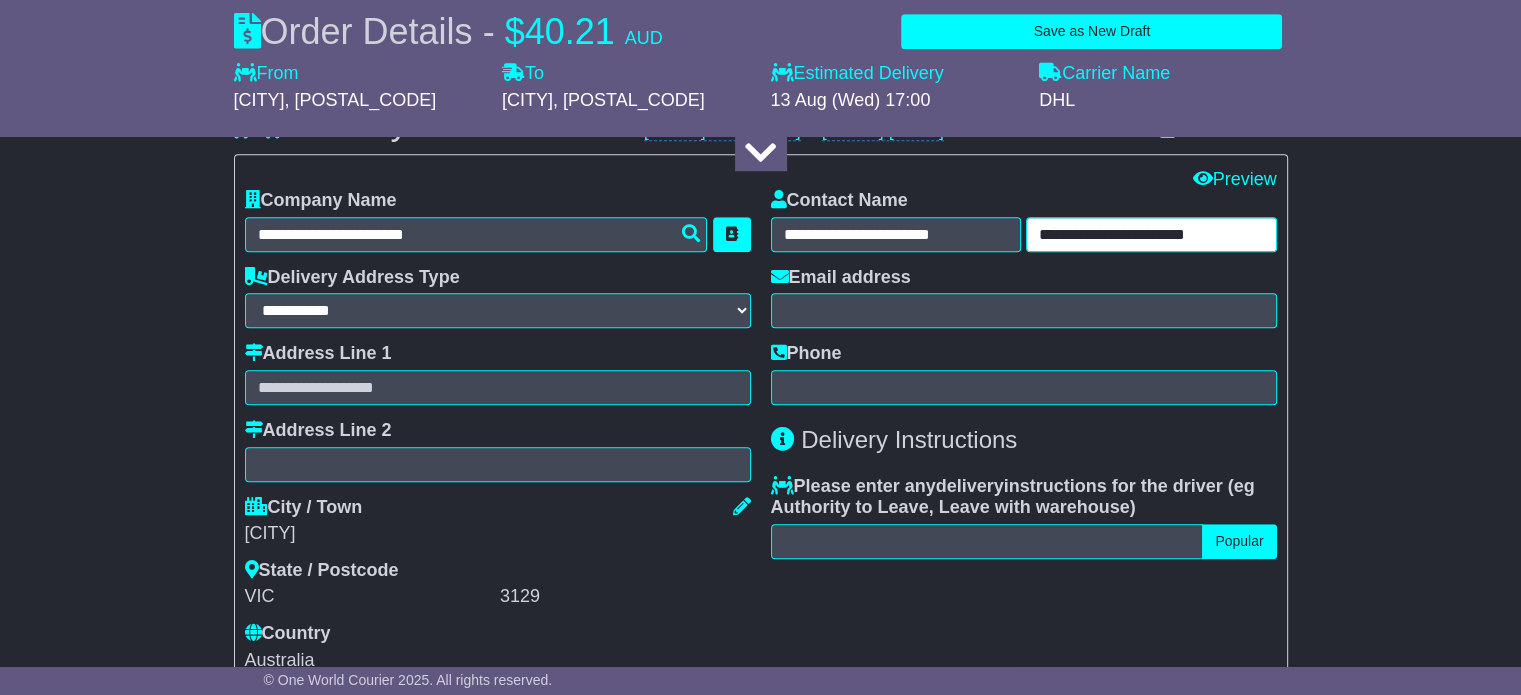 type on "**********" 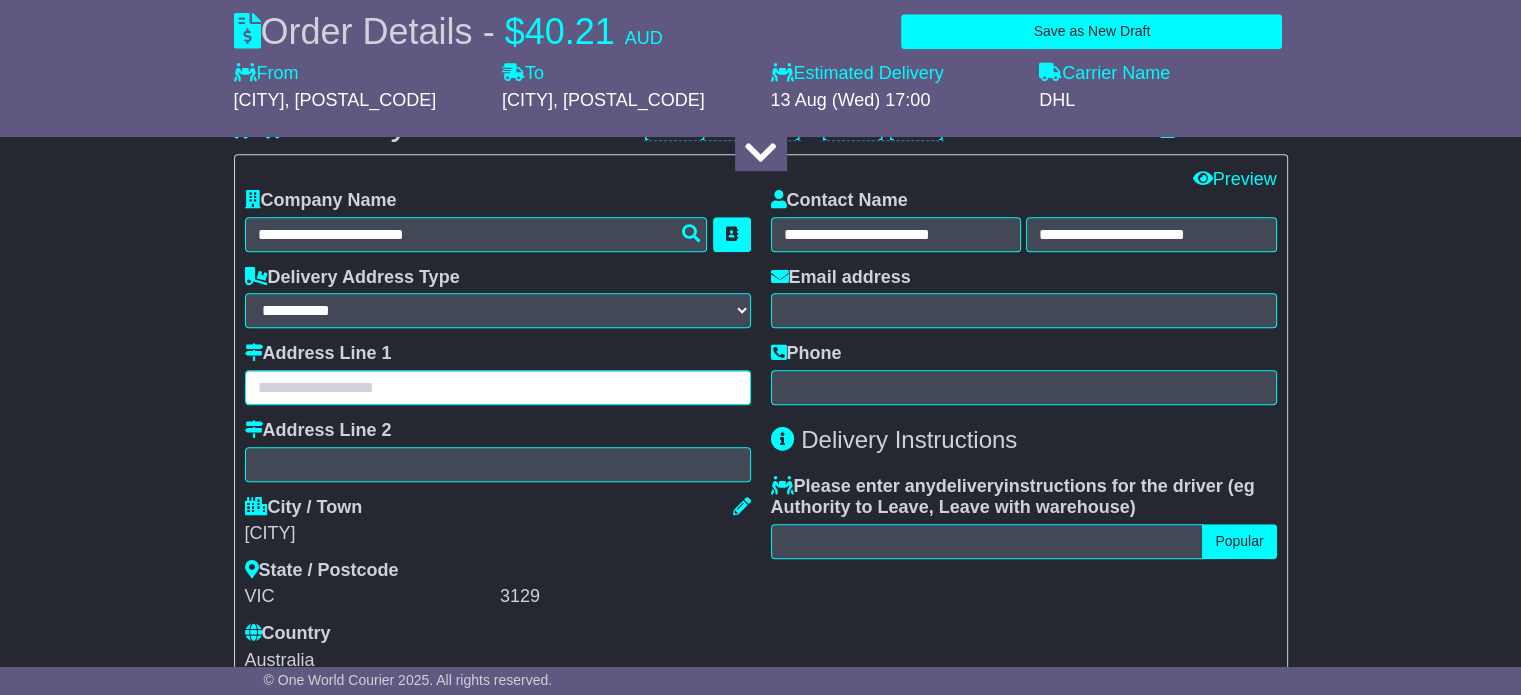 click at bounding box center (498, 387) 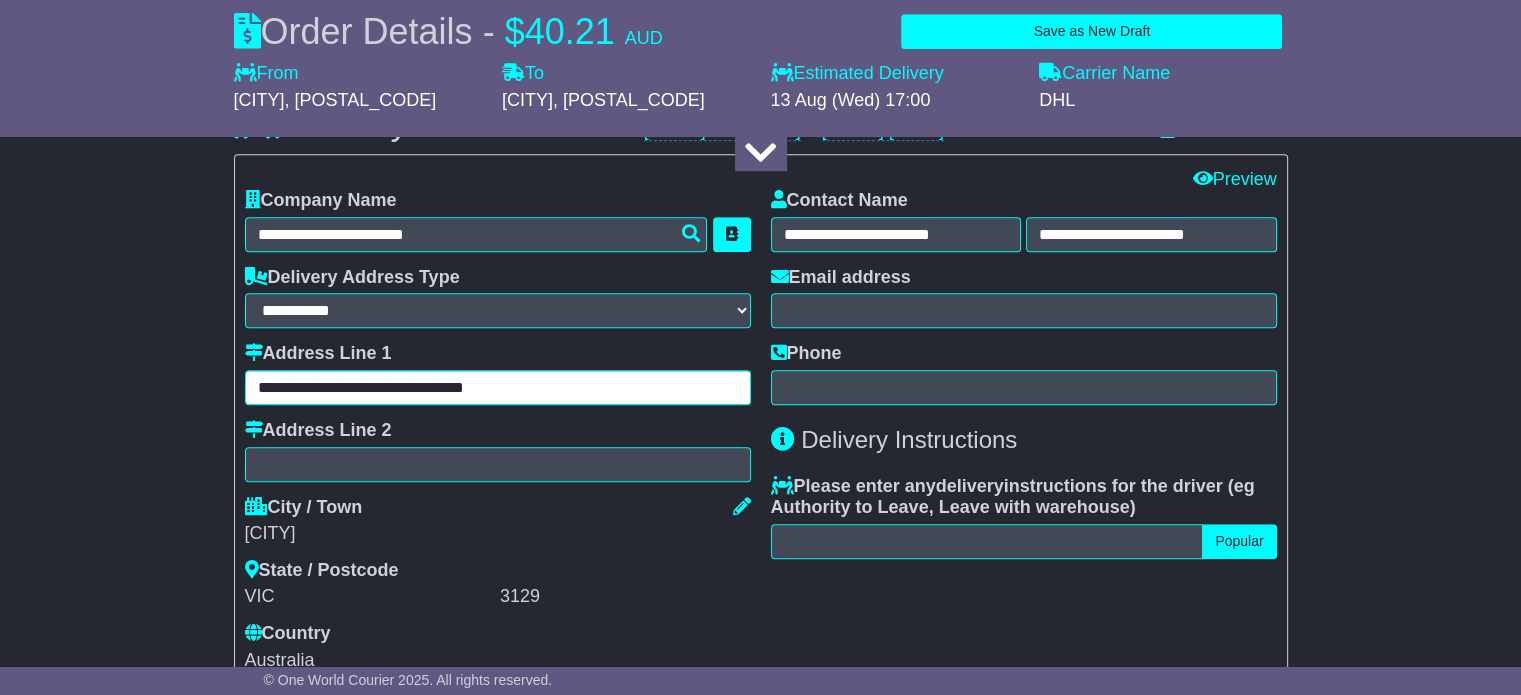 type on "**********" 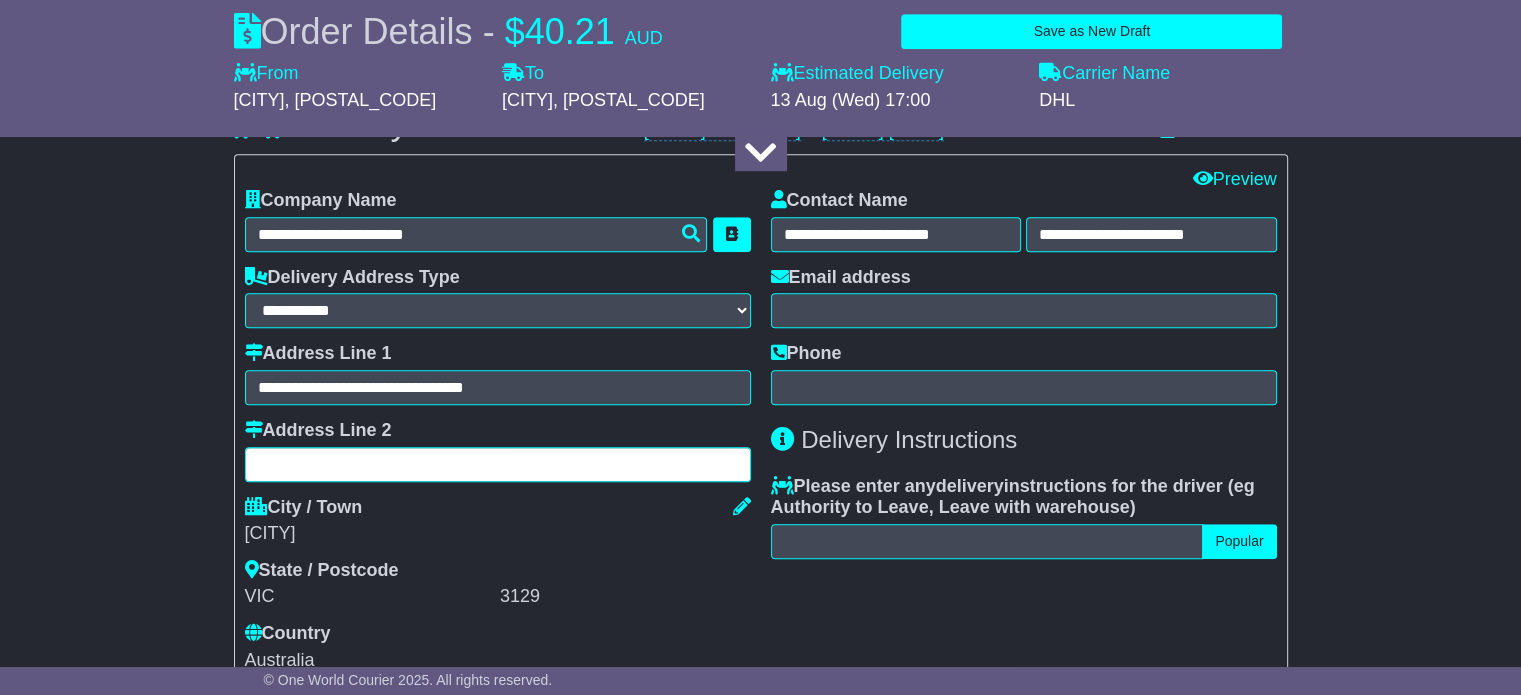 click at bounding box center [498, 464] 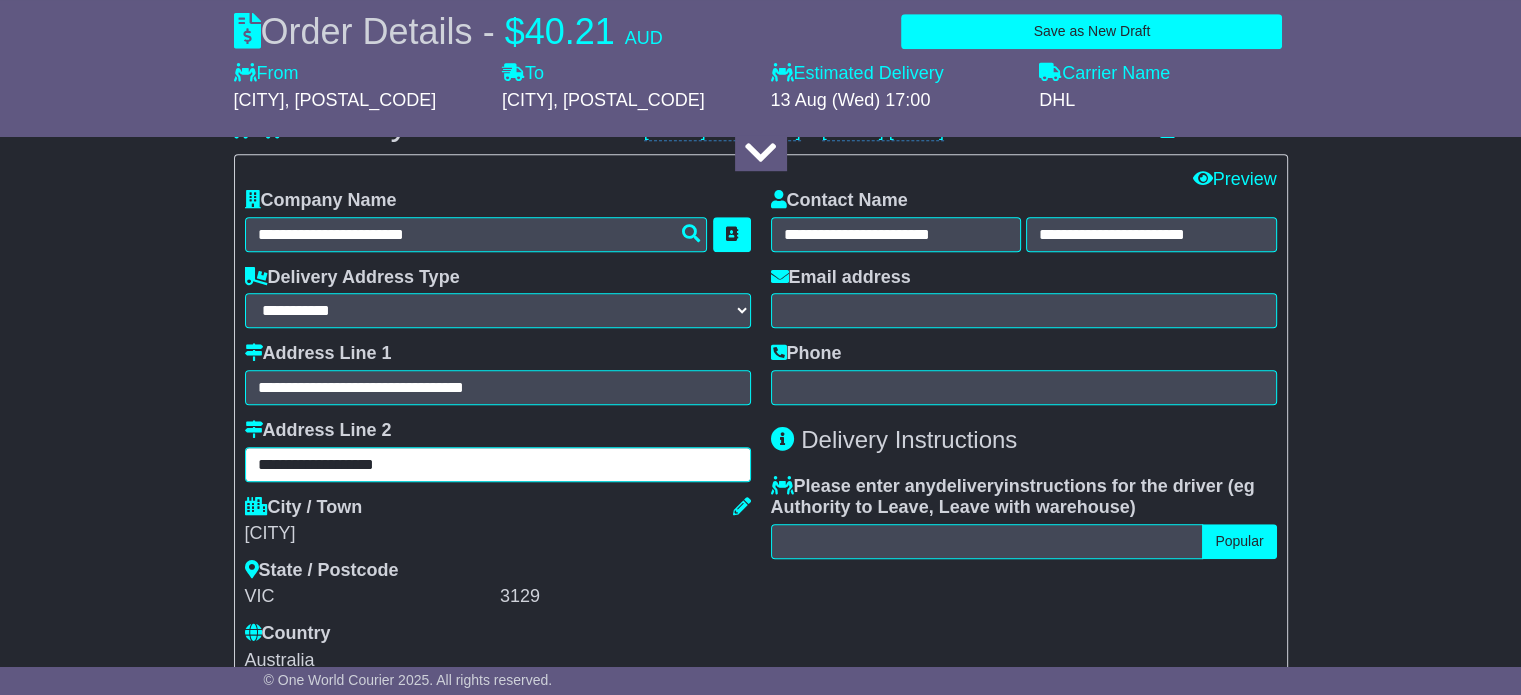 type on "**********" 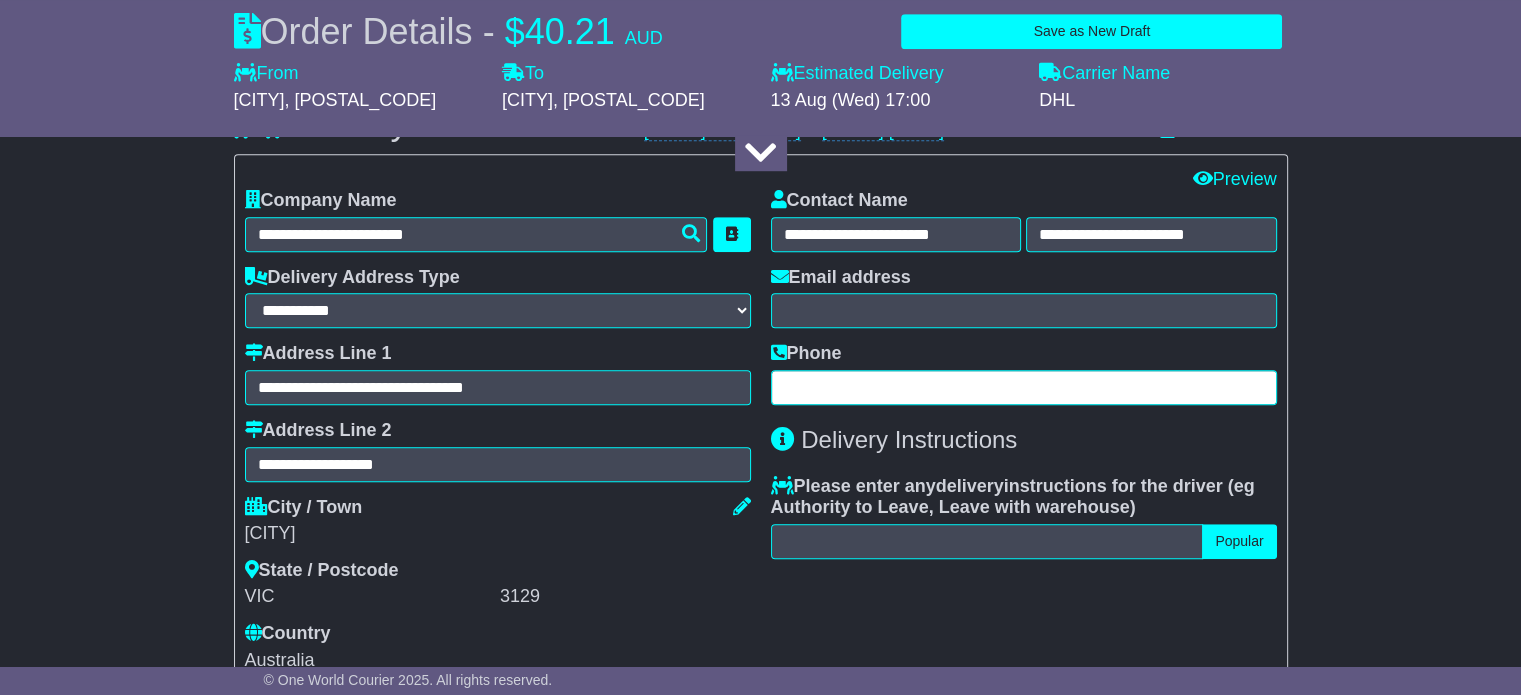 click at bounding box center [1024, 387] 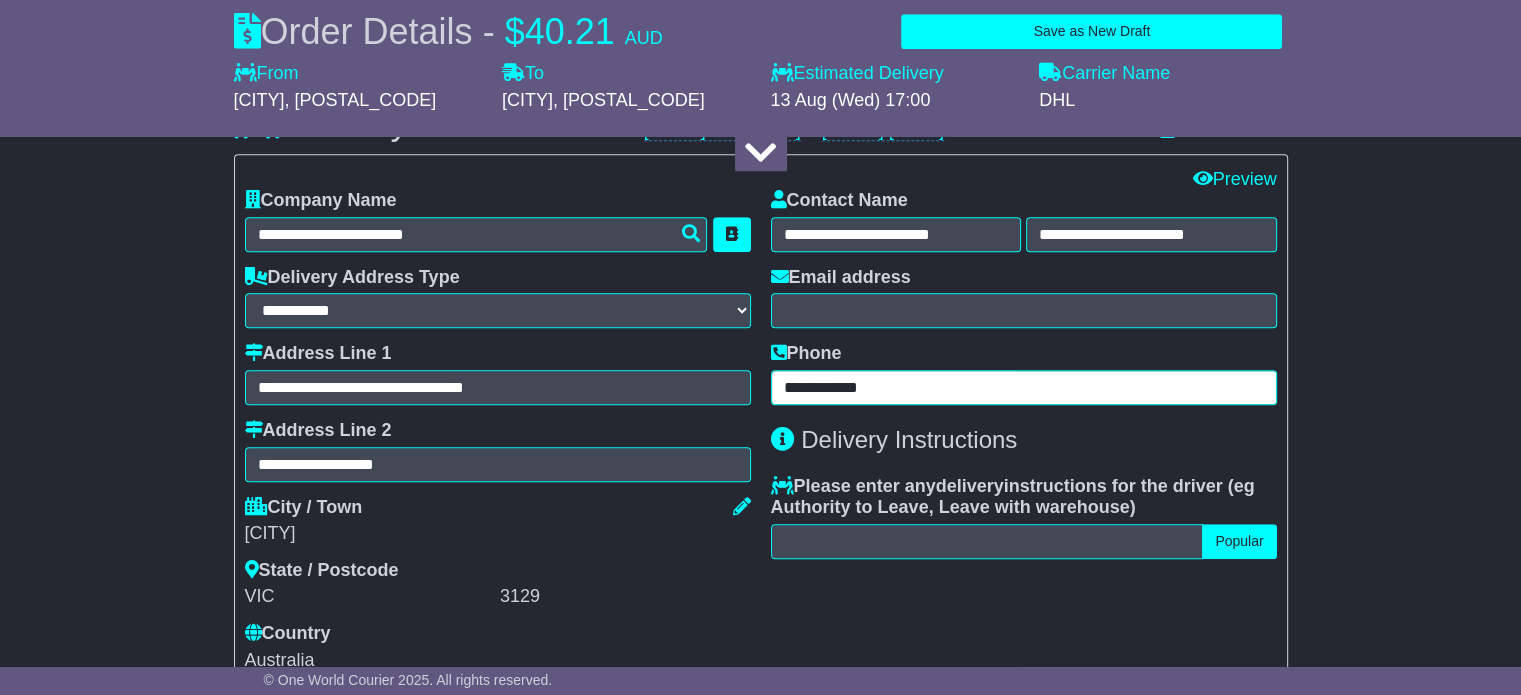 type on "**********" 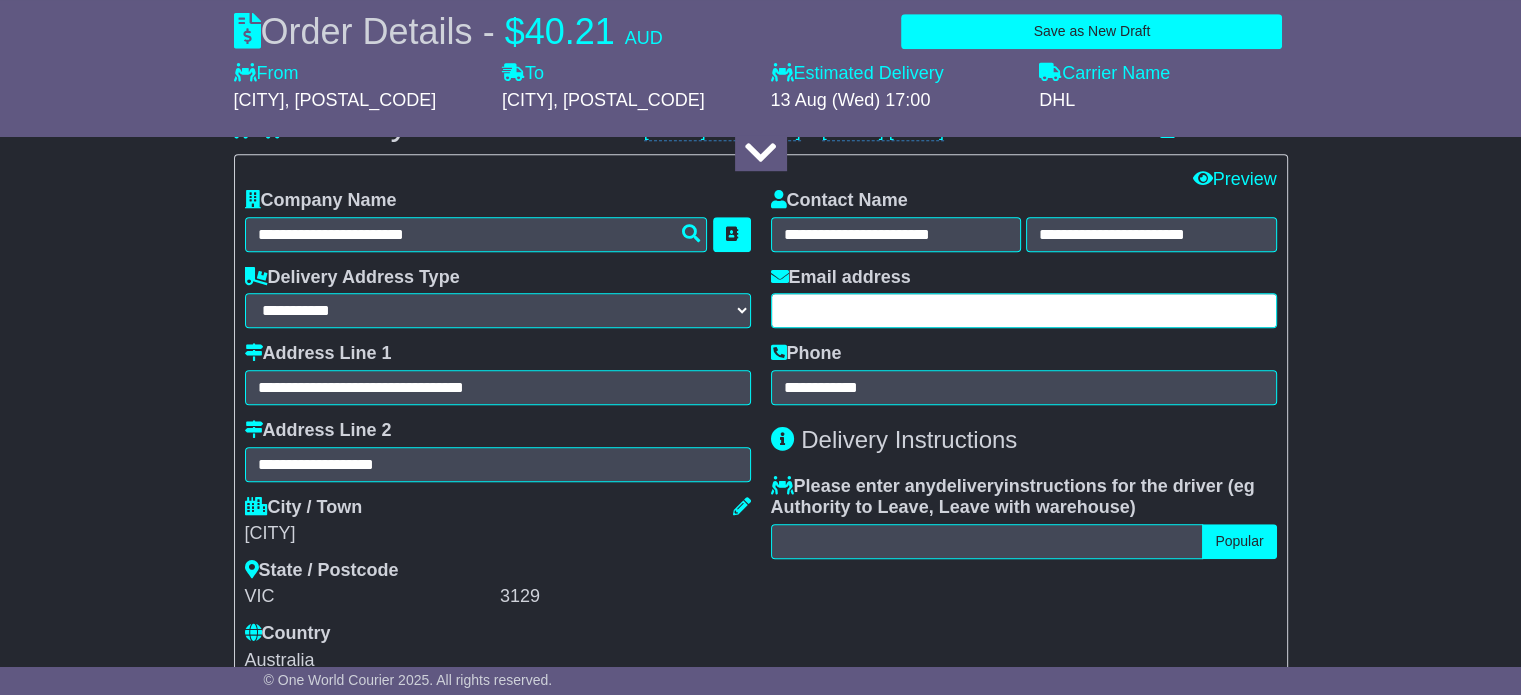 click at bounding box center [1024, 310] 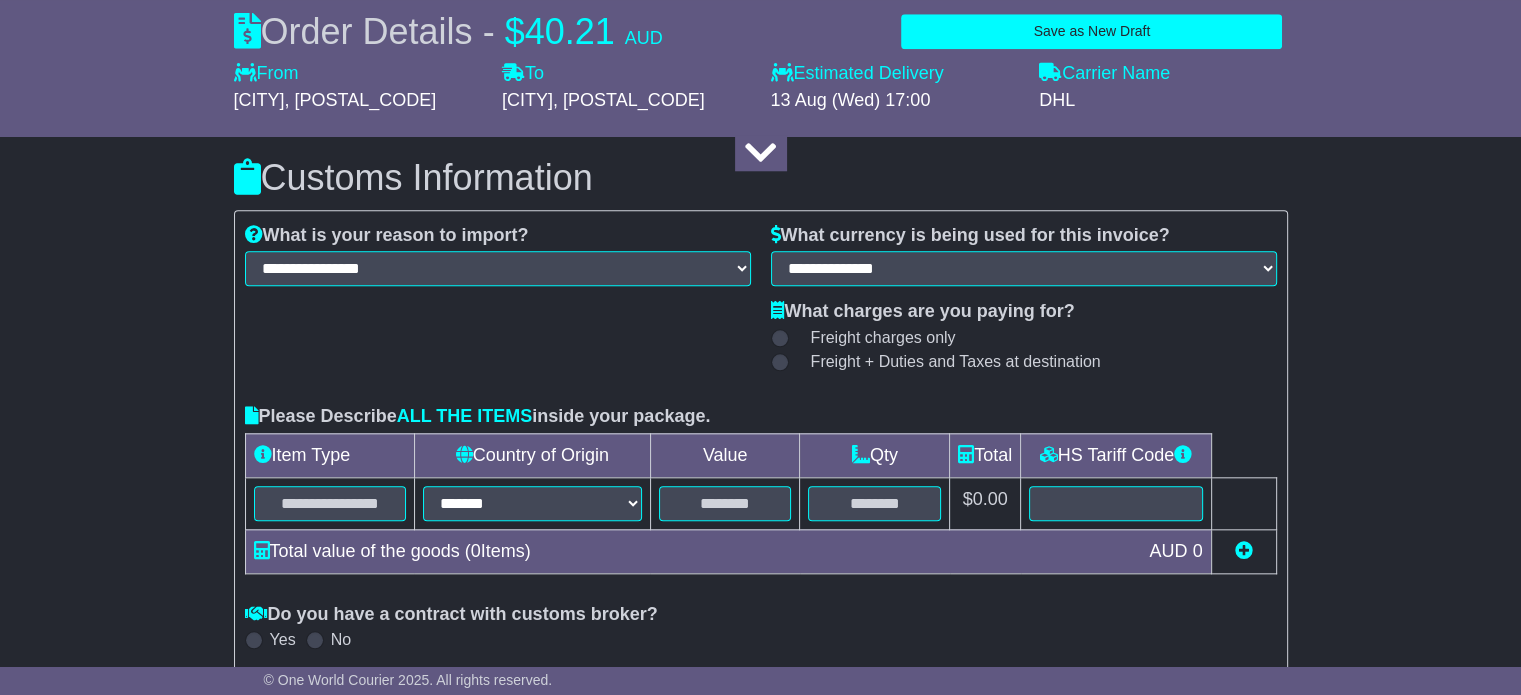 scroll, scrollTop: 2000, scrollLeft: 0, axis: vertical 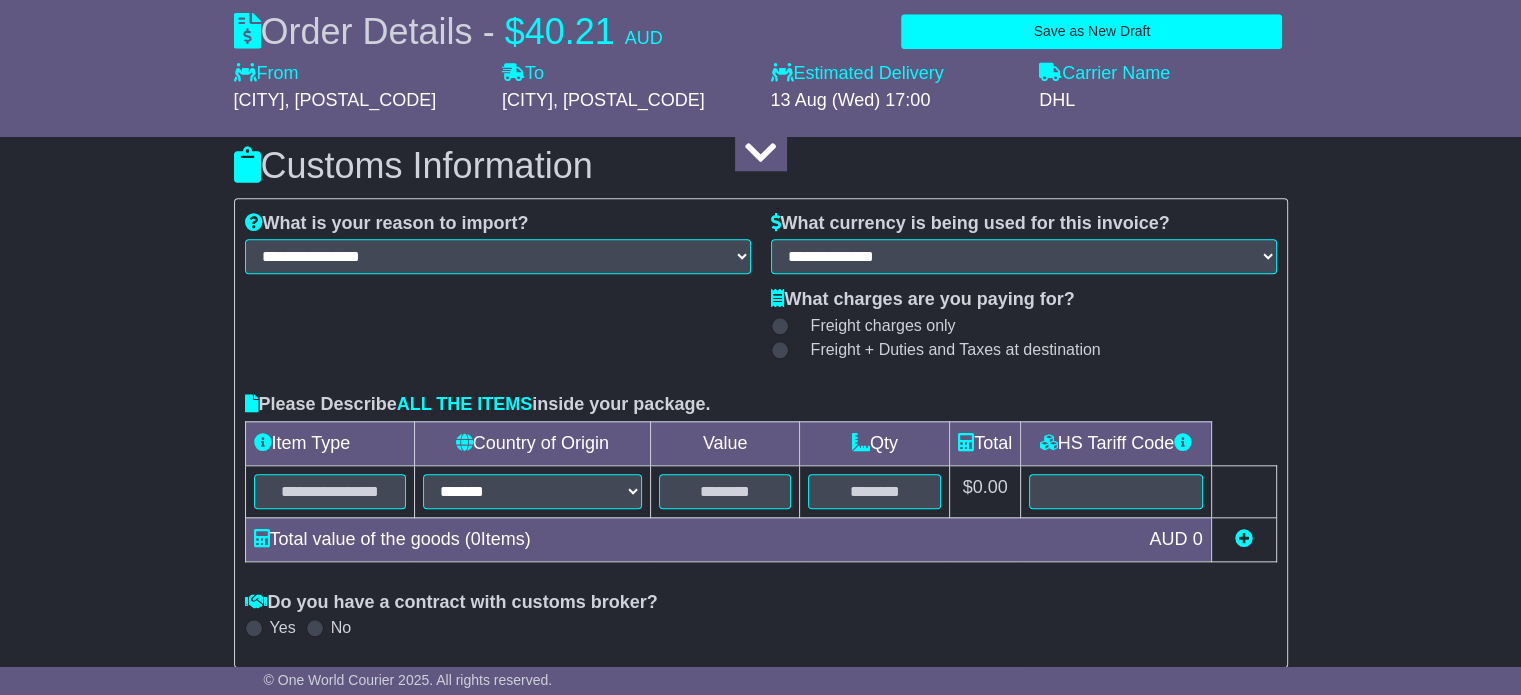 type on "**********" 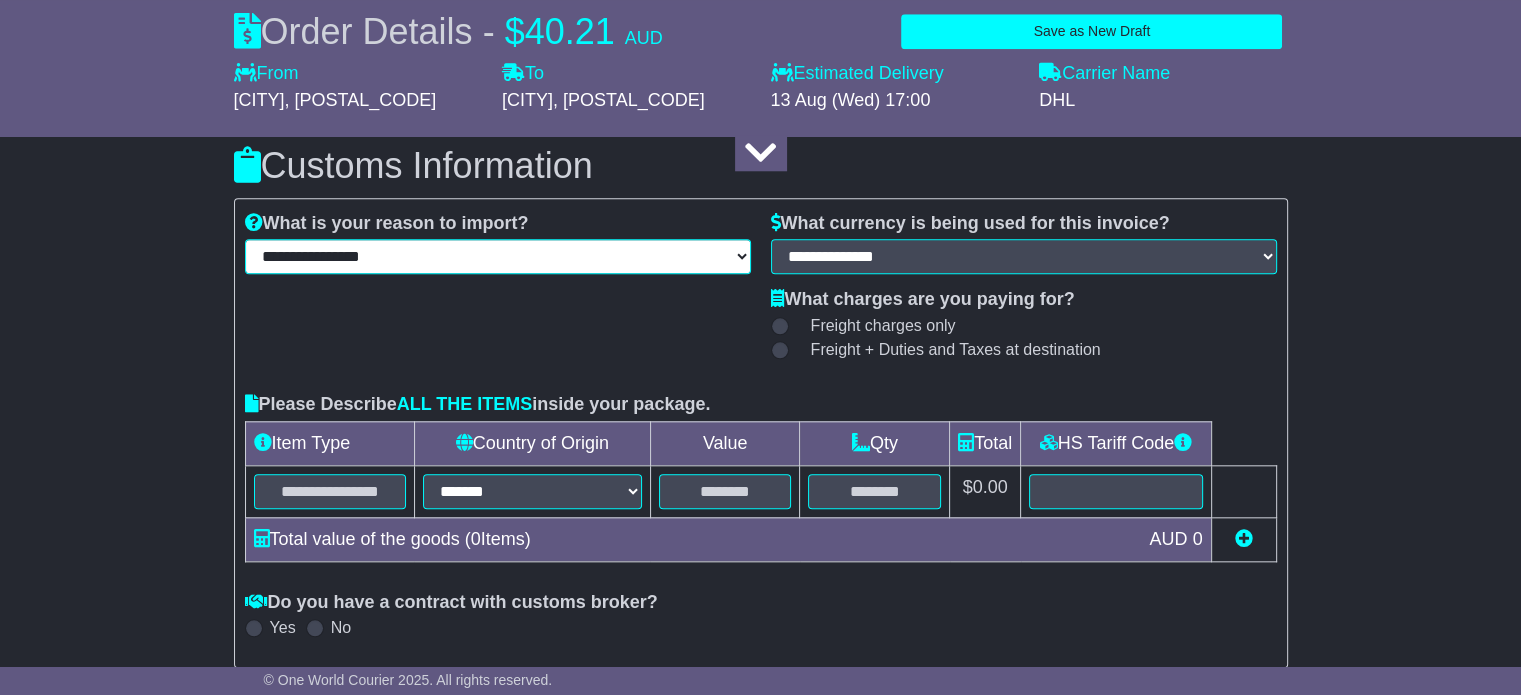 click on "**********" at bounding box center [498, 256] 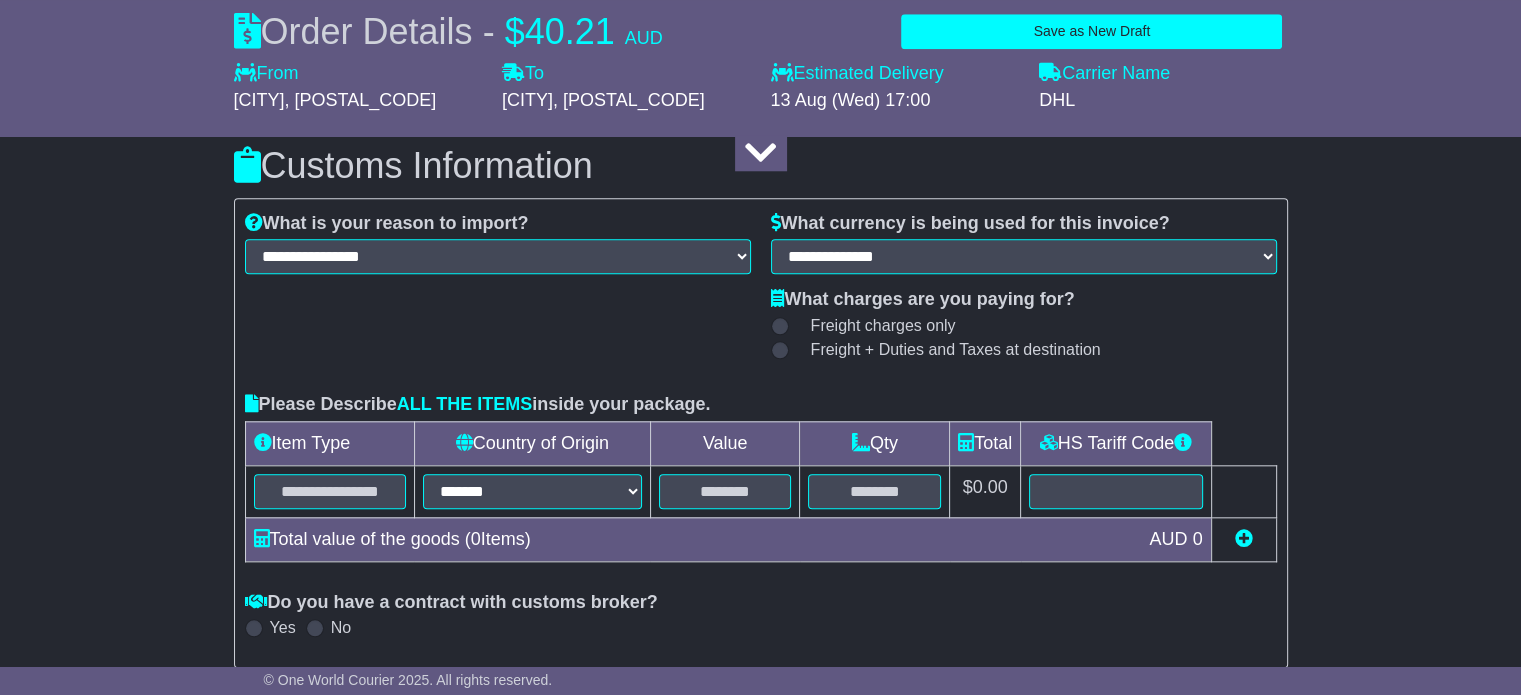 click on "**********" at bounding box center (1024, 289) 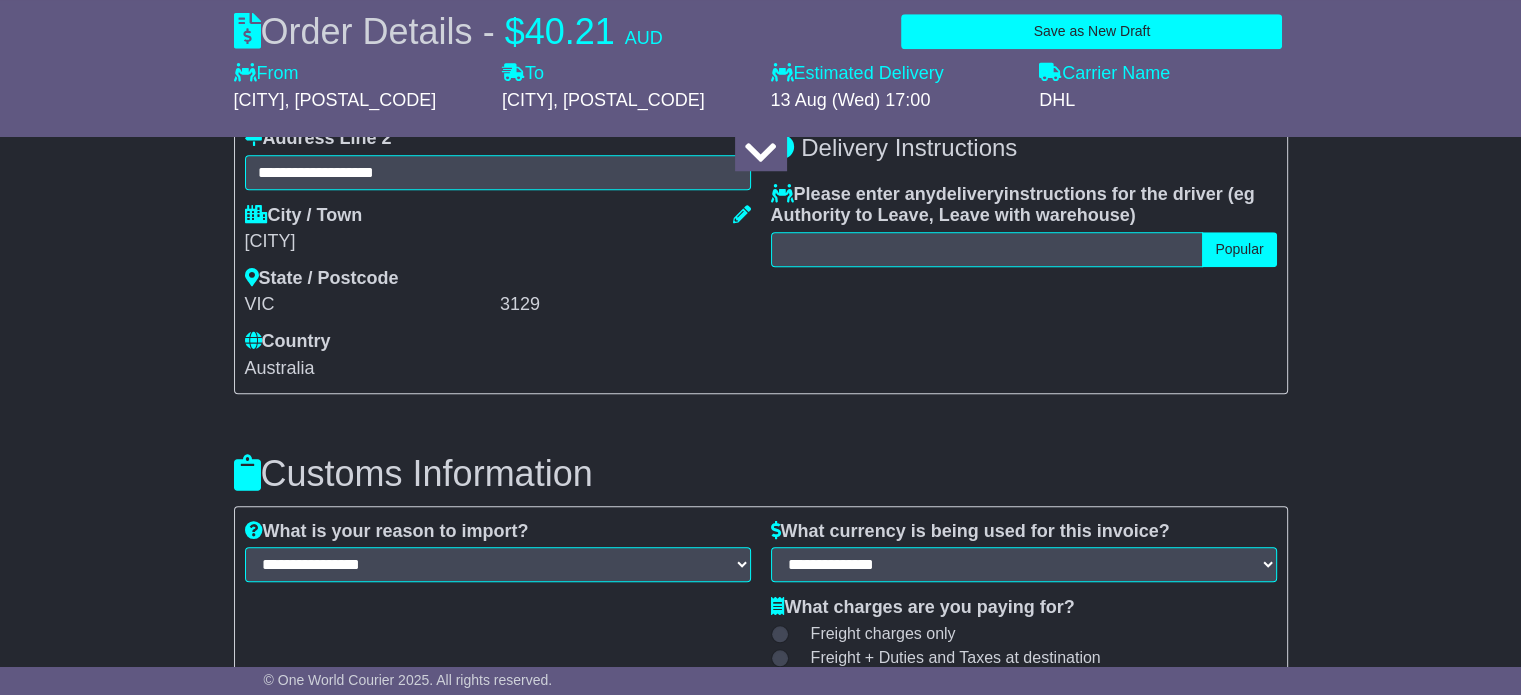scroll, scrollTop: 2000, scrollLeft: 0, axis: vertical 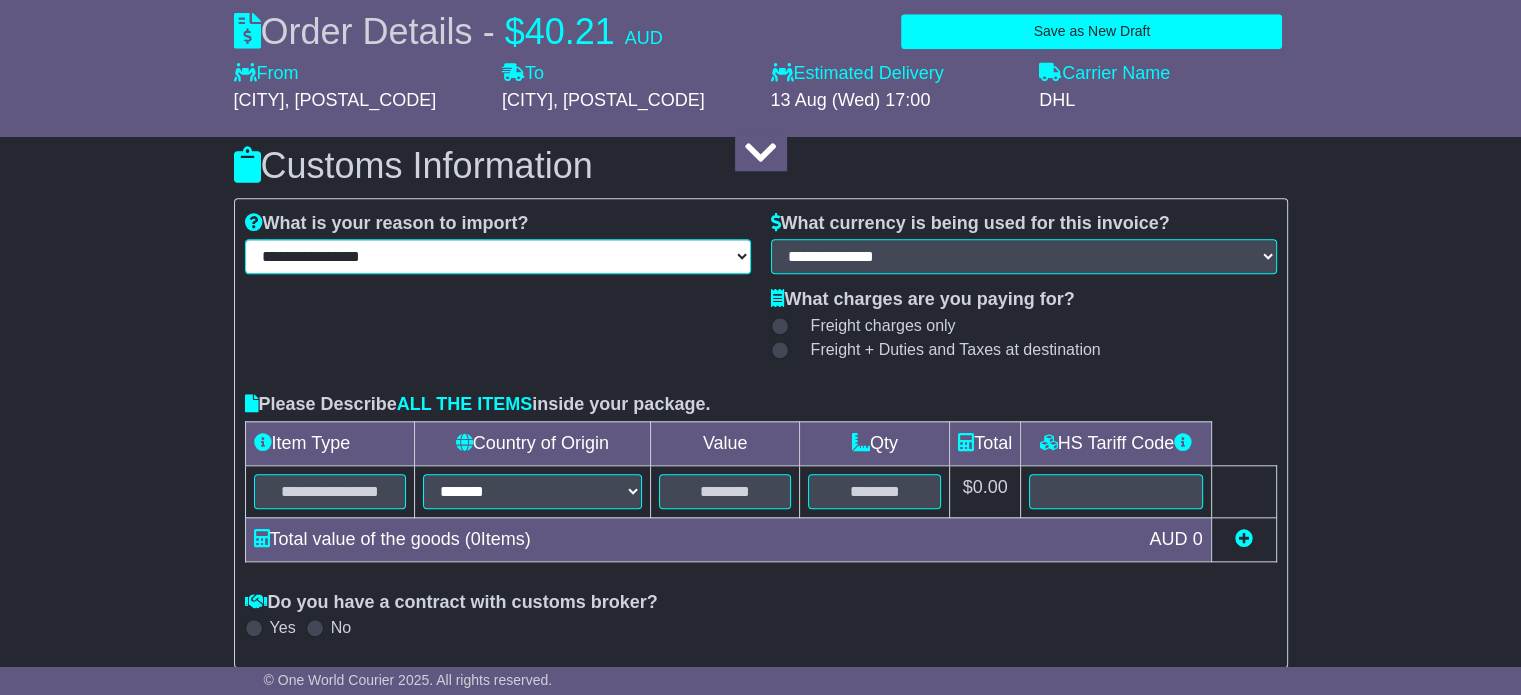 click on "**********" at bounding box center (498, 256) 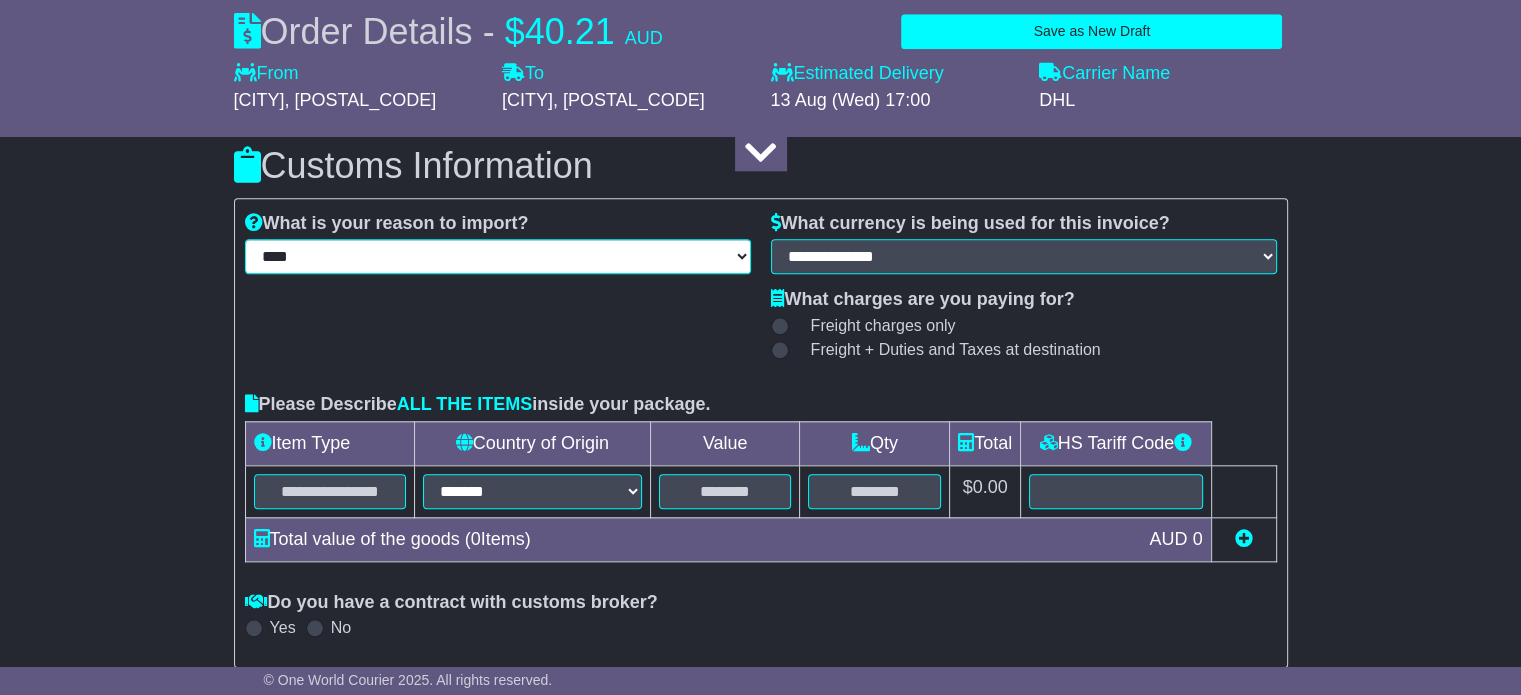 click on "**********" at bounding box center [498, 256] 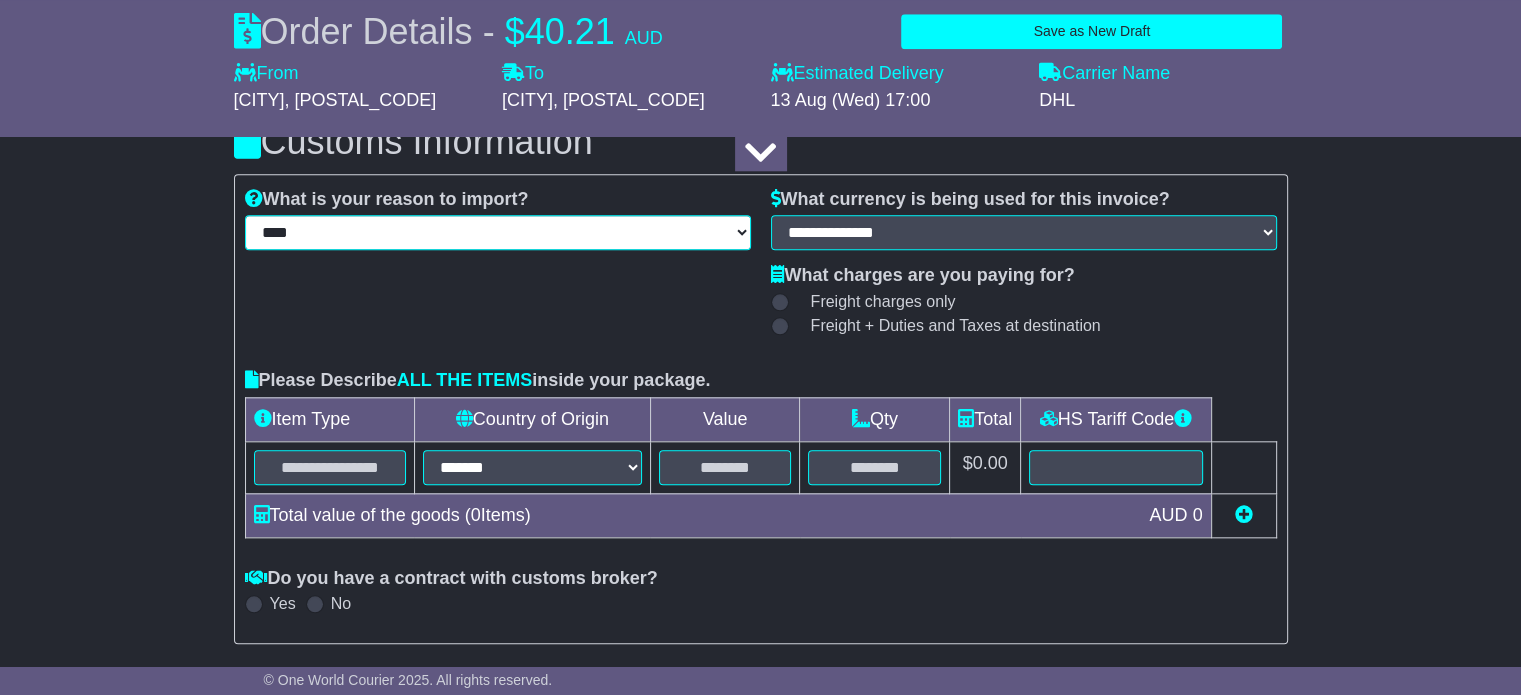scroll, scrollTop: 2100, scrollLeft: 0, axis: vertical 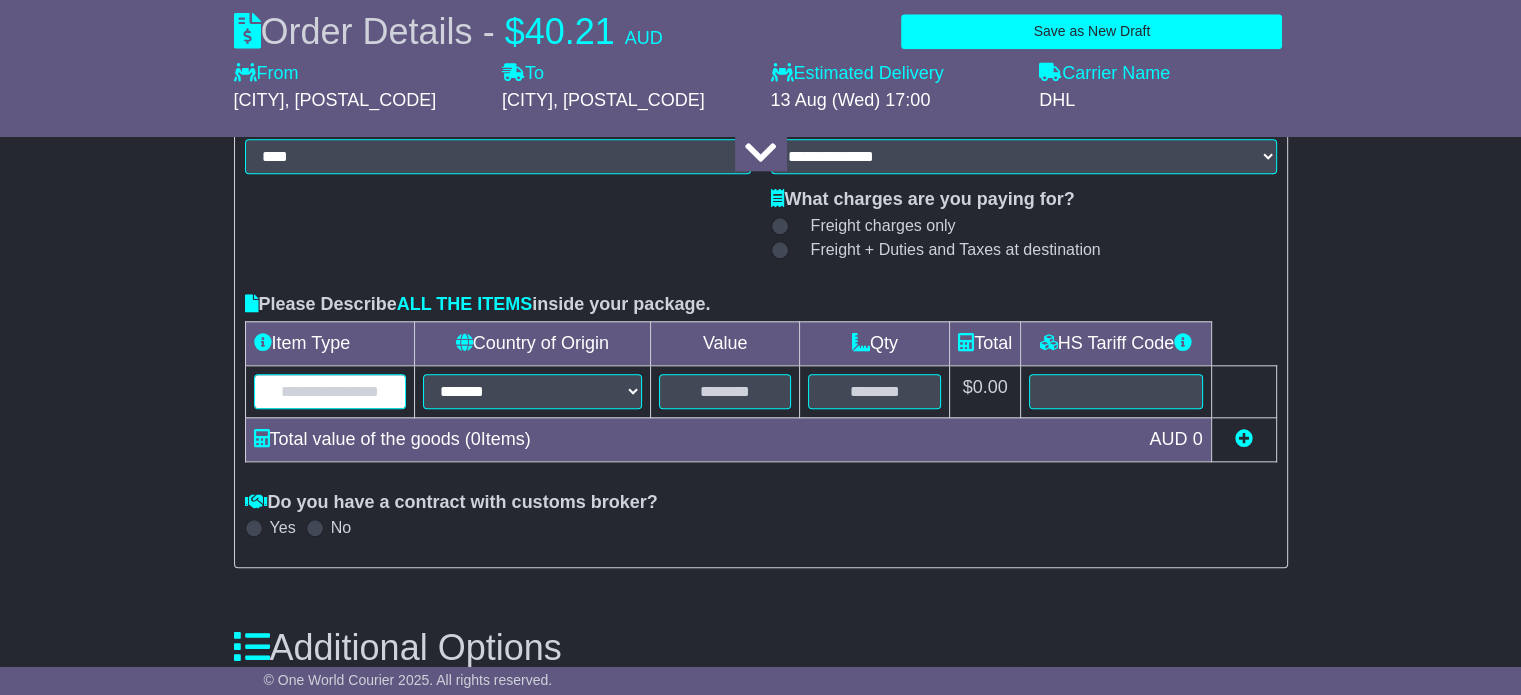 drag, startPoint x: 394, startPoint y: 394, endPoint x: 404, endPoint y: 389, distance: 11.18034 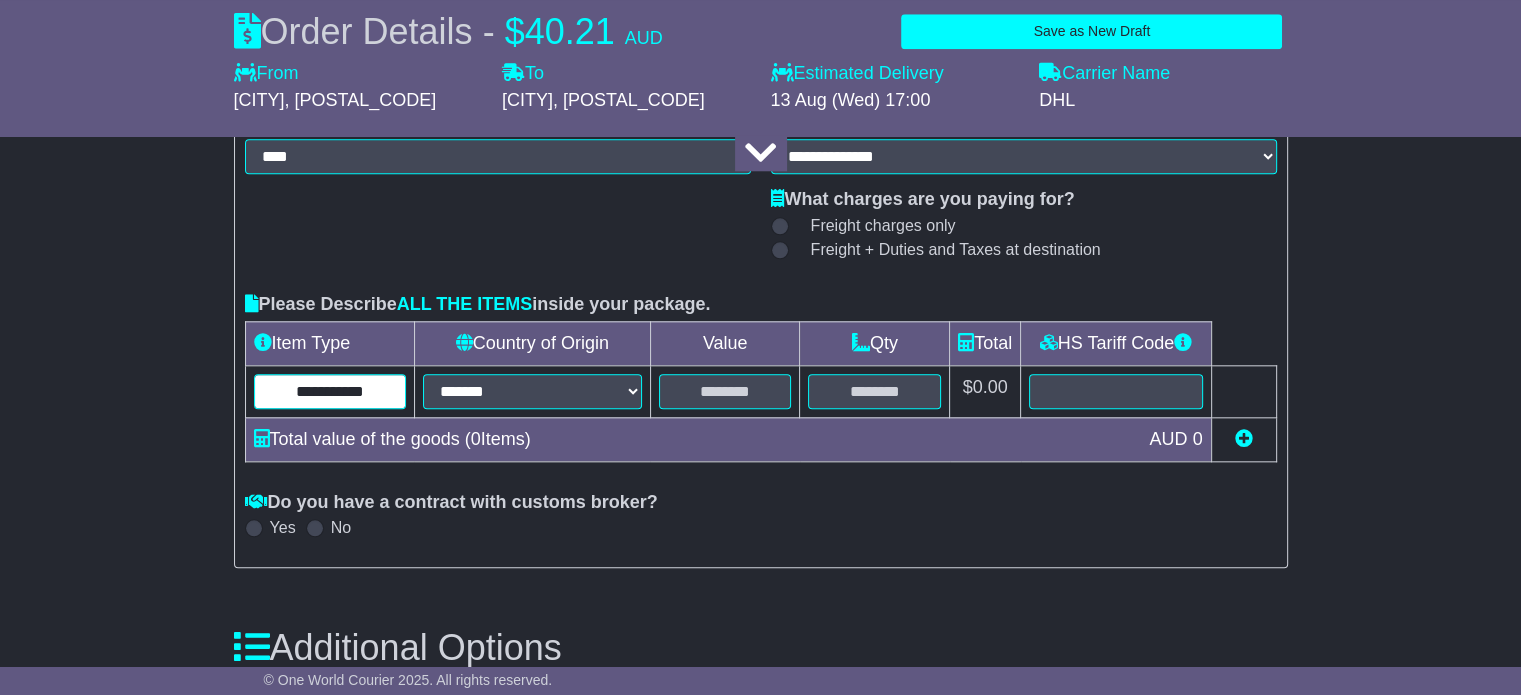 type on "**********" 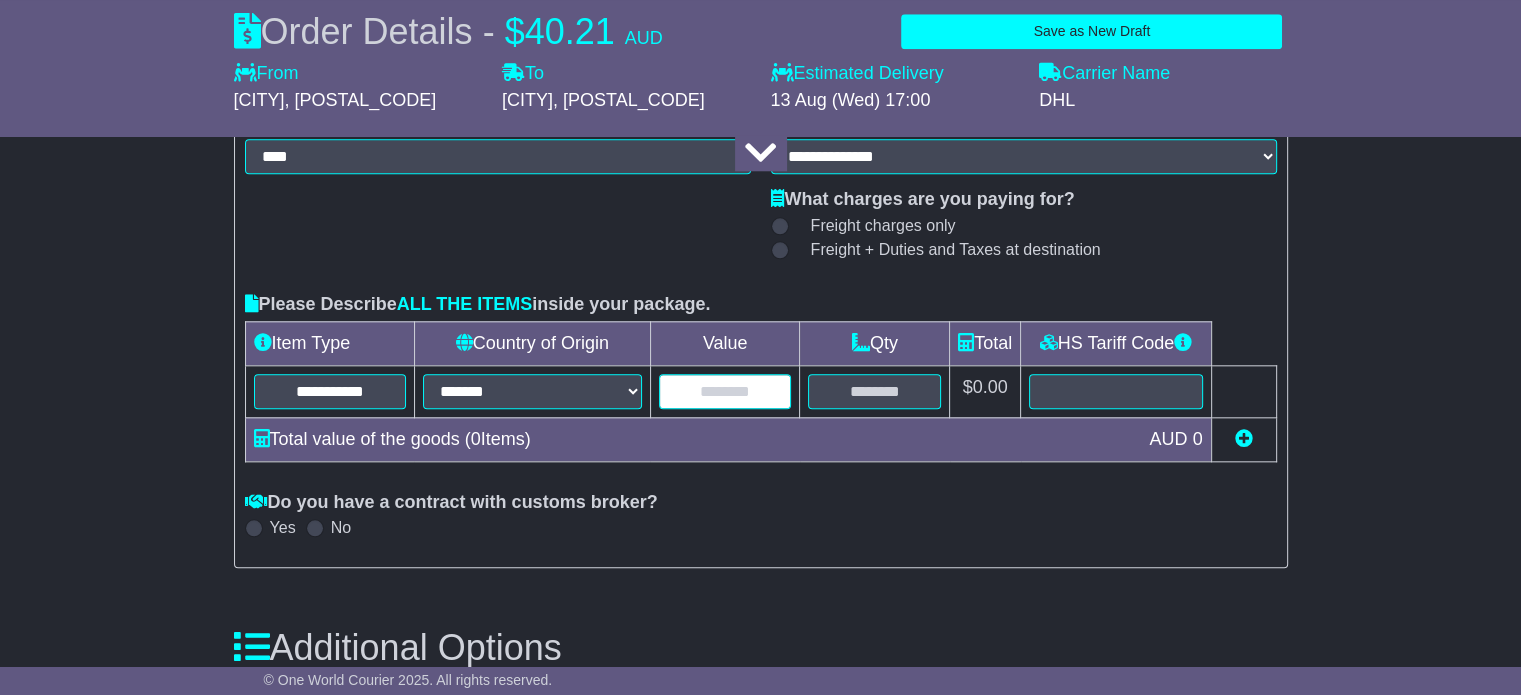 click at bounding box center (725, 391) 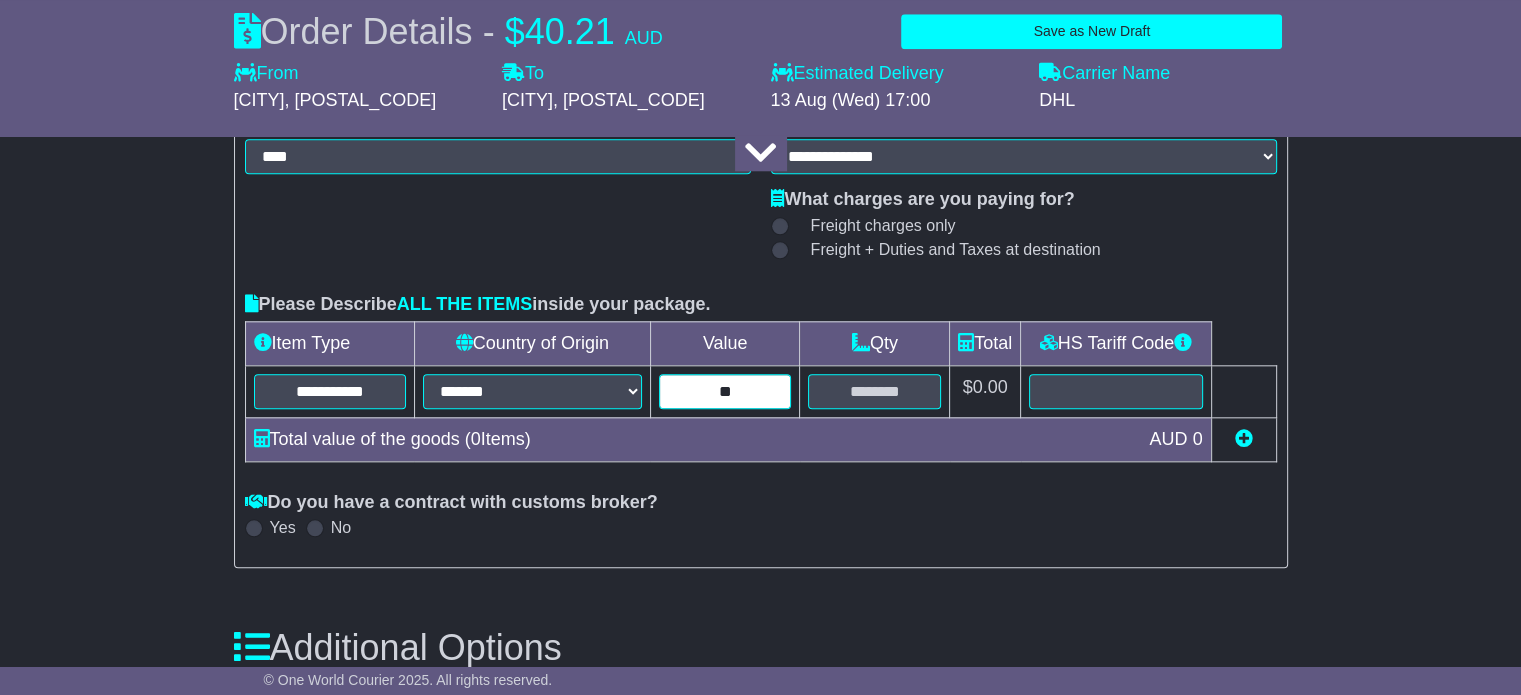 type on "**" 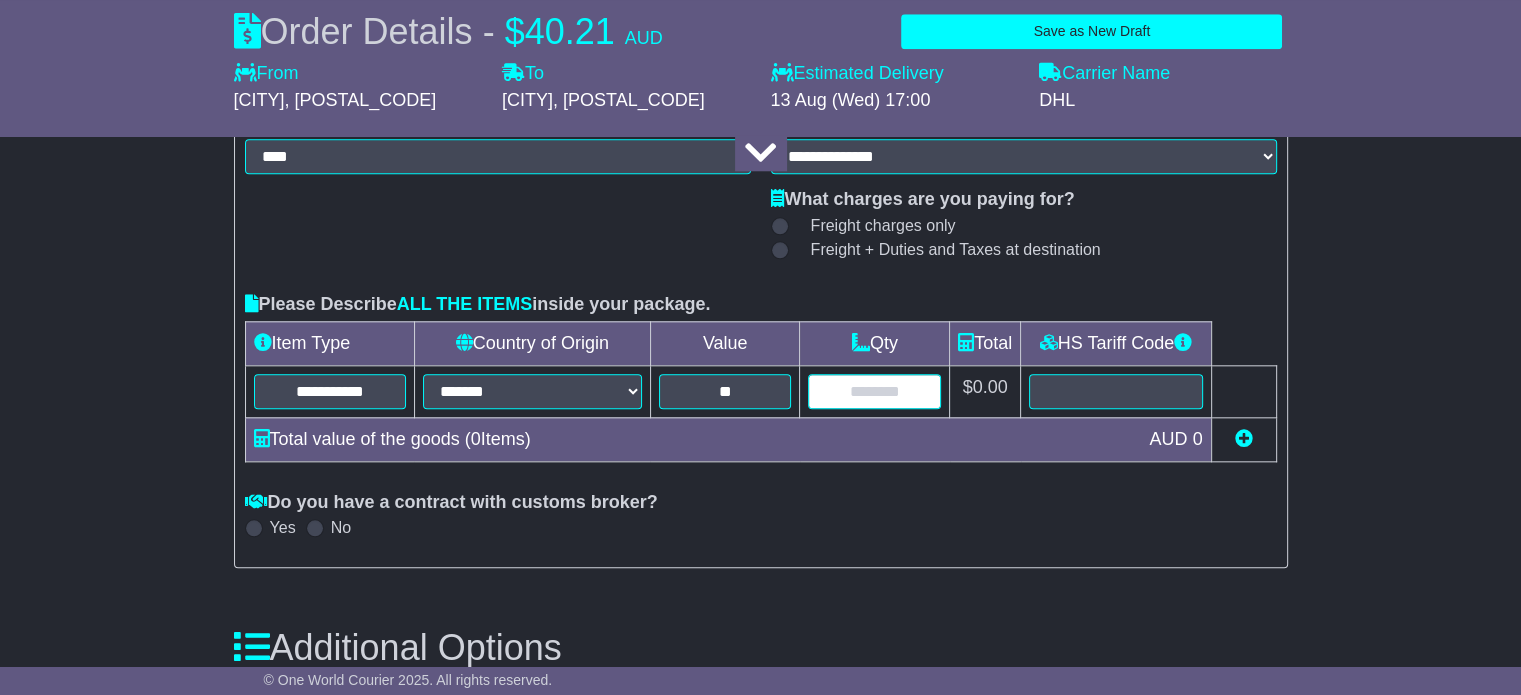 click at bounding box center (874, 391) 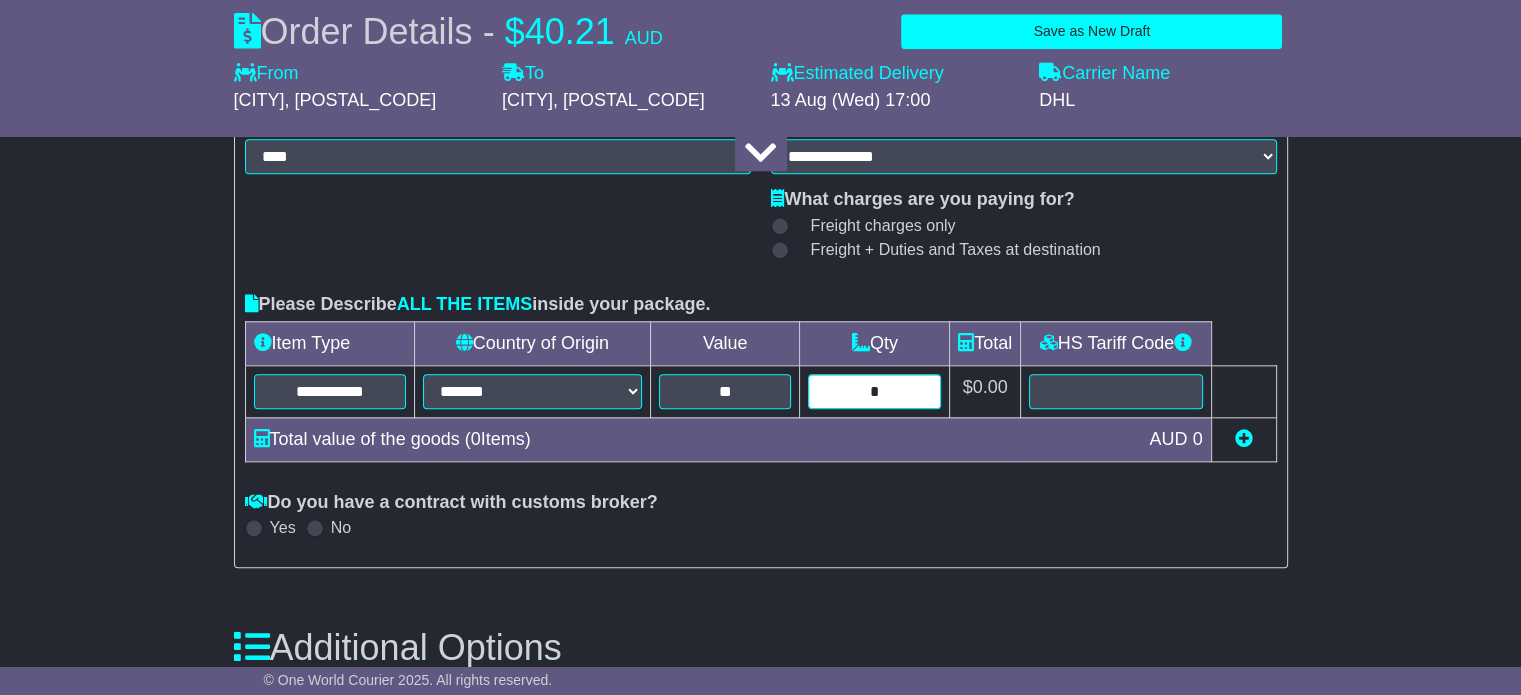 type on "*" 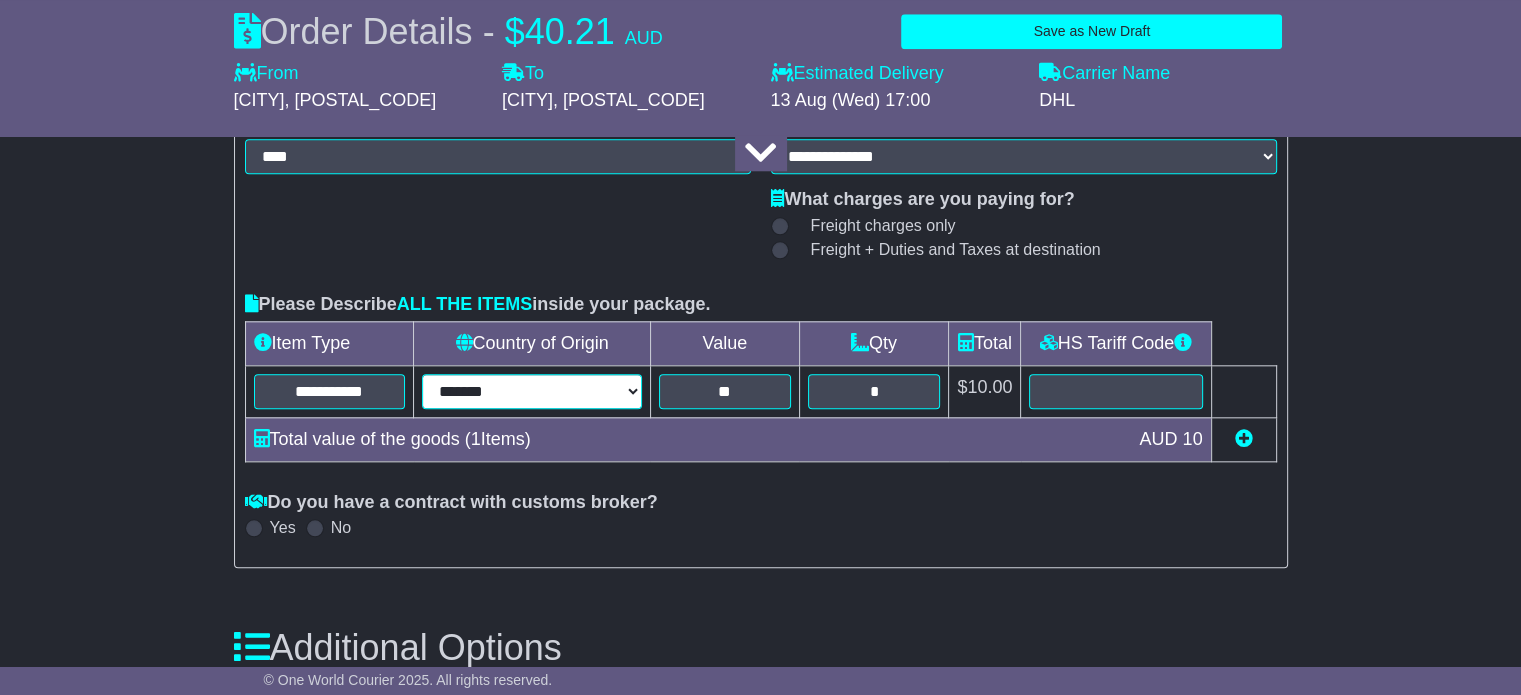 click on "**********" at bounding box center (531, 391) 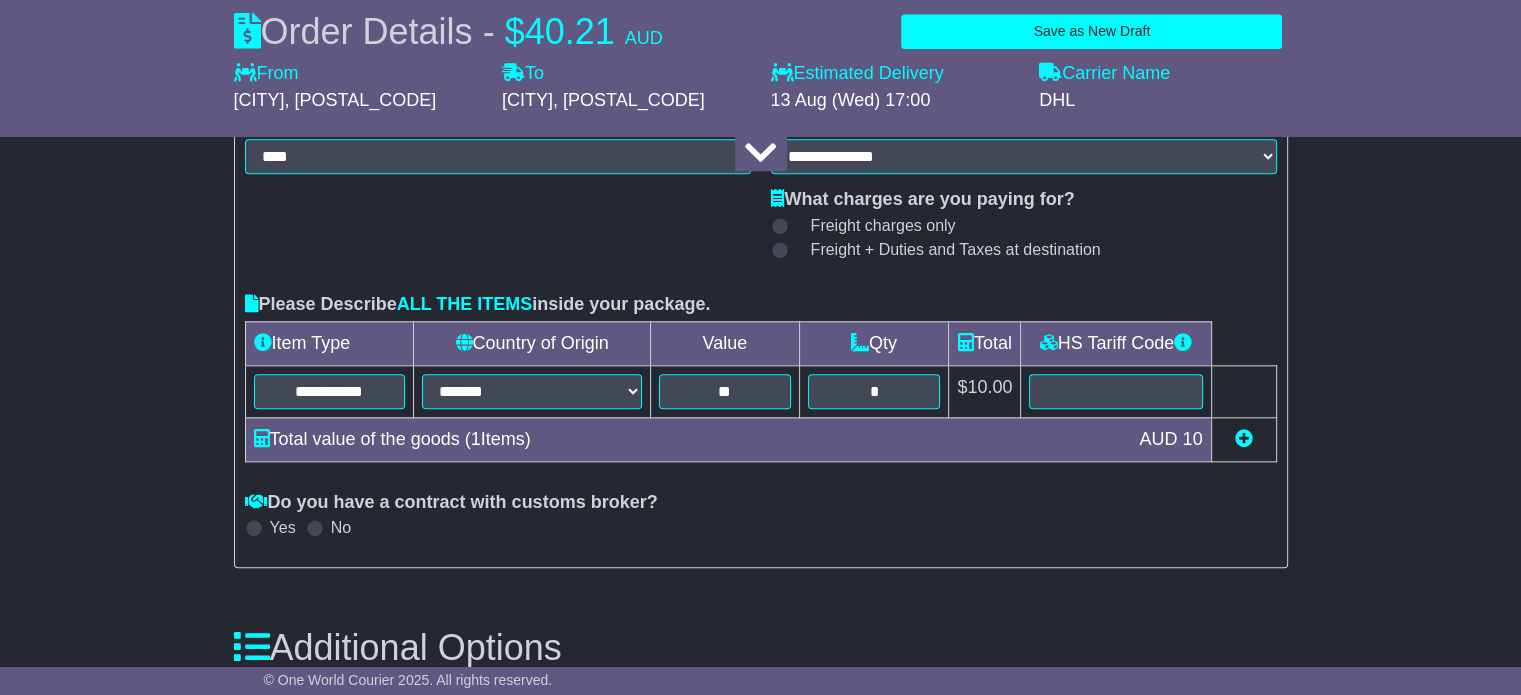 click on "**********" at bounding box center (761, 287) 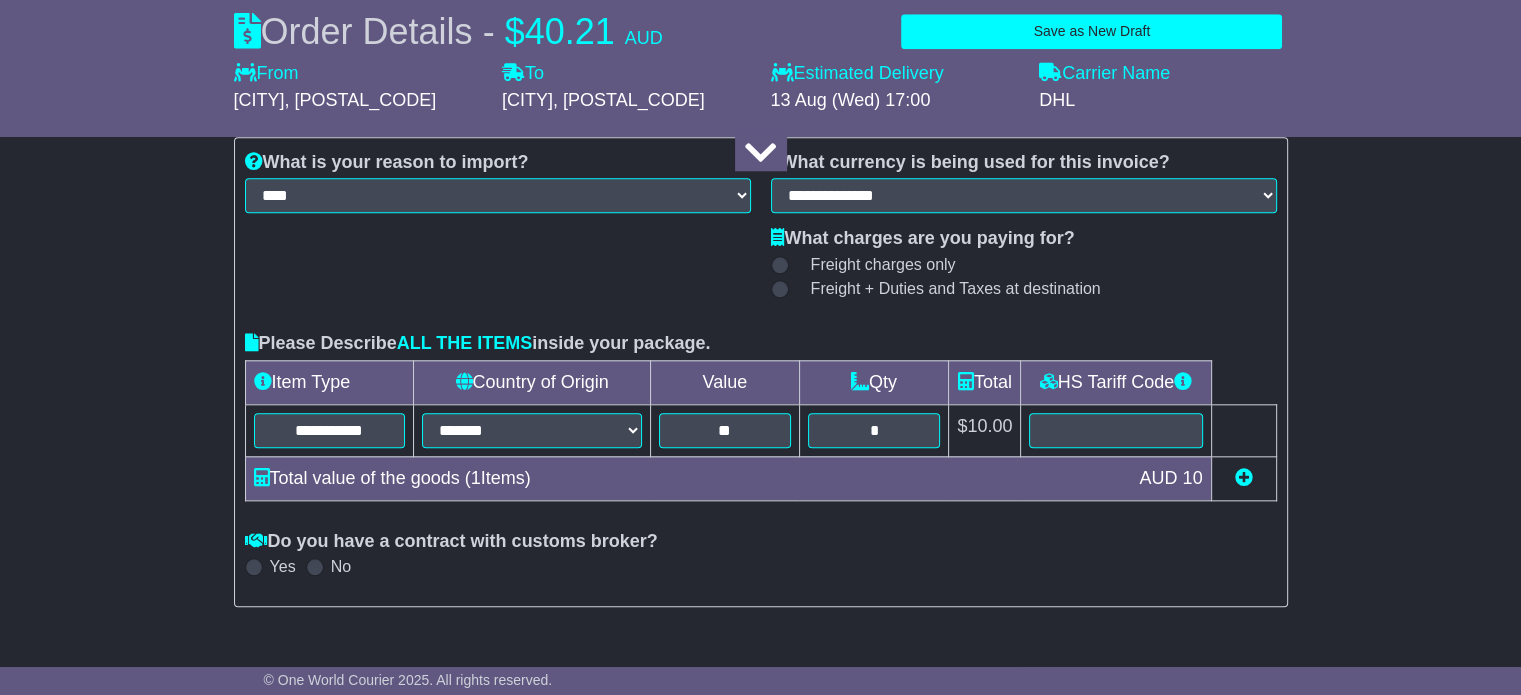 scroll, scrollTop: 2000, scrollLeft: 0, axis: vertical 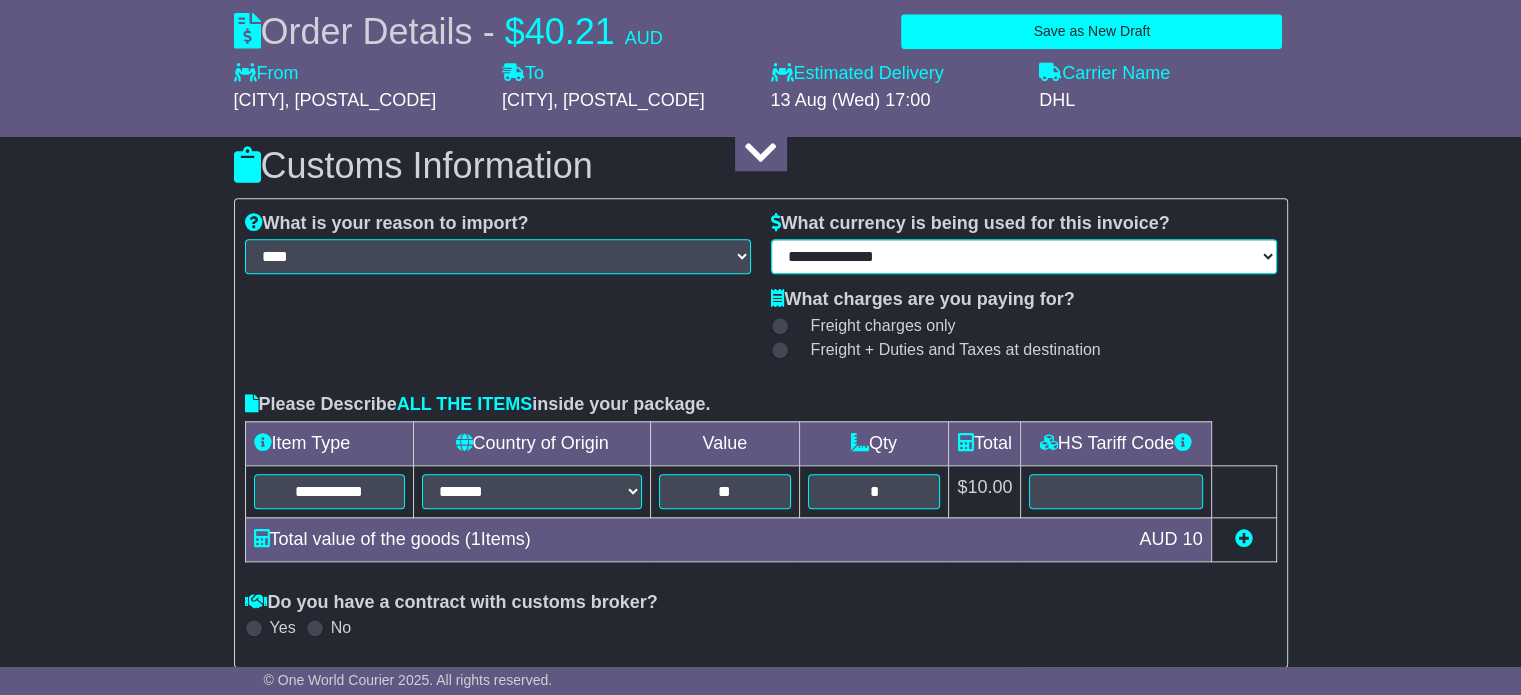 click on "**********" at bounding box center (1024, 256) 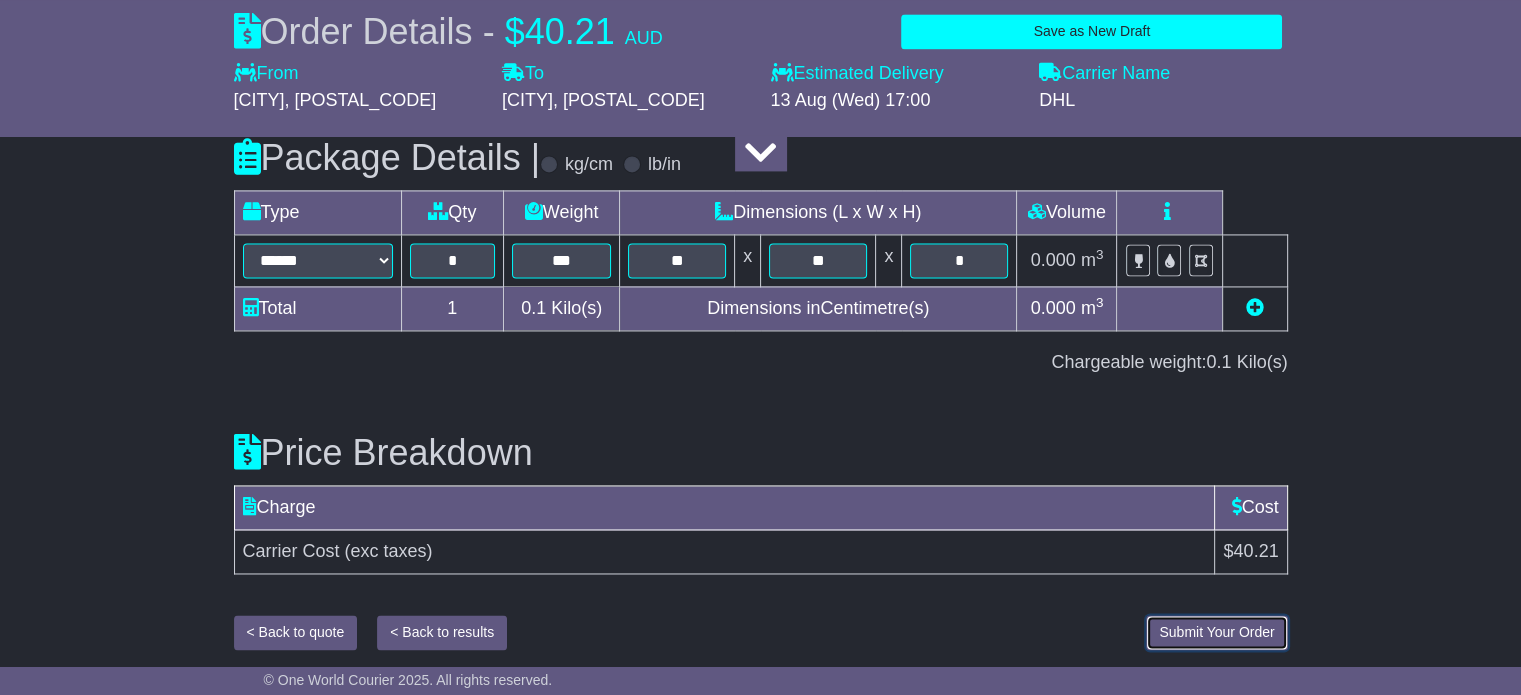 click on "Submit Your Order" at bounding box center [1216, 632] 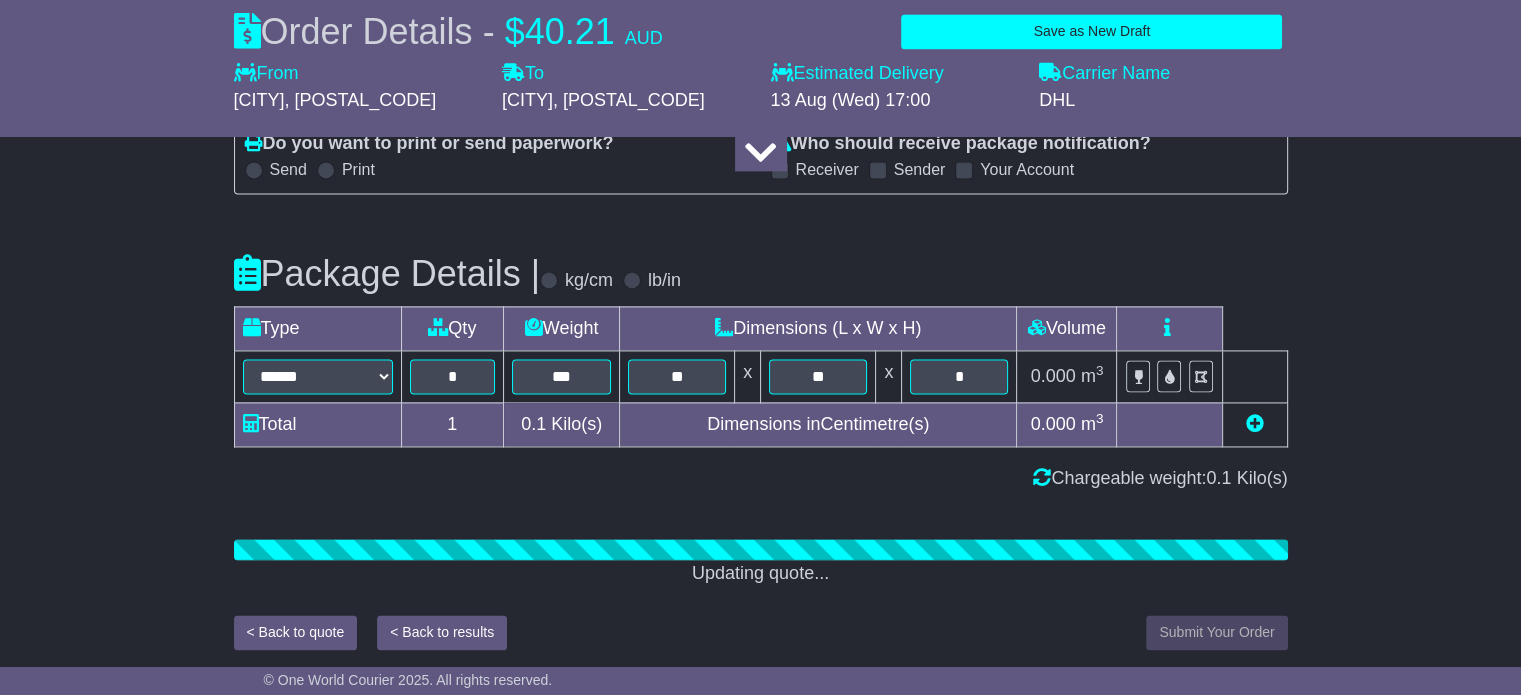 scroll, scrollTop: 2995, scrollLeft: 0, axis: vertical 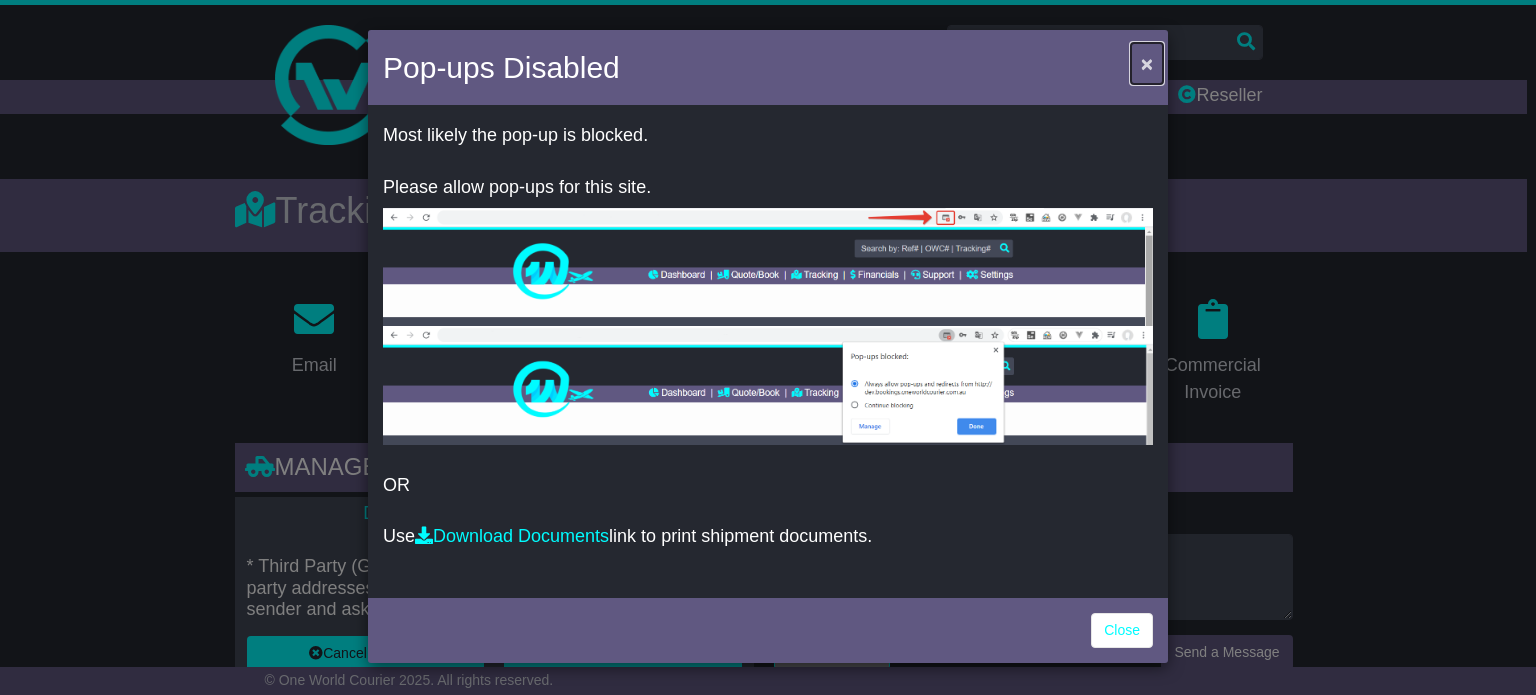 click on "×" at bounding box center [1147, 63] 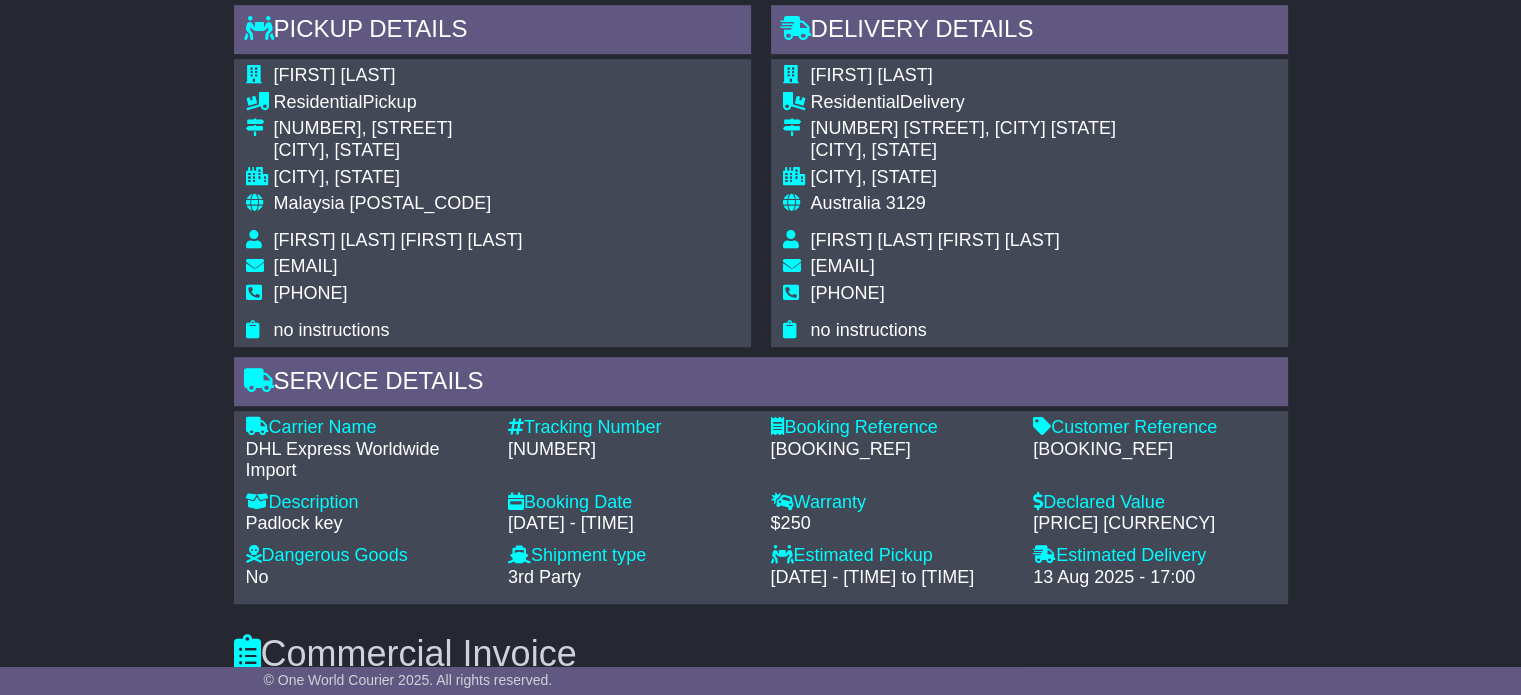 scroll, scrollTop: 1300, scrollLeft: 0, axis: vertical 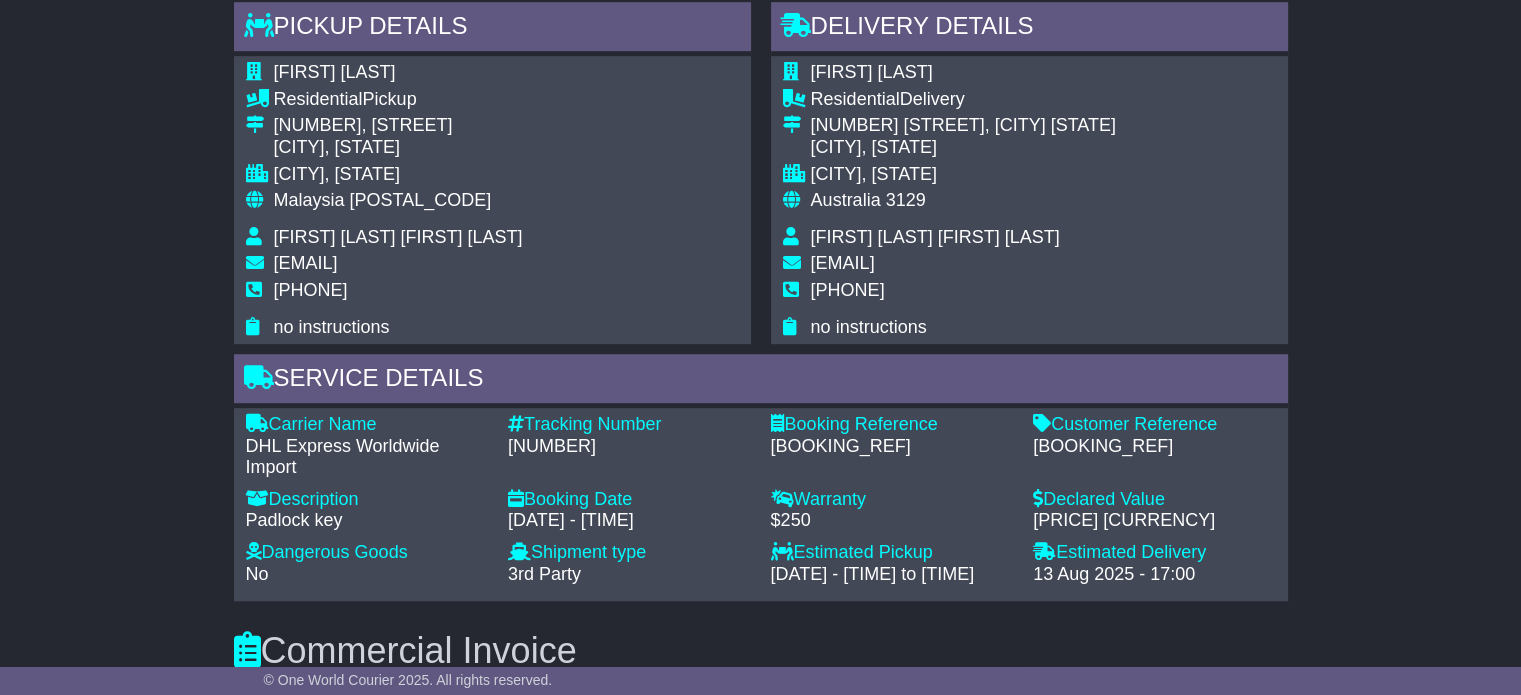 drag, startPoint x: 527, startPoint y: 417, endPoint x: 656, endPoint y: 439, distance: 130.86252 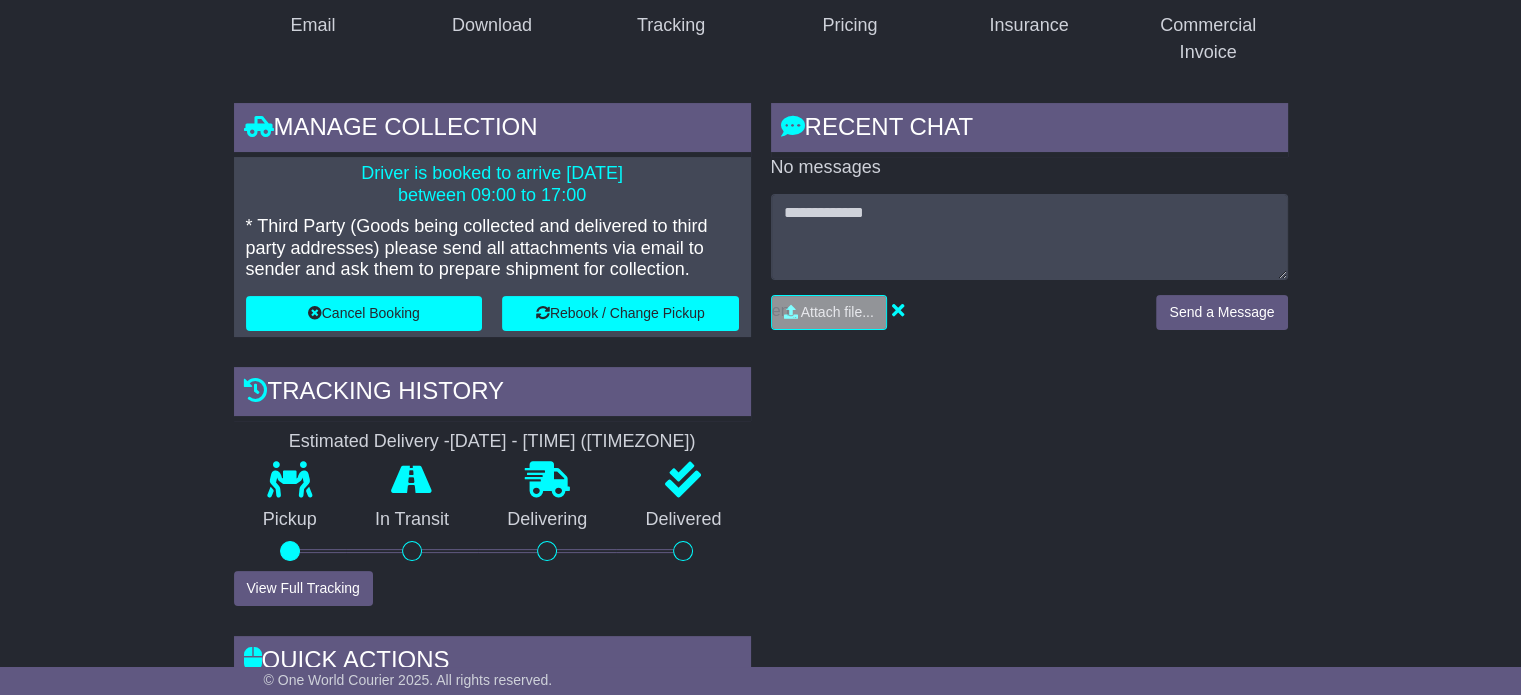 scroll, scrollTop: 0, scrollLeft: 0, axis: both 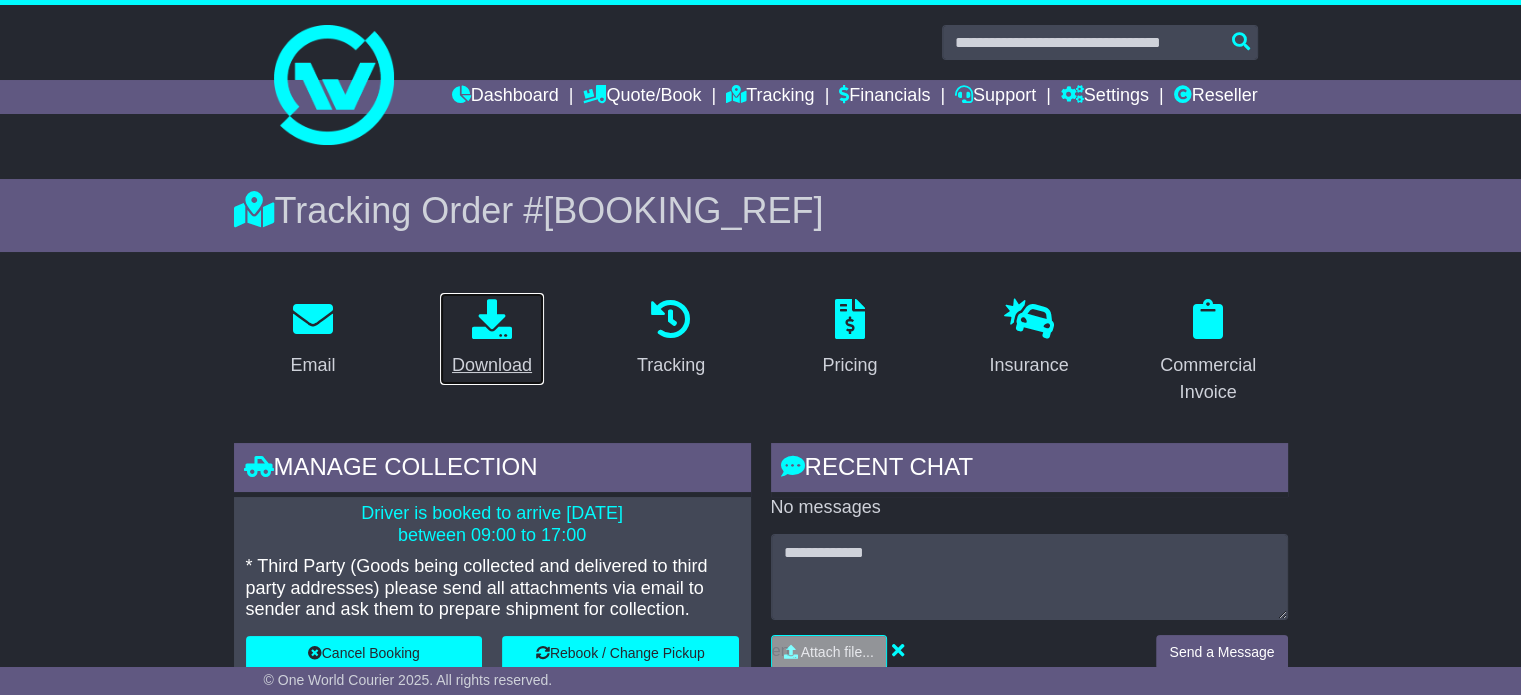 click at bounding box center [492, 320] 